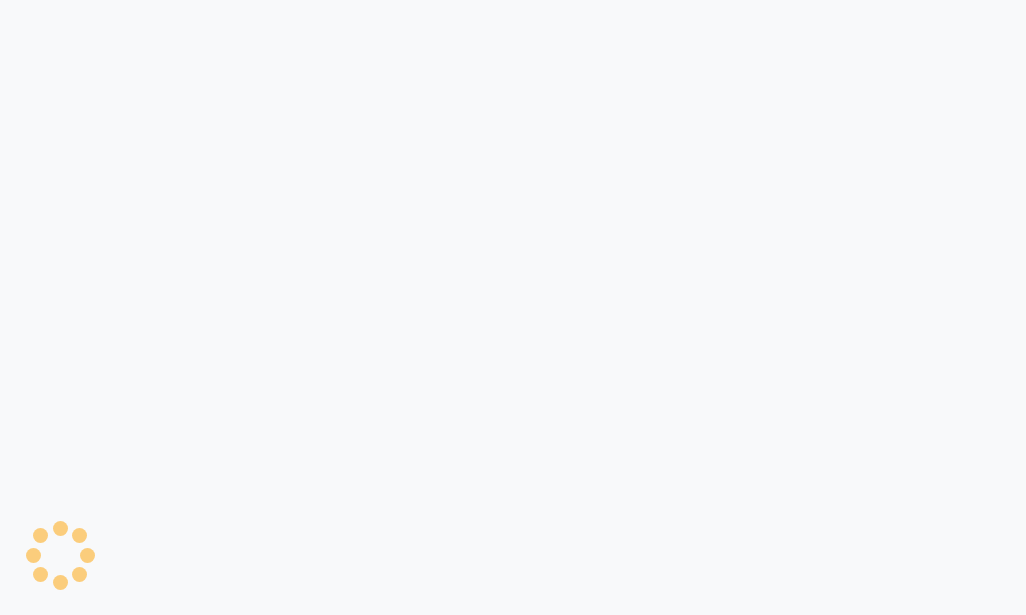 scroll, scrollTop: 0, scrollLeft: 0, axis: both 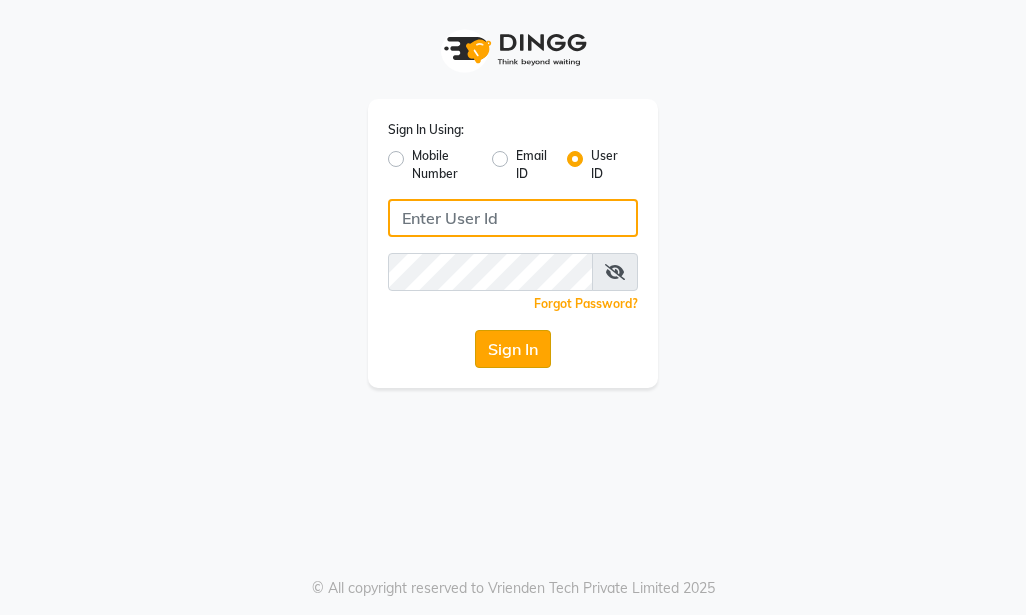 type on "ethinixexceptional" 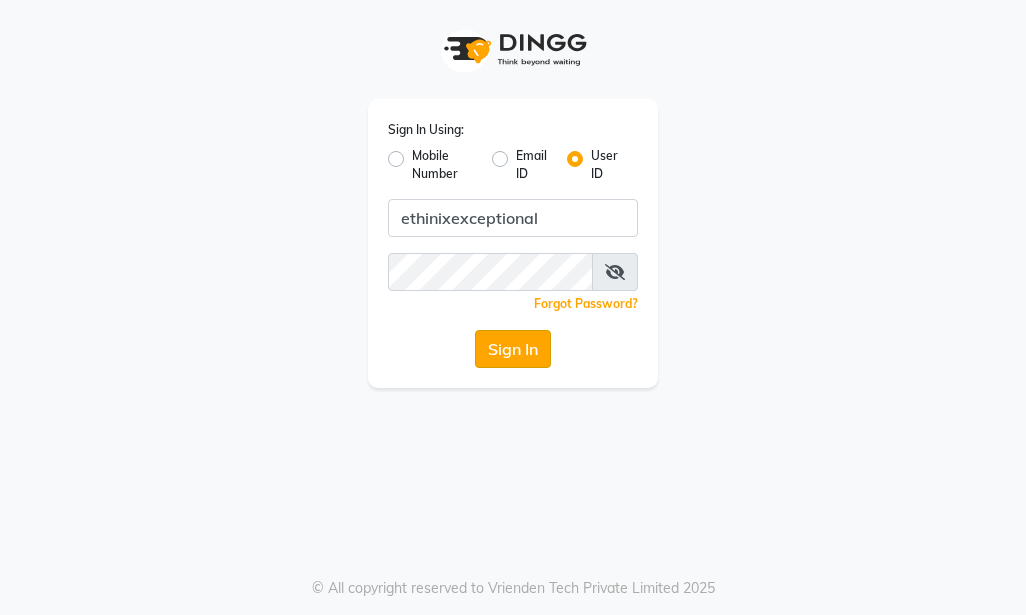 click on "Sign In" 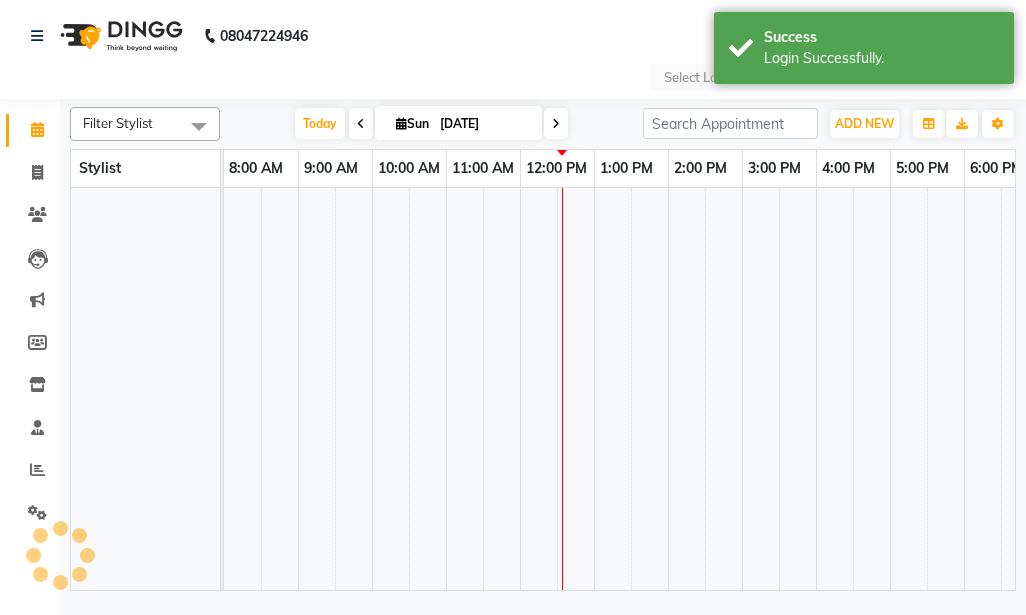 select on "en" 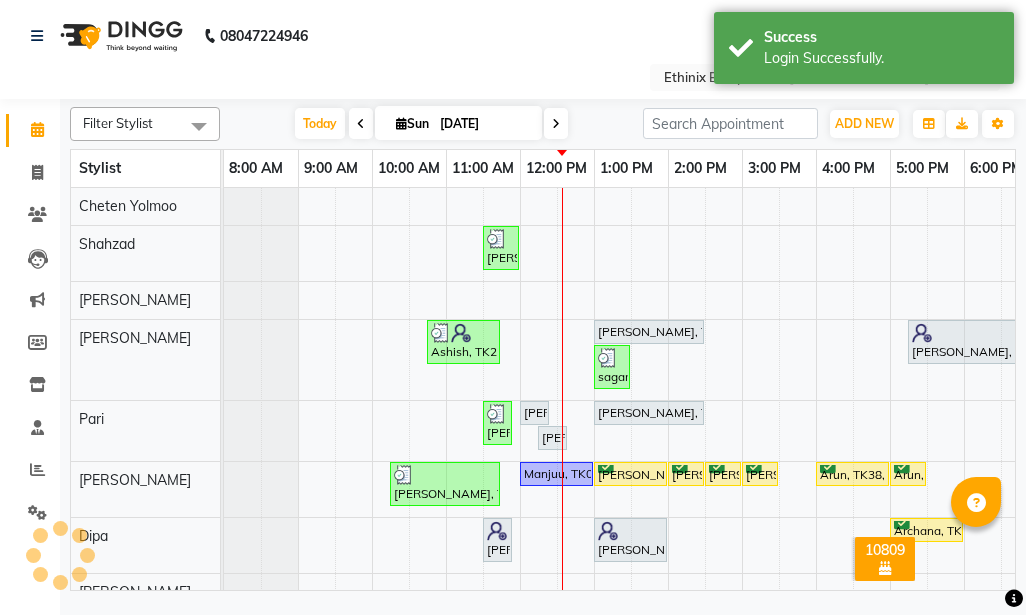 scroll, scrollTop: 0, scrollLeft: 0, axis: both 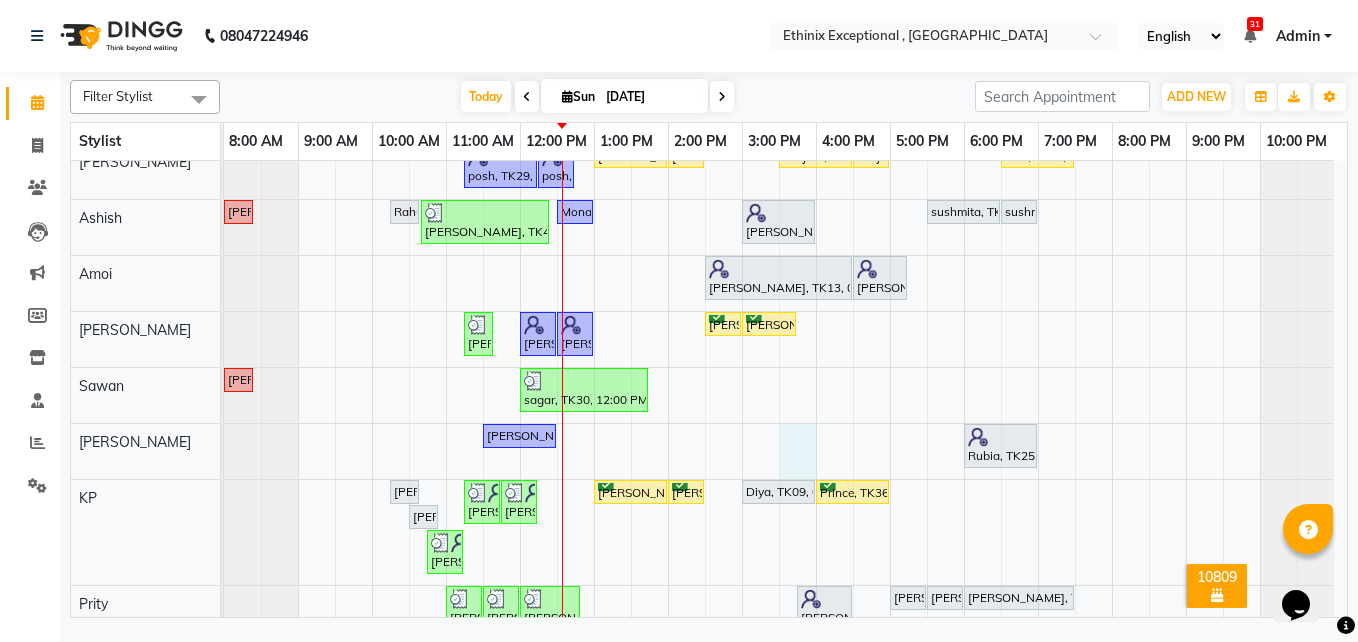 click on "Vidyadhar, TK24, 11:30 AM-12:00 PM, Haircut - Beard Trim  biotin      Ashish, TK21, 10:45 AM-11:45 AM, Stimulate - Head Massage (Men),Threading - Eye Brows    Tanushree, TK33, 01:00 PM-02:30 PM, Retuals - Power C Range(Unisex)     Anamika, TK13, 05:15 PM-06:45 PM, Retuals - Power Hyaluronic Range(Unisex)     sagar, TK30, 01:00 PM-01:30 PM, Threading - Eye Brows,Threading- Upper Lips     Monica, TK31, 11:30 AM-11:45 AM, Threading - Eye Brows    Ipshita, TK05, 12:00 PM-12:15 PM, Threading - Eye Brows    Tanushree, TK33, 01:00 PM-02:30 PM, Retuals - Power C Range(Unisex)    Ipshita, TK05, 12:15 PM-12:30 PM, Threading- Upper Lips     Monish, TK35, 10:15 AM-11:45 AM, Haircut - Premier Men Hair Cut ,Haircut - Beard Trim    Manjuu, TK08, 12:00 PM-01:00 PM, Haircut - Premier Men Hair Cut      Shubha, TK01, 01:00 PM-02:00 PM, Haircut - Premier Men Hair Cut      Shibani, TK04, 02:00 PM-02:30 PM, Haircut - Premier Men Hair Cut      Shubha, TK01, 02:30 PM-03:00 PM, Haircut - Beard Trim" at bounding box center (785, 302) 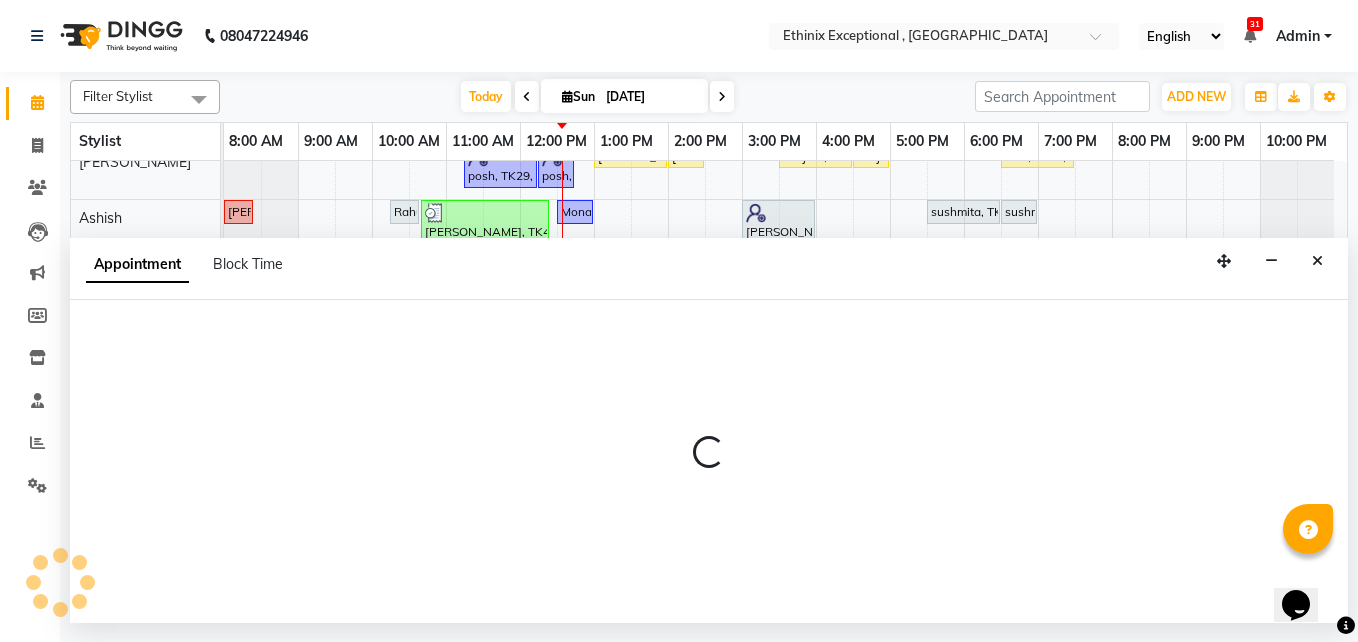 select on "73939" 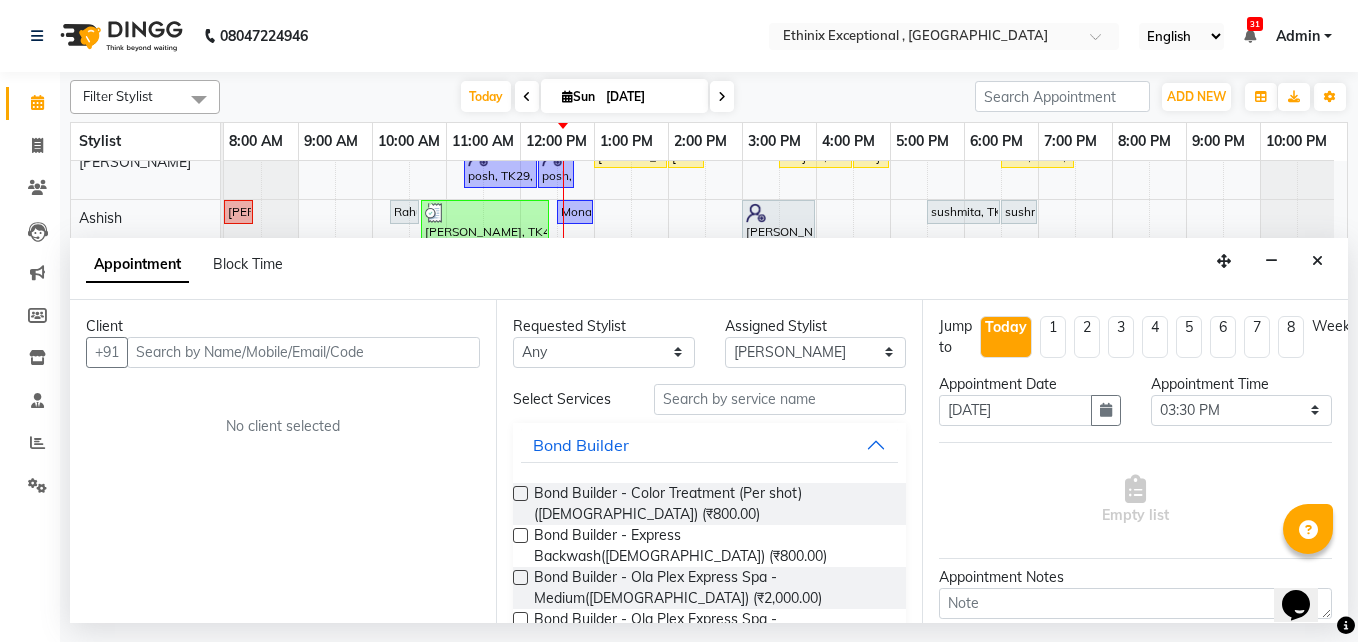 click at bounding box center (303, 352) 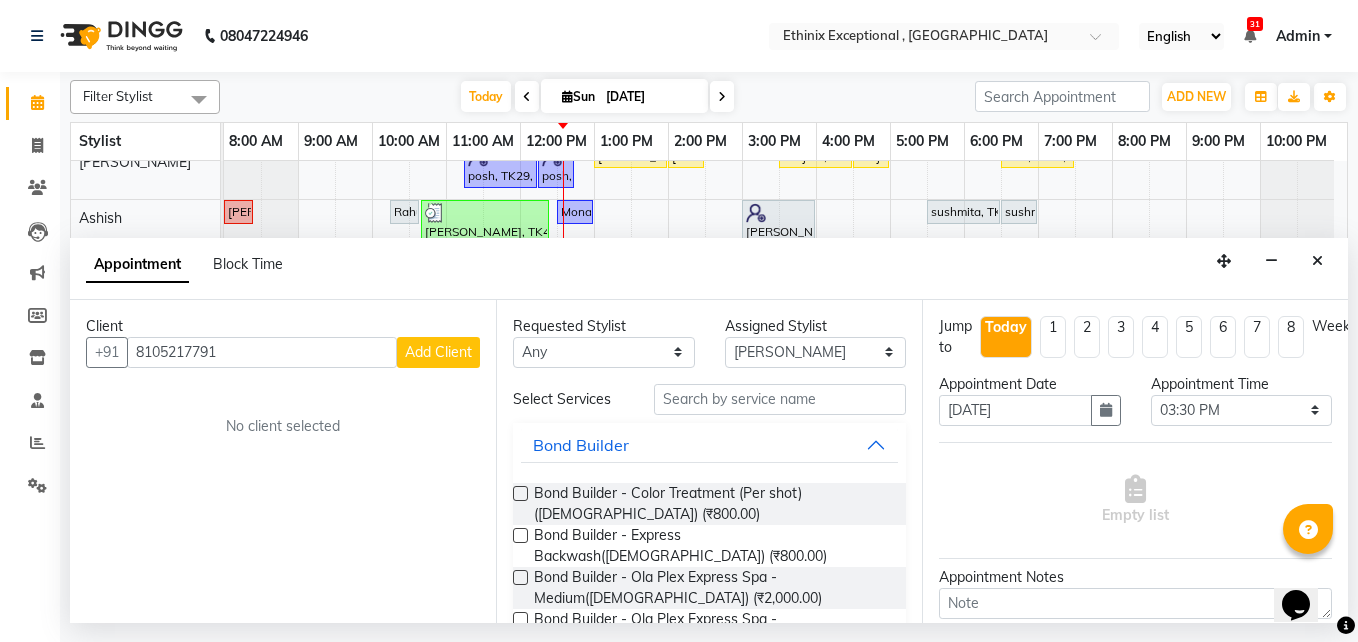 type on "8105217791" 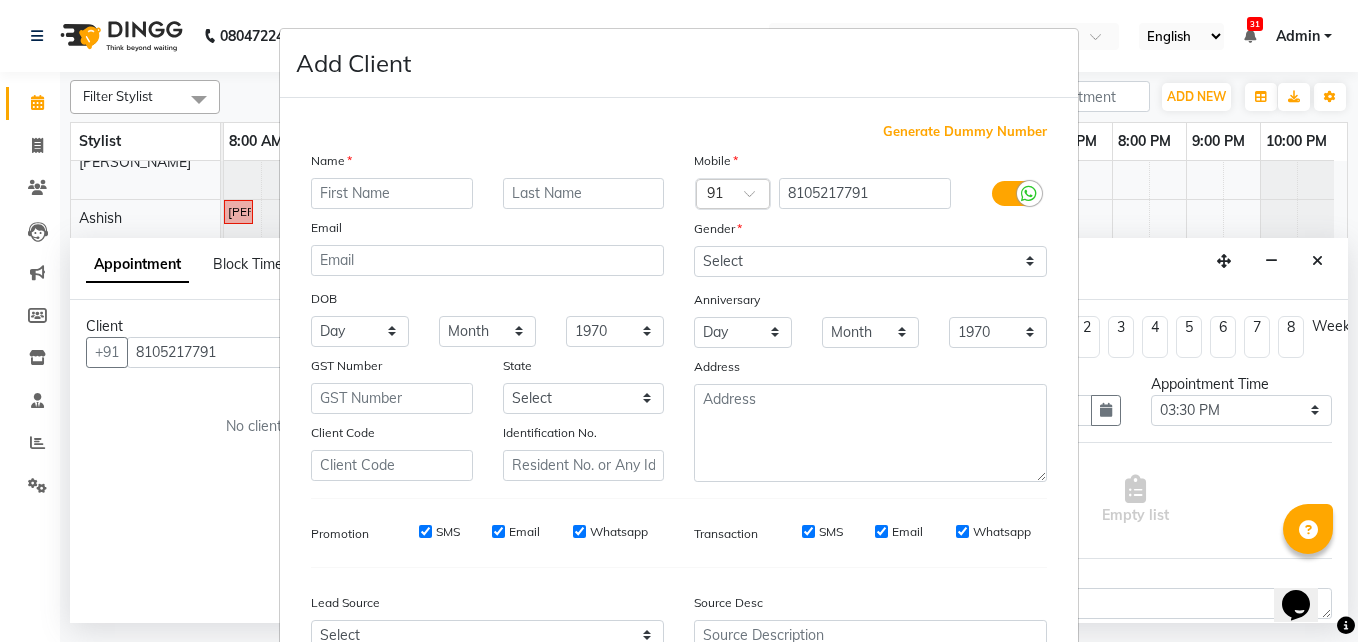 click at bounding box center [392, 193] 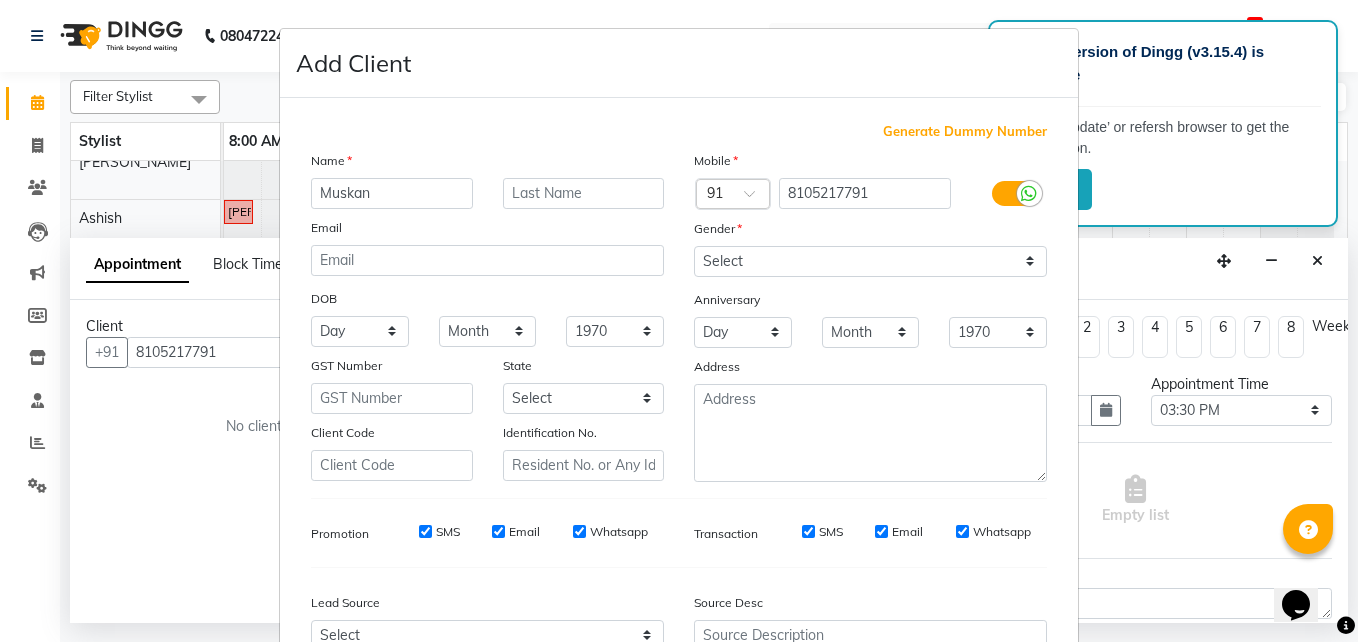 type on "Muskan" 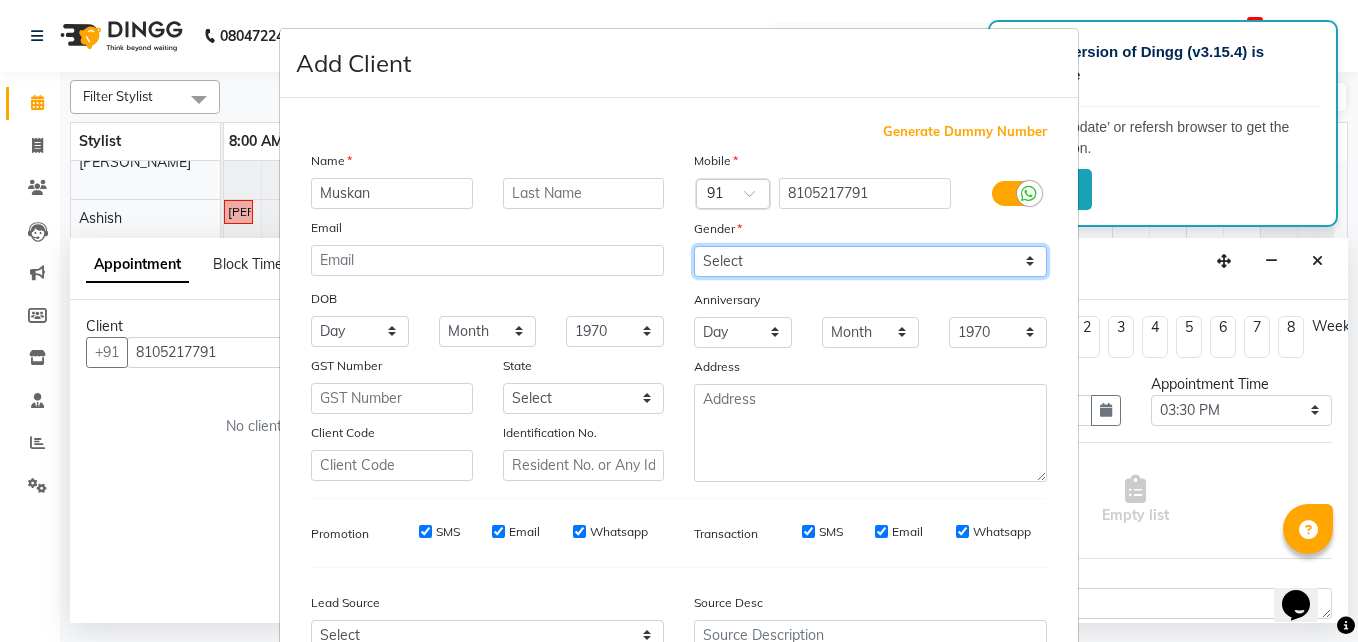 click on "Select Male Female Other Prefer Not To Say" at bounding box center (870, 261) 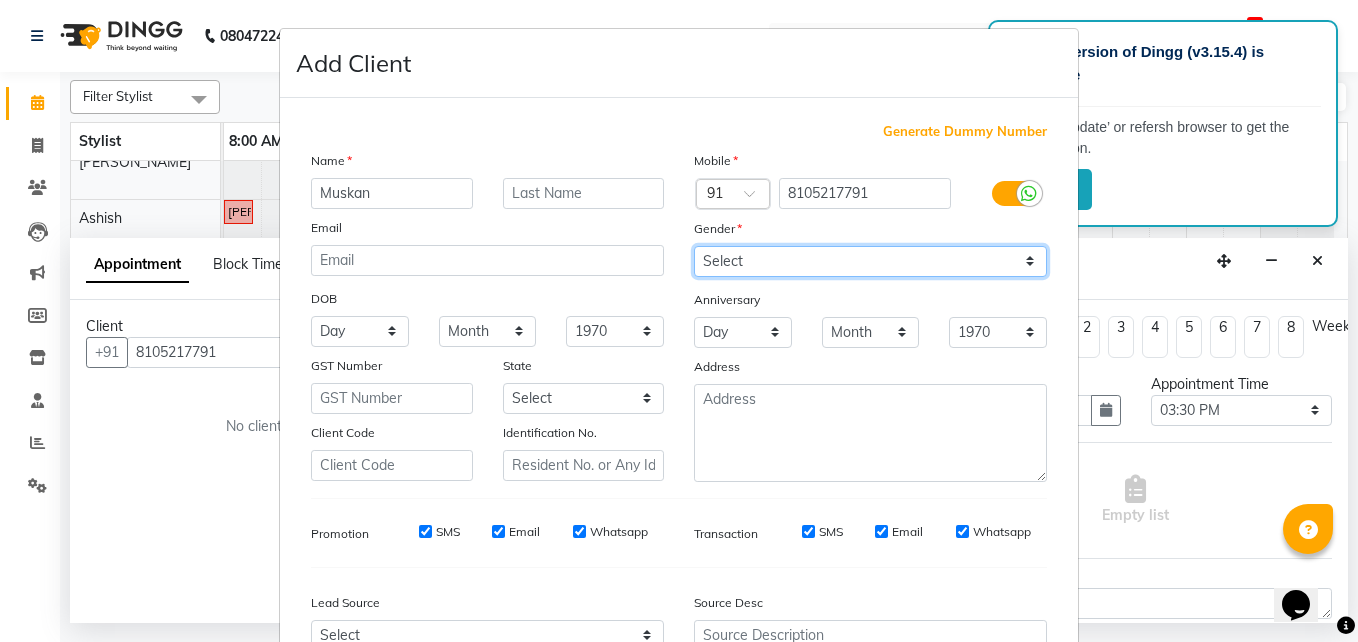 select on "female" 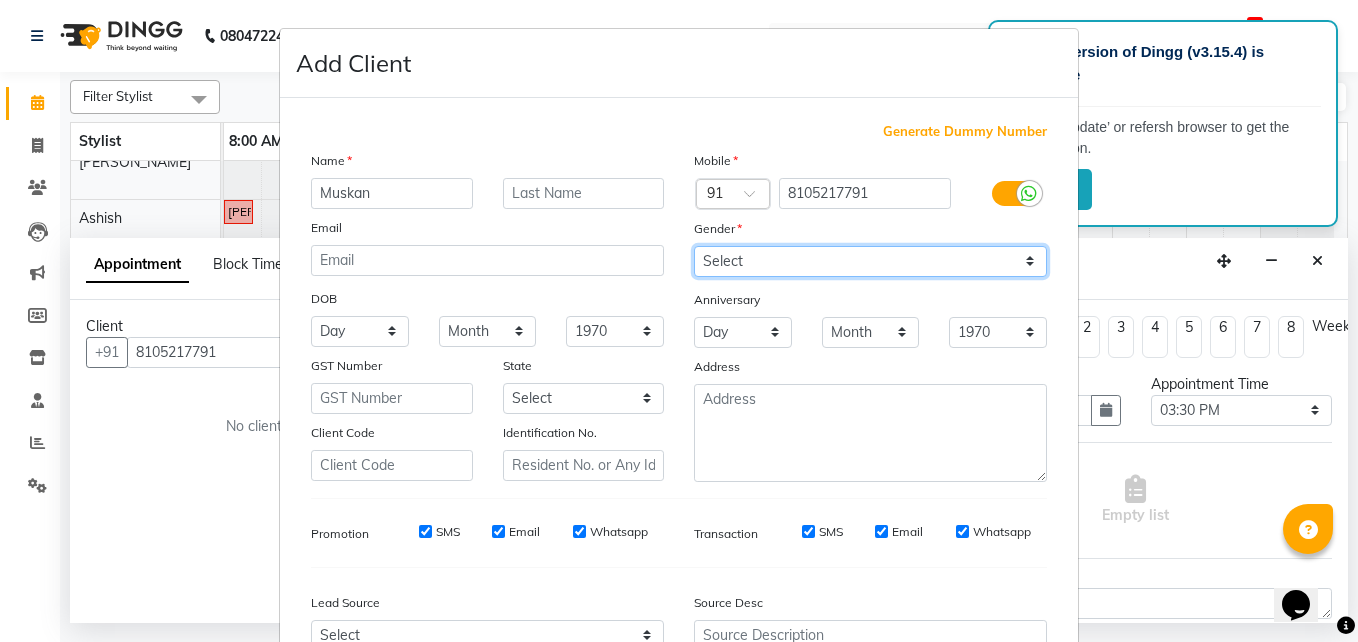 click on "Select Male Female Other Prefer Not To Say" at bounding box center [870, 261] 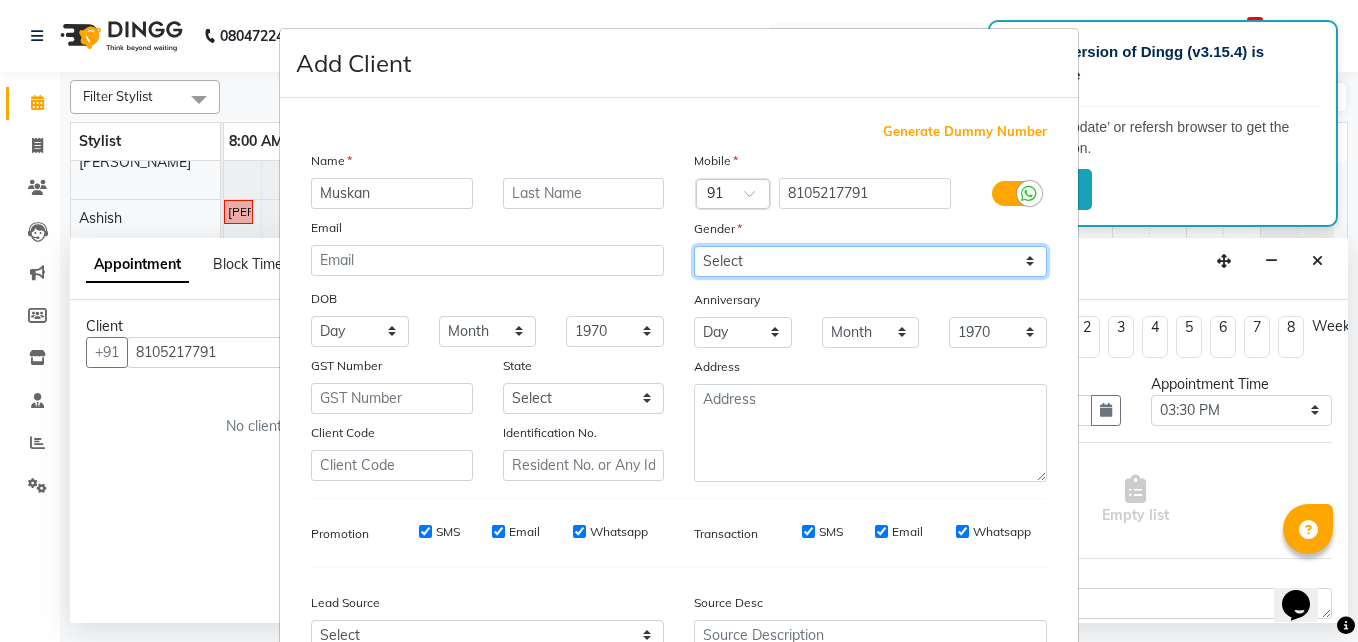 scroll, scrollTop: 207, scrollLeft: 0, axis: vertical 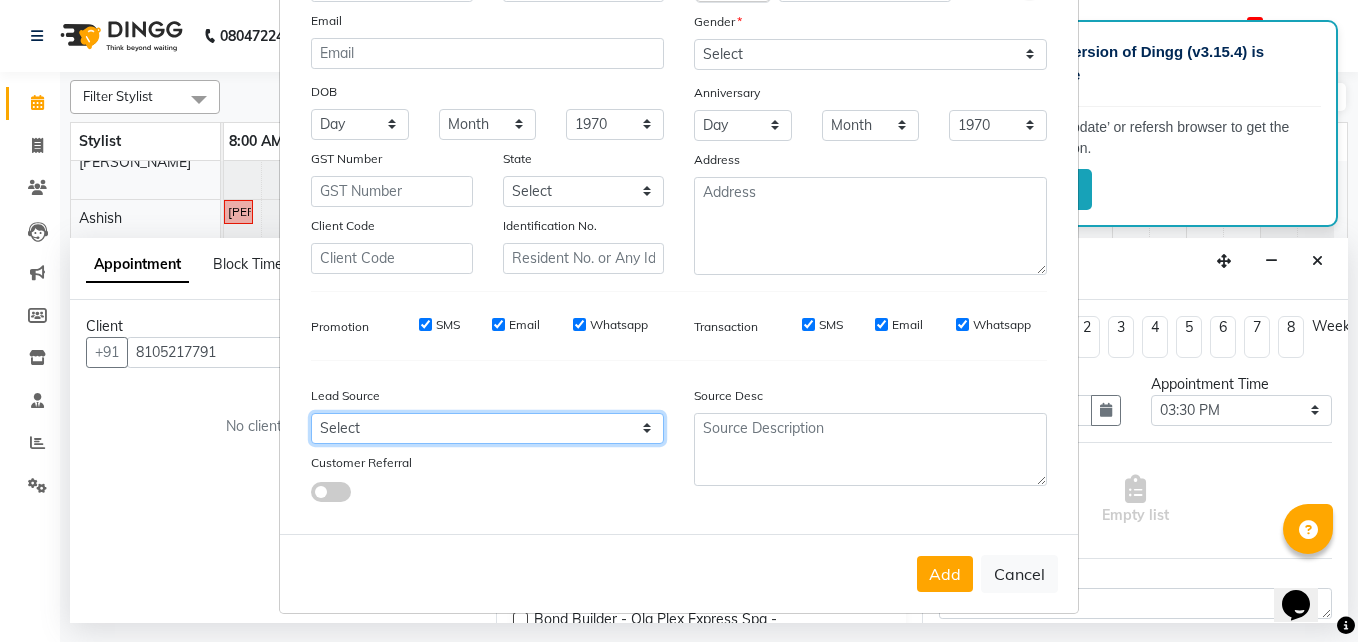click on "Select Walk-in Referral Internet Friend Word of Mouth Advertisement Facebook JustDial Google Other Instagram  YouTube  WhatsApp" at bounding box center (487, 428) 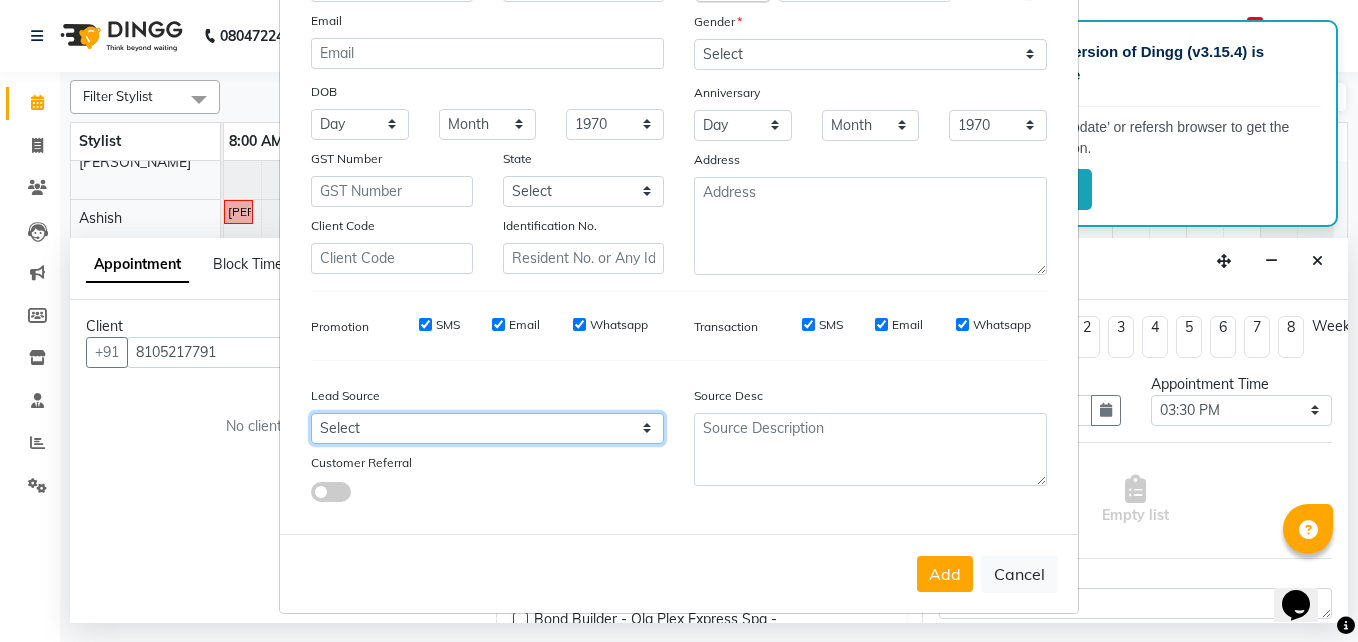 select on "26587" 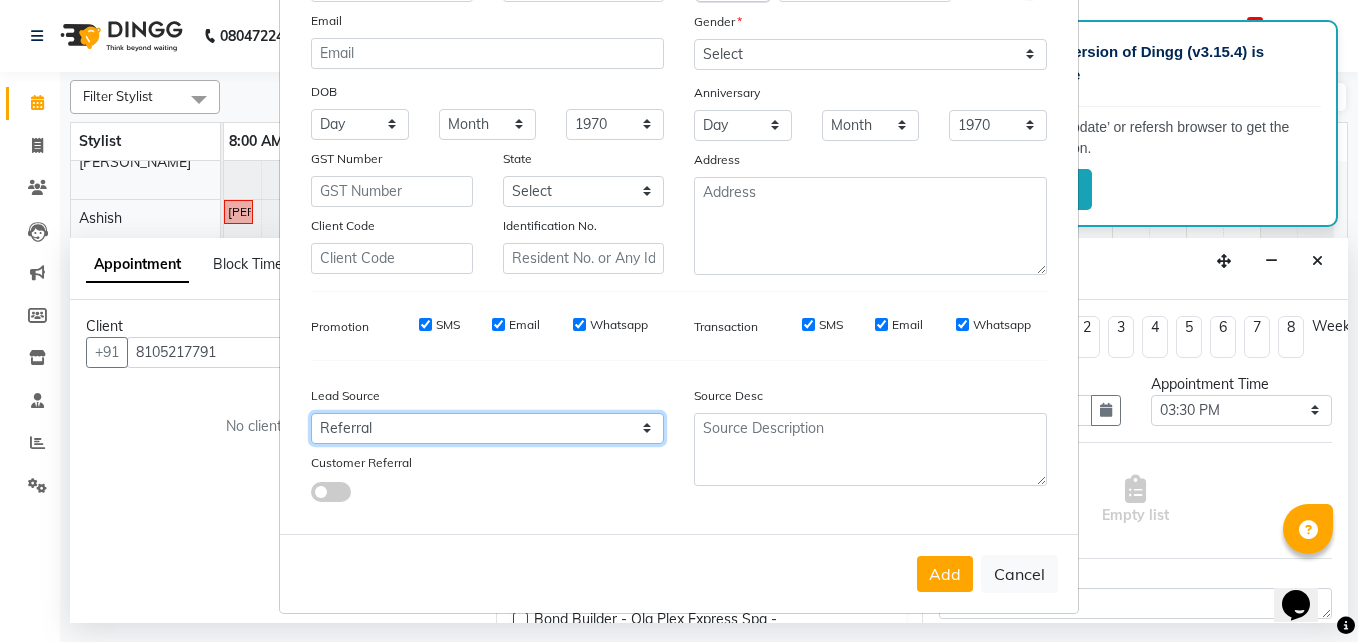 click on "Select Walk-in Referral Internet Friend Word of Mouth Advertisement Facebook JustDial Google Other Instagram  YouTube  WhatsApp" at bounding box center (487, 428) 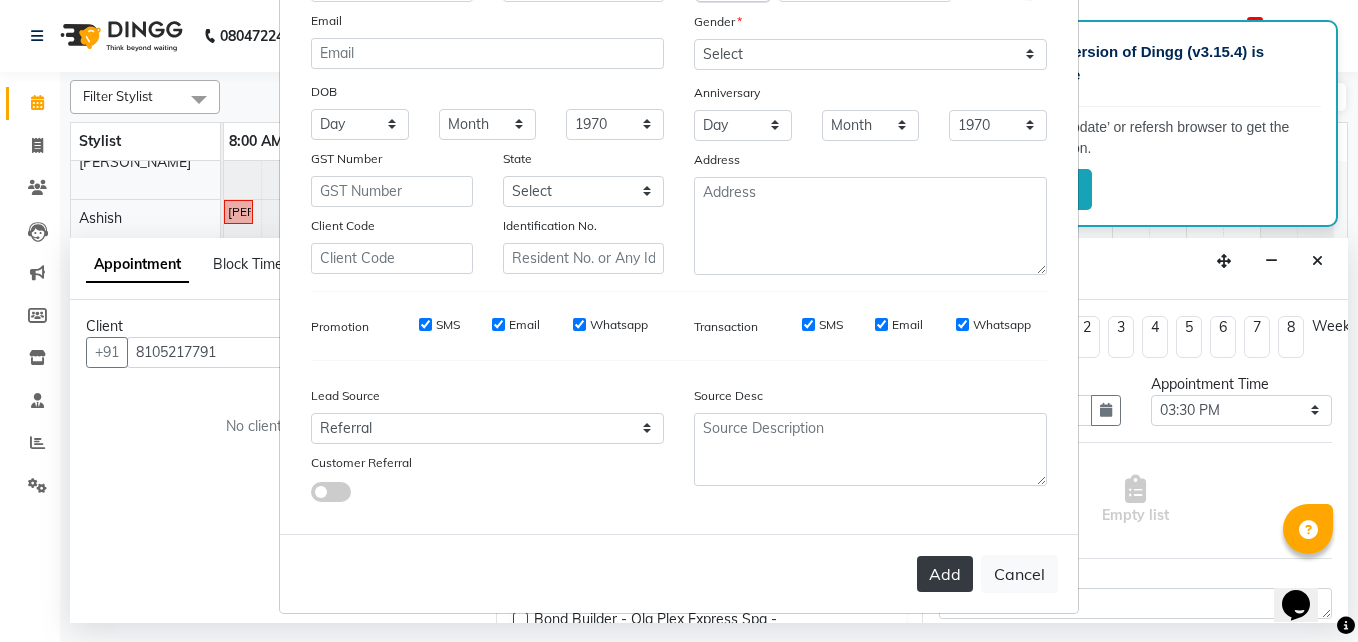 click on "Add" at bounding box center [945, 574] 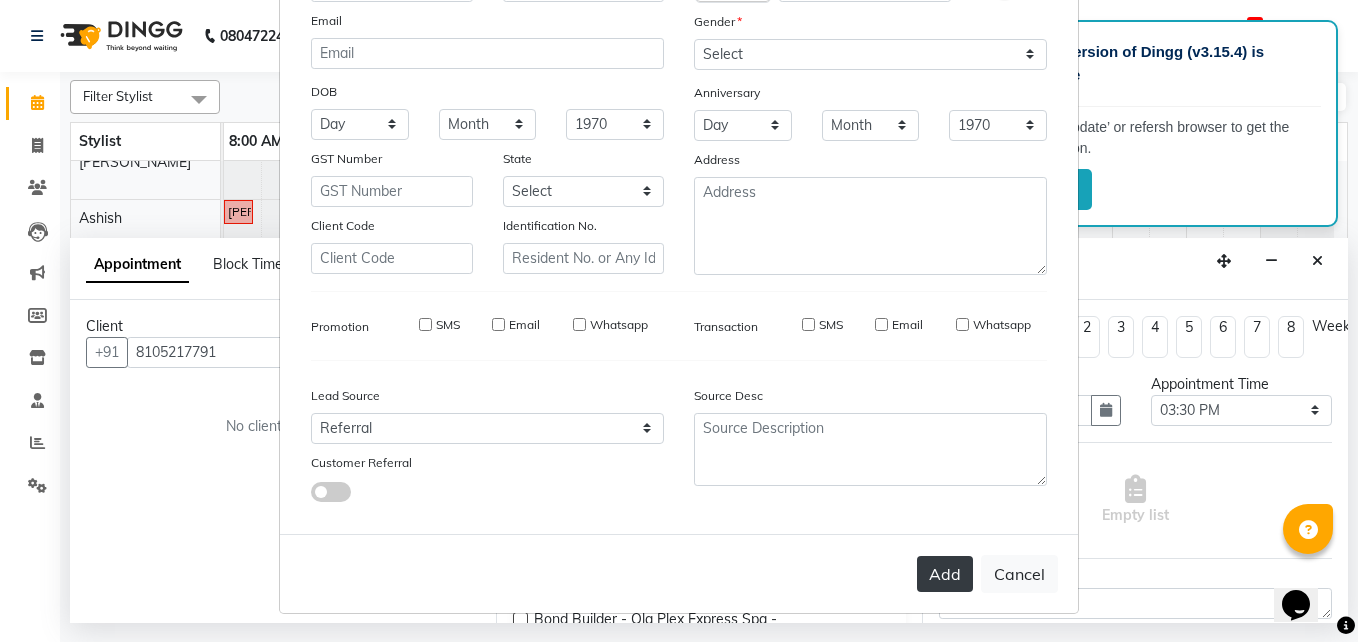 type 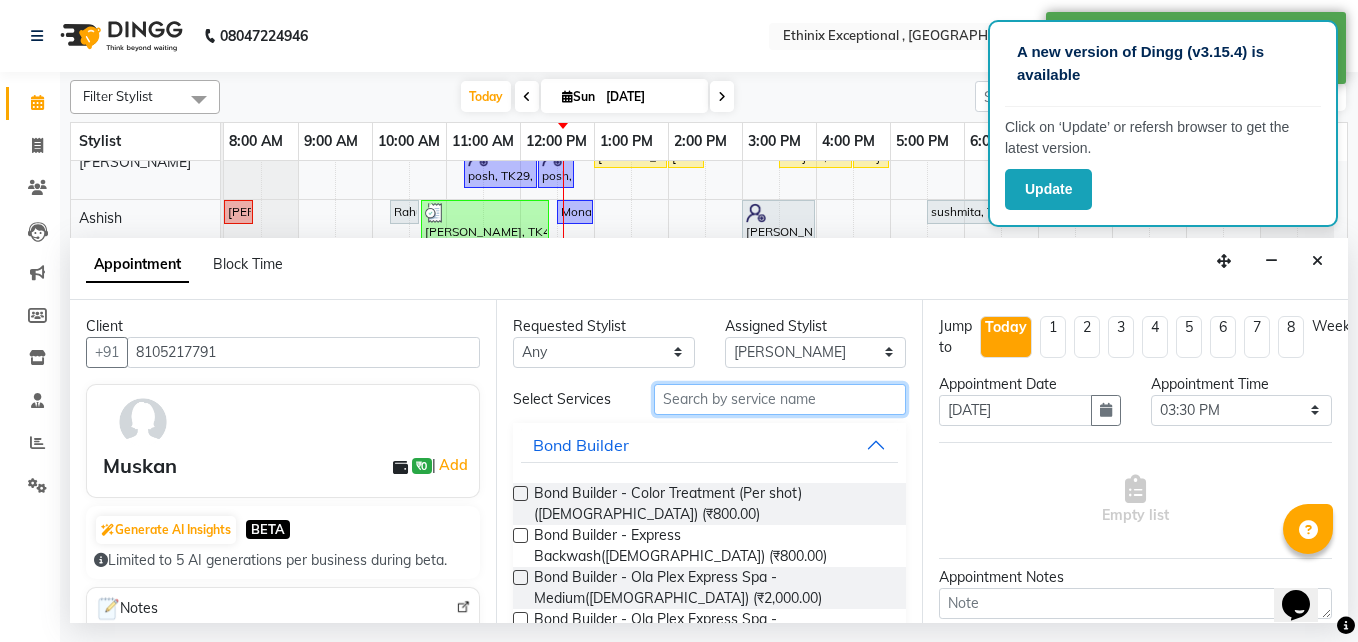 click at bounding box center [780, 399] 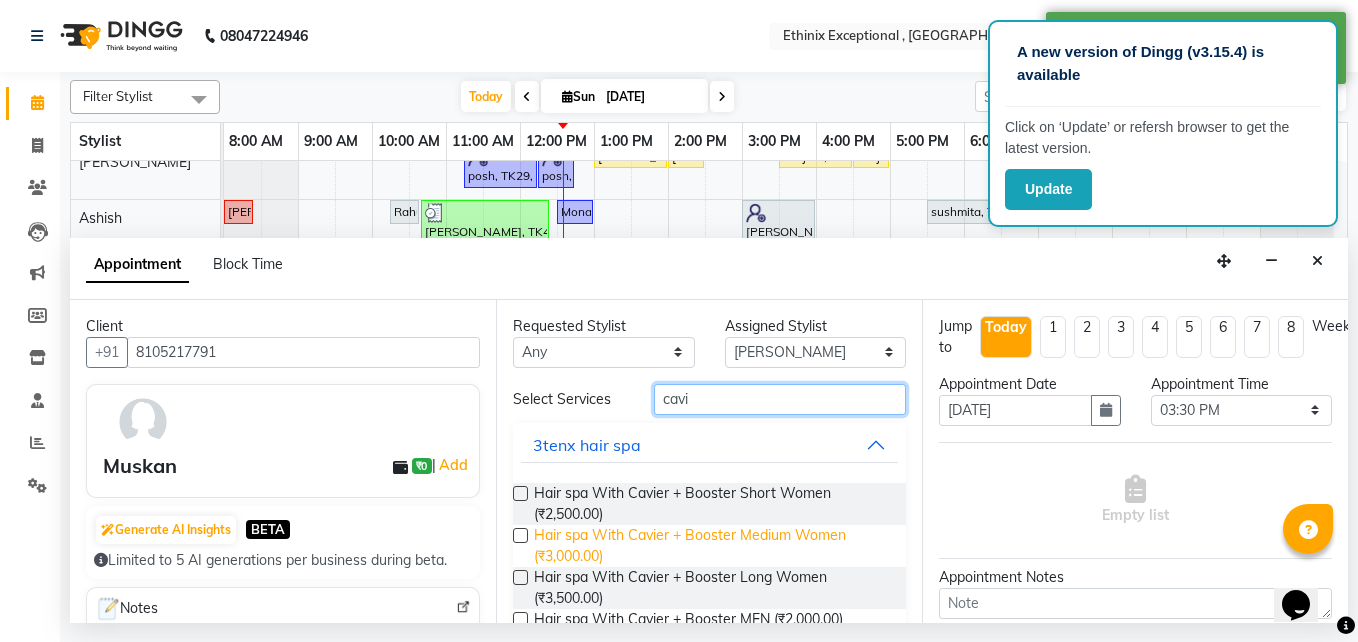type on "cavi" 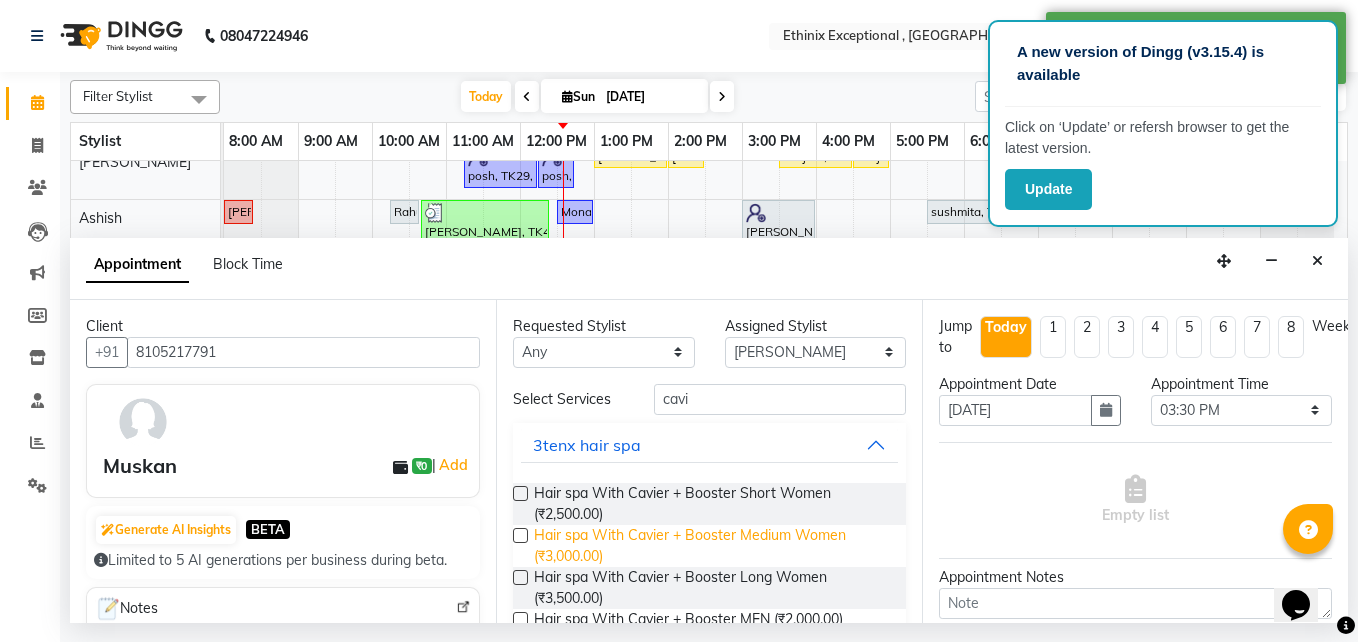 click on "Hair spa With Cavier + Booster Medium Women (₹3,000.00)" at bounding box center (712, 546) 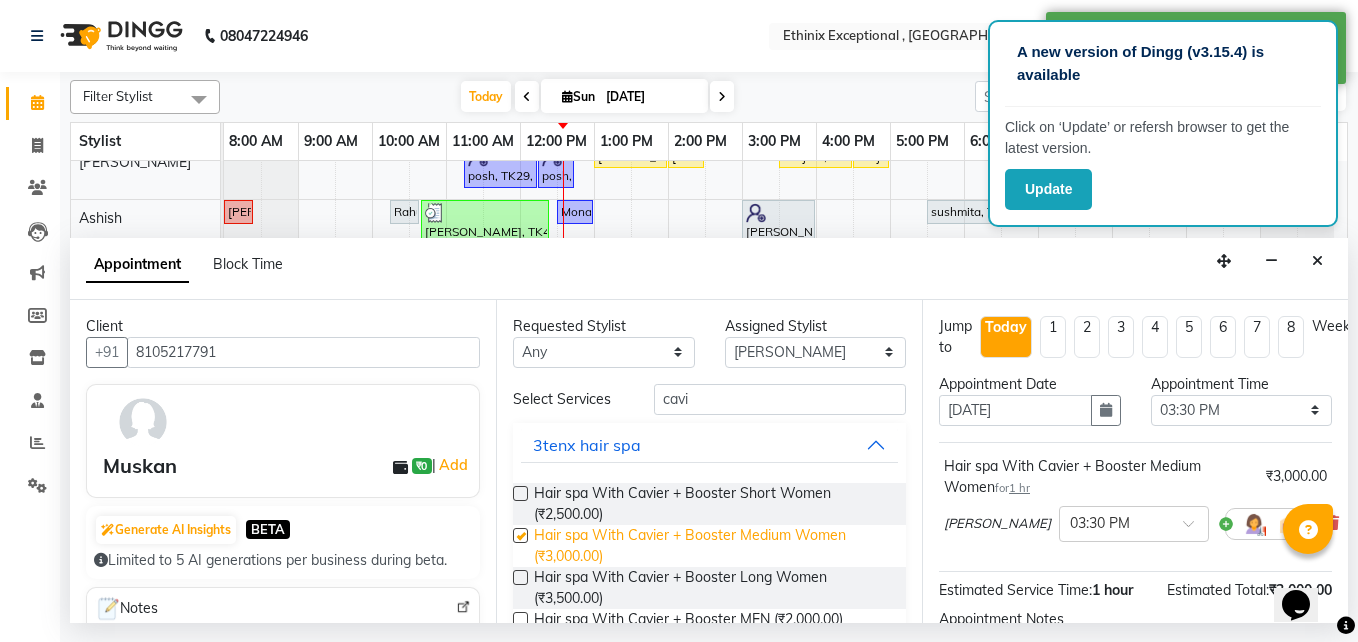 checkbox on "false" 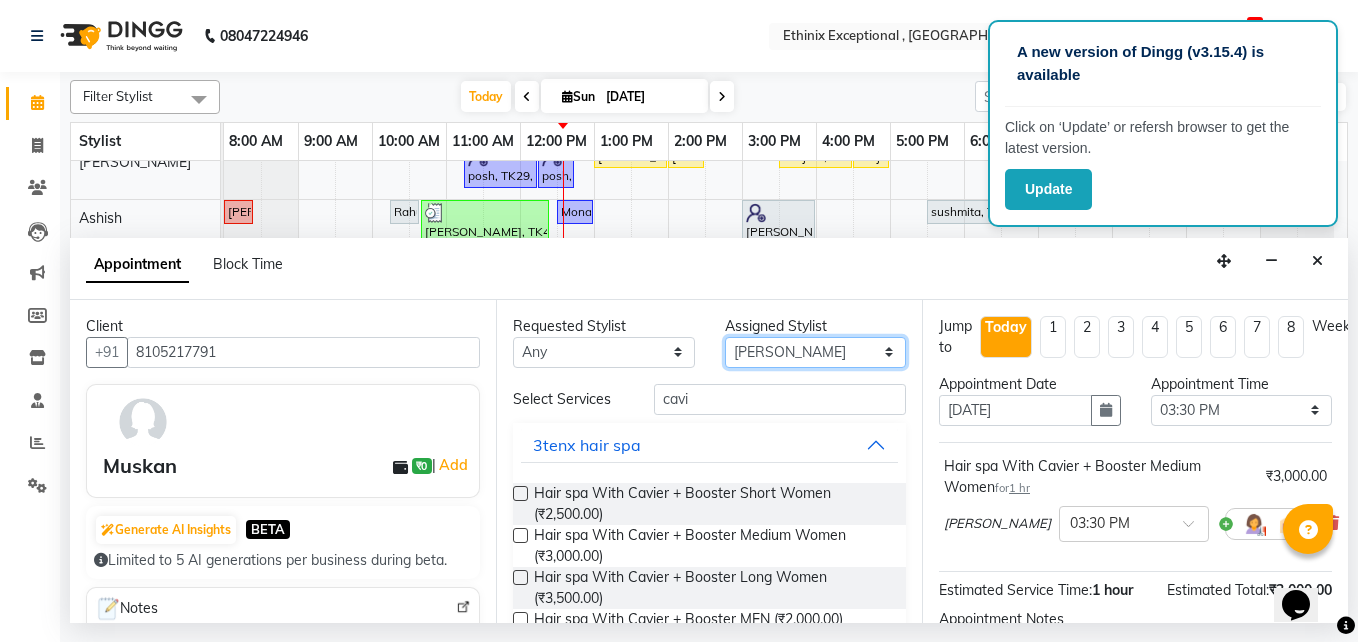 click on "Select Amoi Ashish BISHAKHA Cheten Yolmoo Dipa Dorjey Fasel Jacqueline James  KP Kusum Meghana Netesh Nitesh Pari Pritika Prity Rahul Rashid Ali Salima Sanjeev Satyam Sawan Shahzad Shoba Tina soni Younesh" at bounding box center (816, 352) 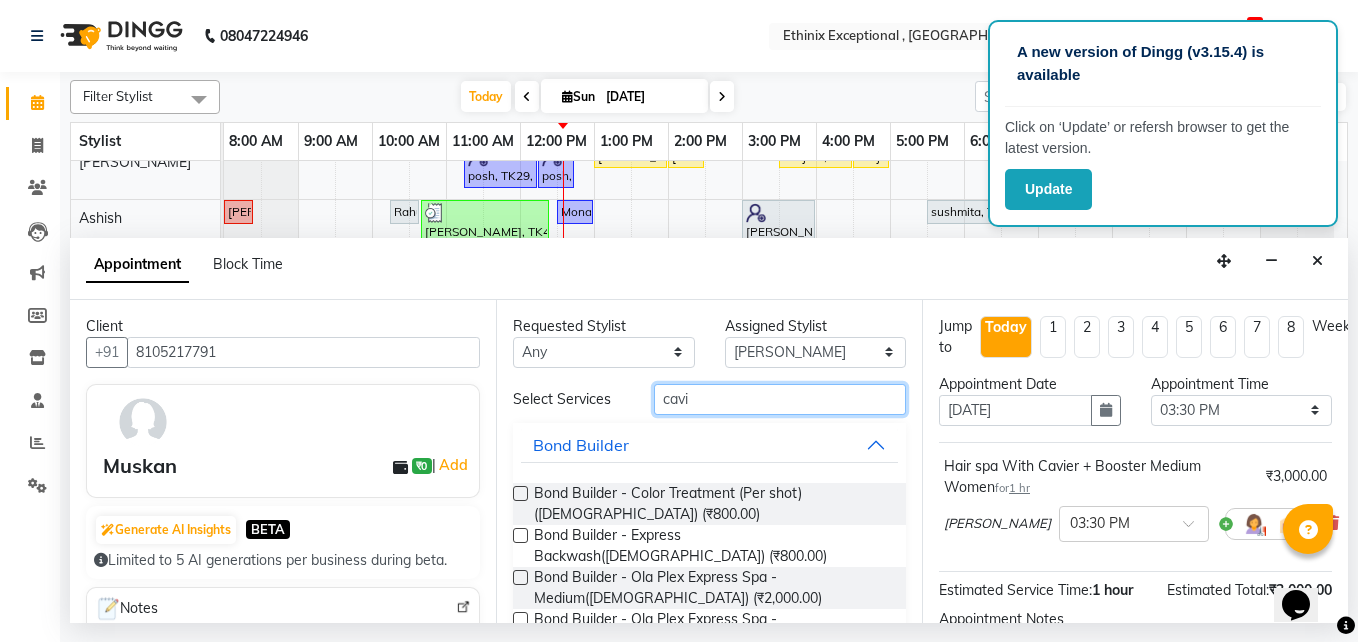 click on "cavi" at bounding box center (780, 399) 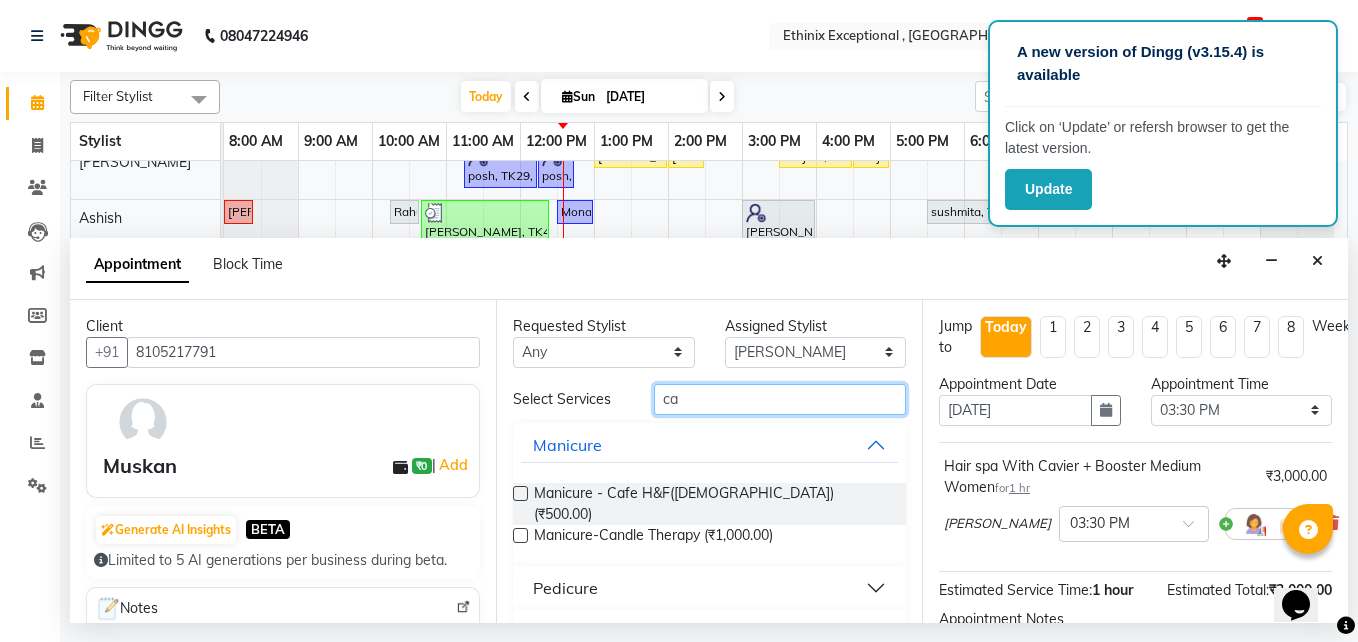type on "c" 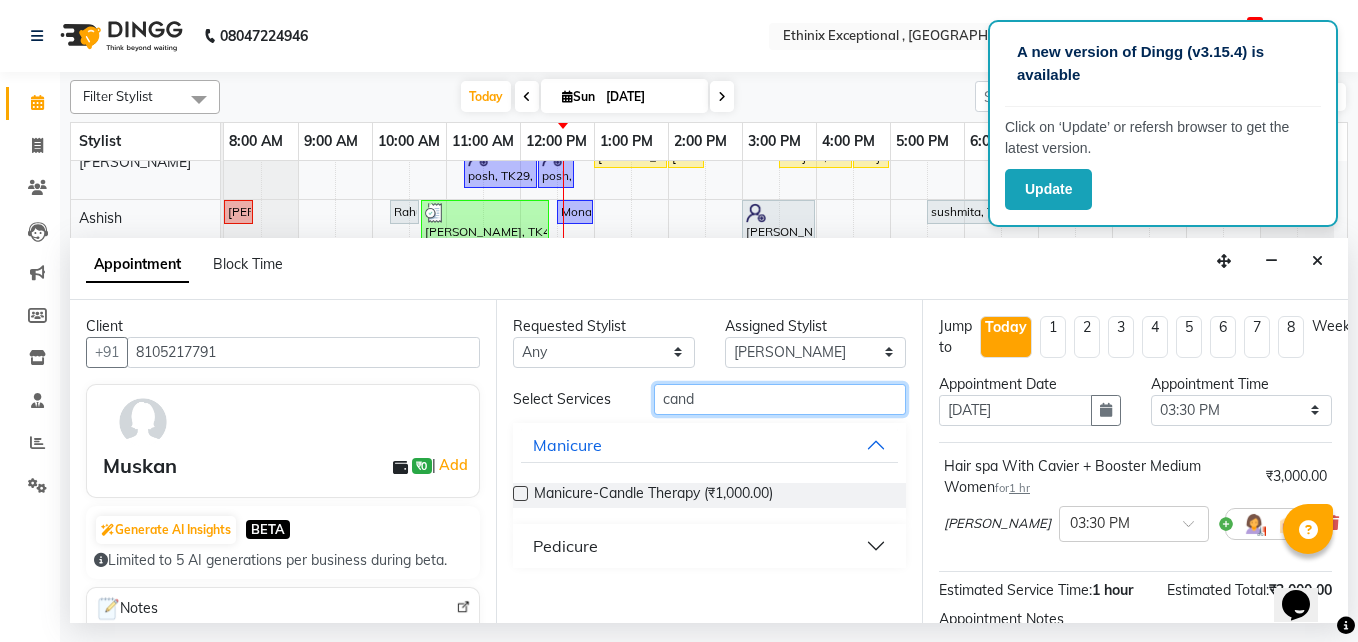 type on "cand" 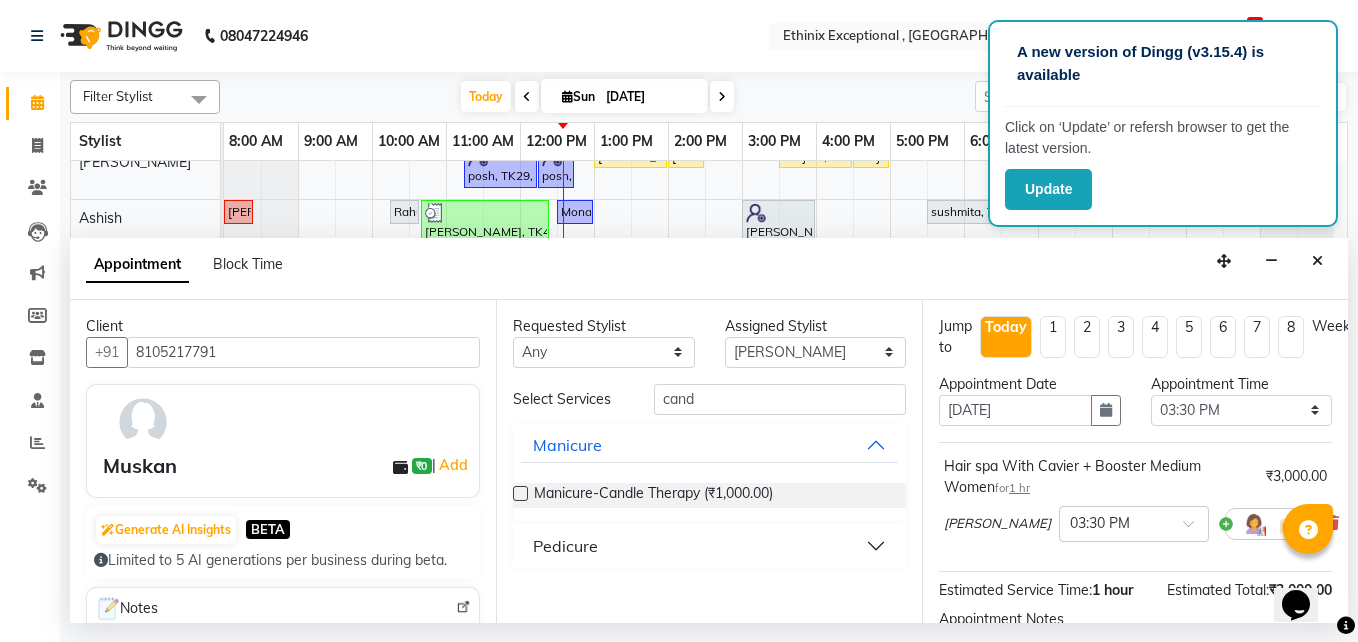 click on "Pedicure" at bounding box center [565, 546] 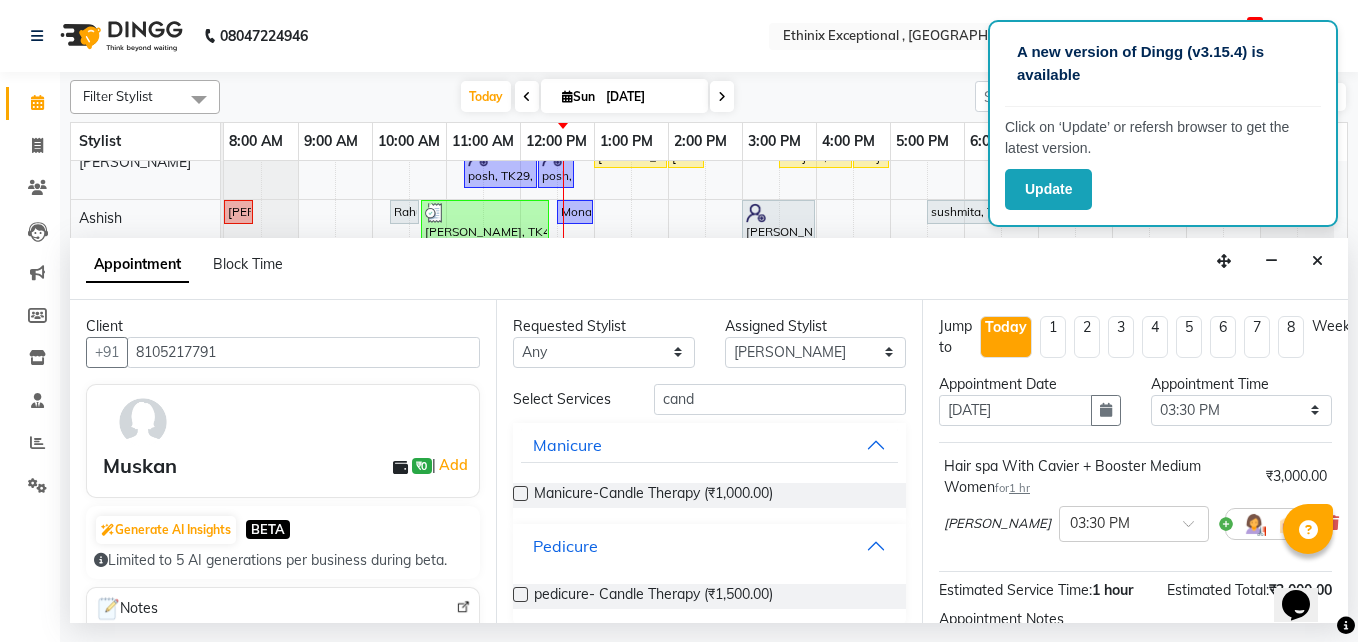 scroll, scrollTop: 18, scrollLeft: 0, axis: vertical 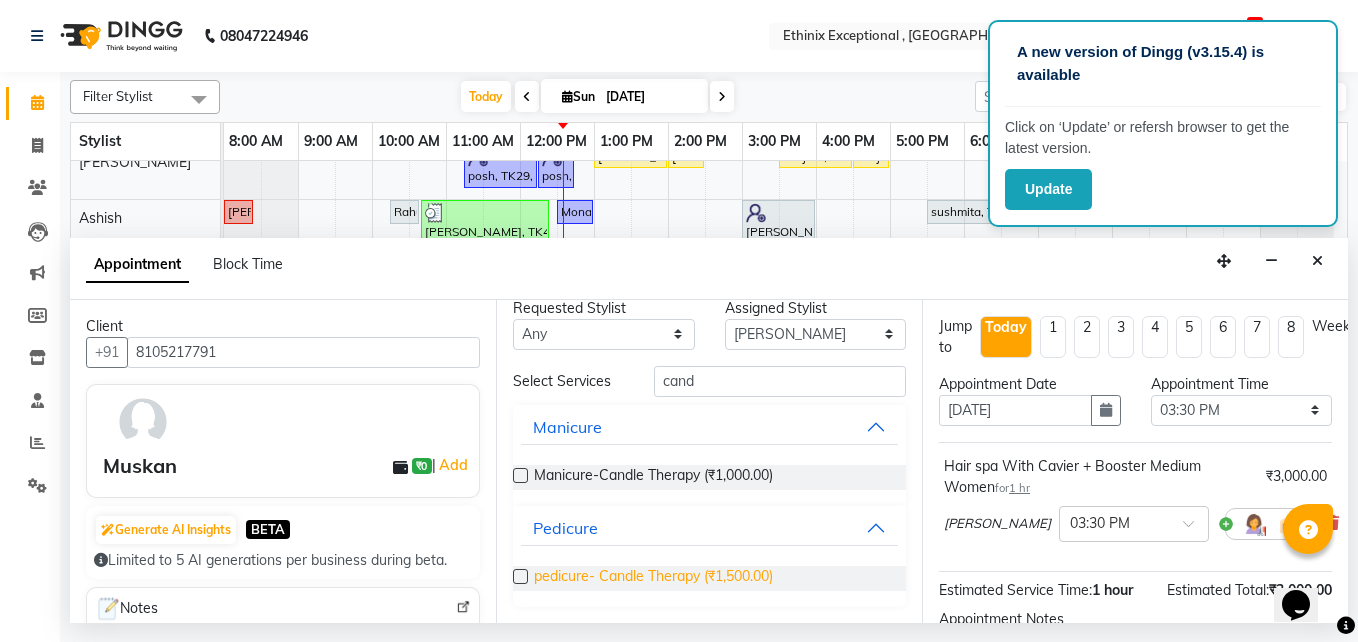 click on "pedicure- Candle Therapy (₹1,500.00)" at bounding box center [653, 578] 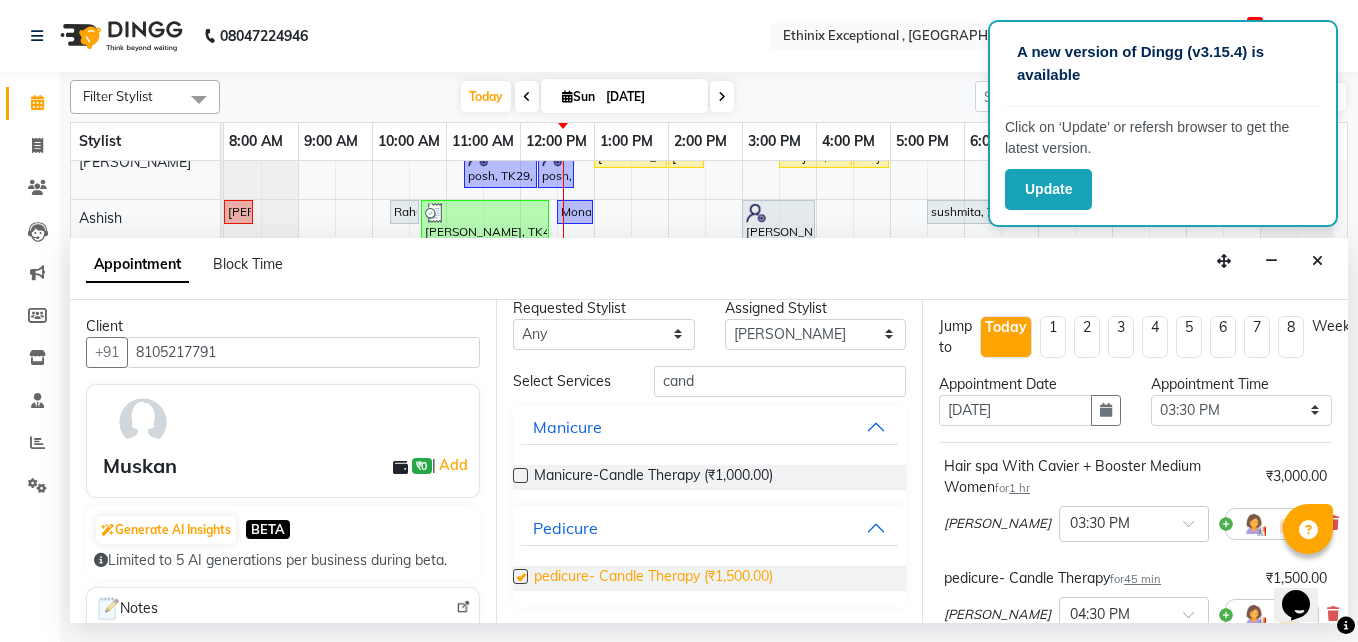 checkbox on "false" 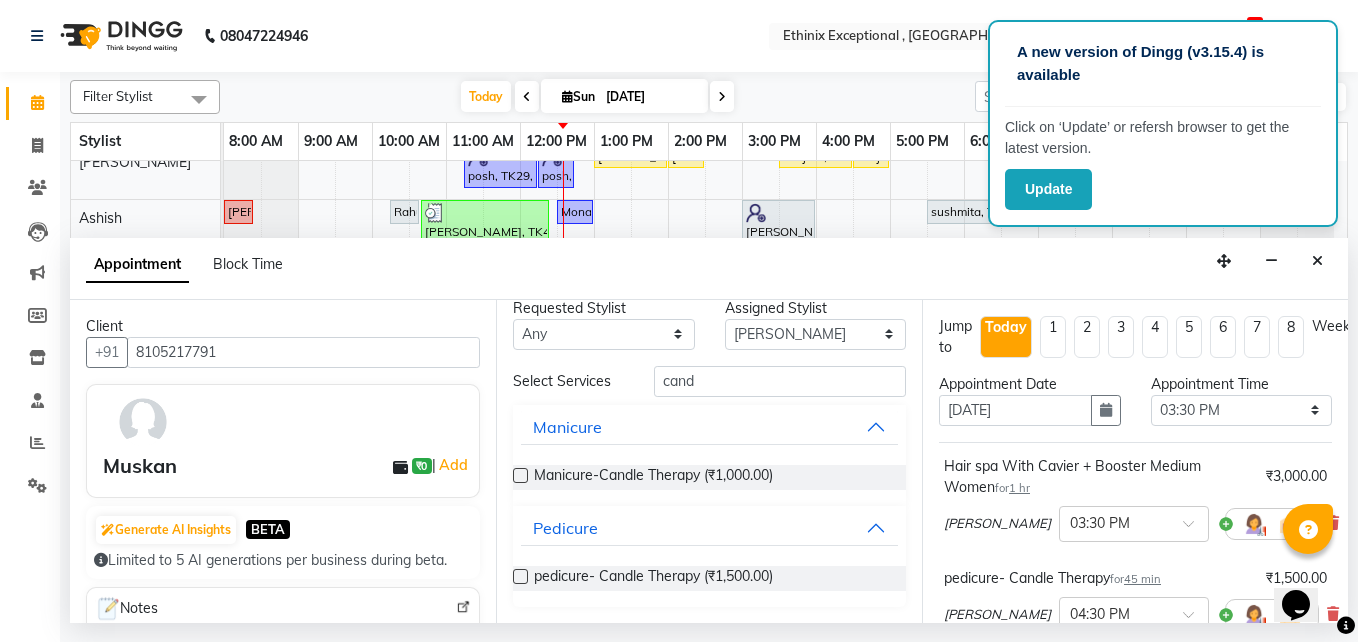 scroll, scrollTop: 134, scrollLeft: 0, axis: vertical 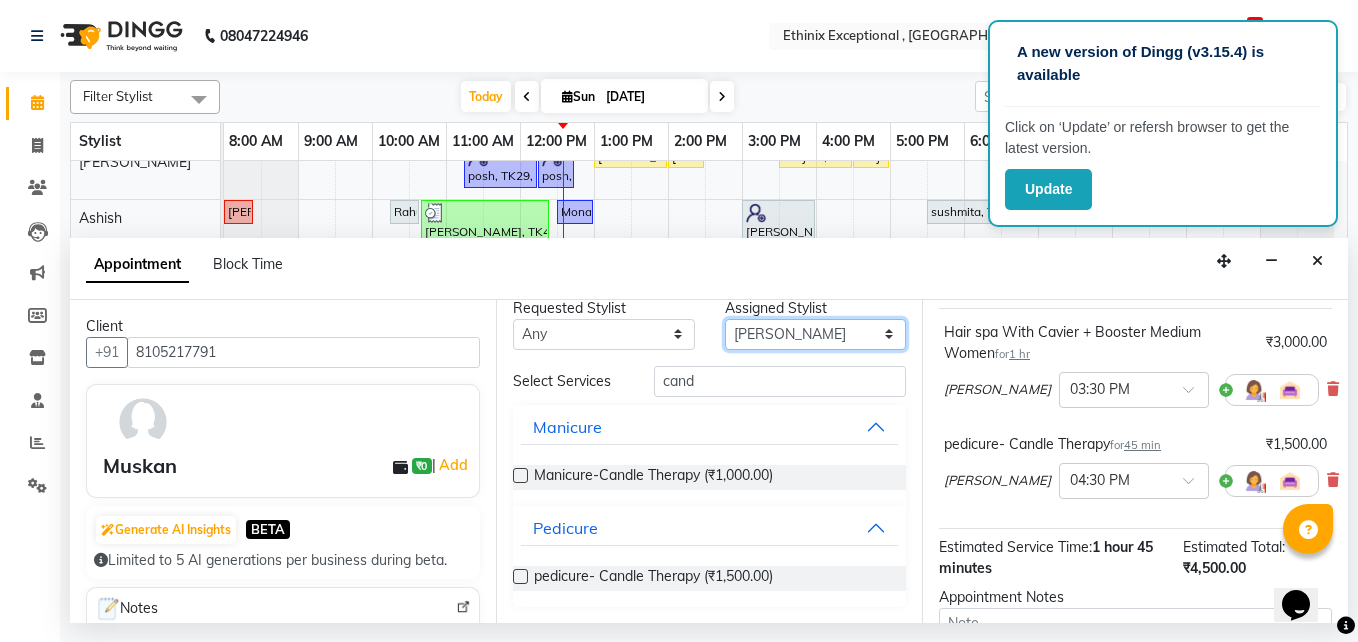 click on "Select Amoi Ashish BISHAKHA Cheten Yolmoo Dipa Dorjey Fasel Jacqueline James  KP Kusum Meghana Netesh Nitesh Pari Pritika Prity Rahul Rashid Ali Salima Sanjeev Satyam Sawan Shahzad Shoba Tina soni Younesh" at bounding box center (816, 334) 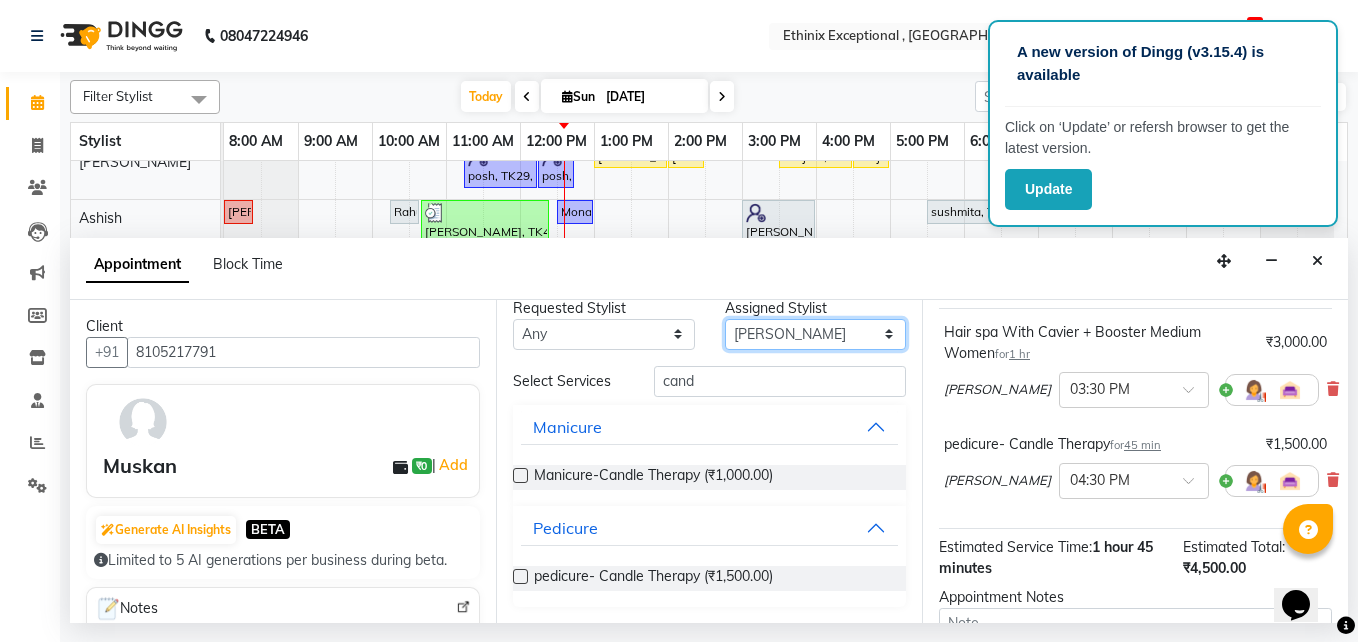 select on "66652" 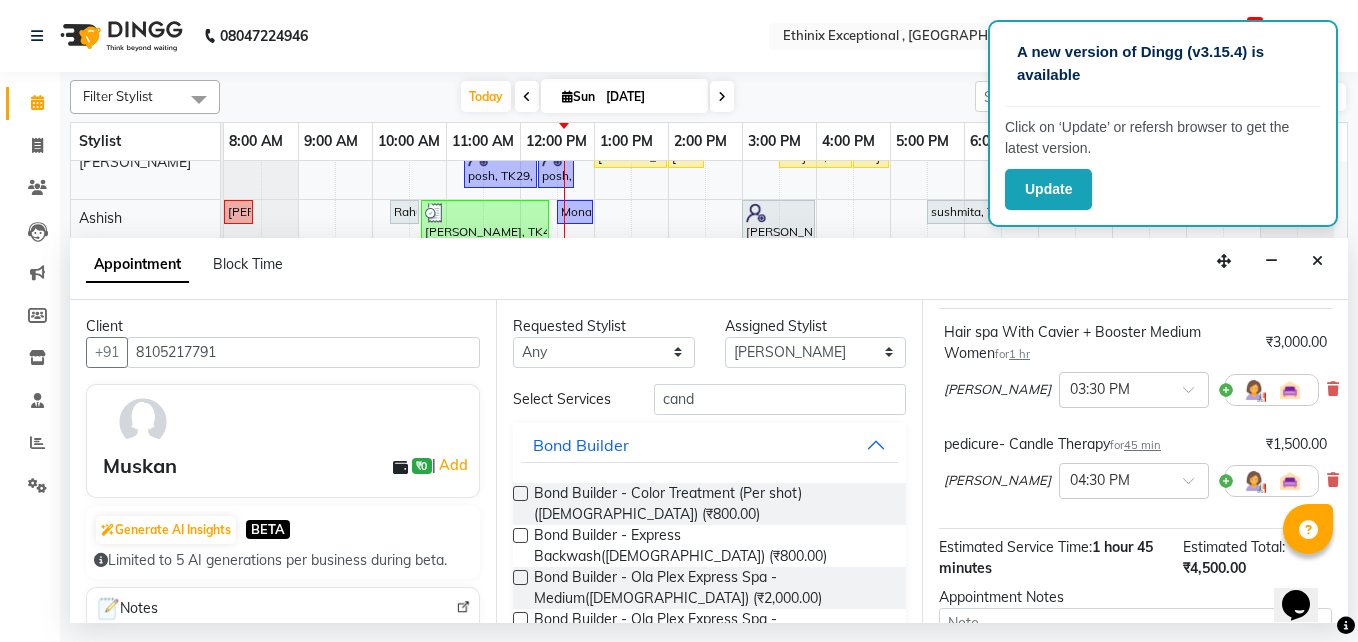 drag, startPoint x: 696, startPoint y: 395, endPoint x: 622, endPoint y: 374, distance: 76.922035 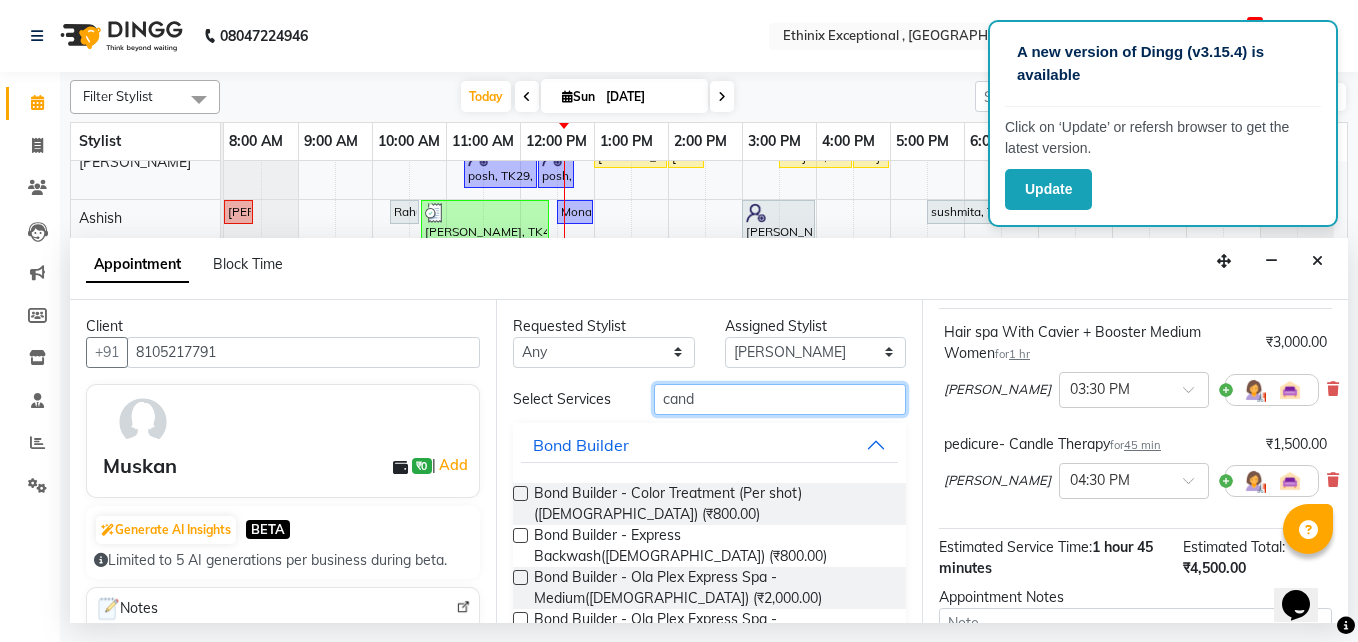 click on "cand" at bounding box center (780, 399) 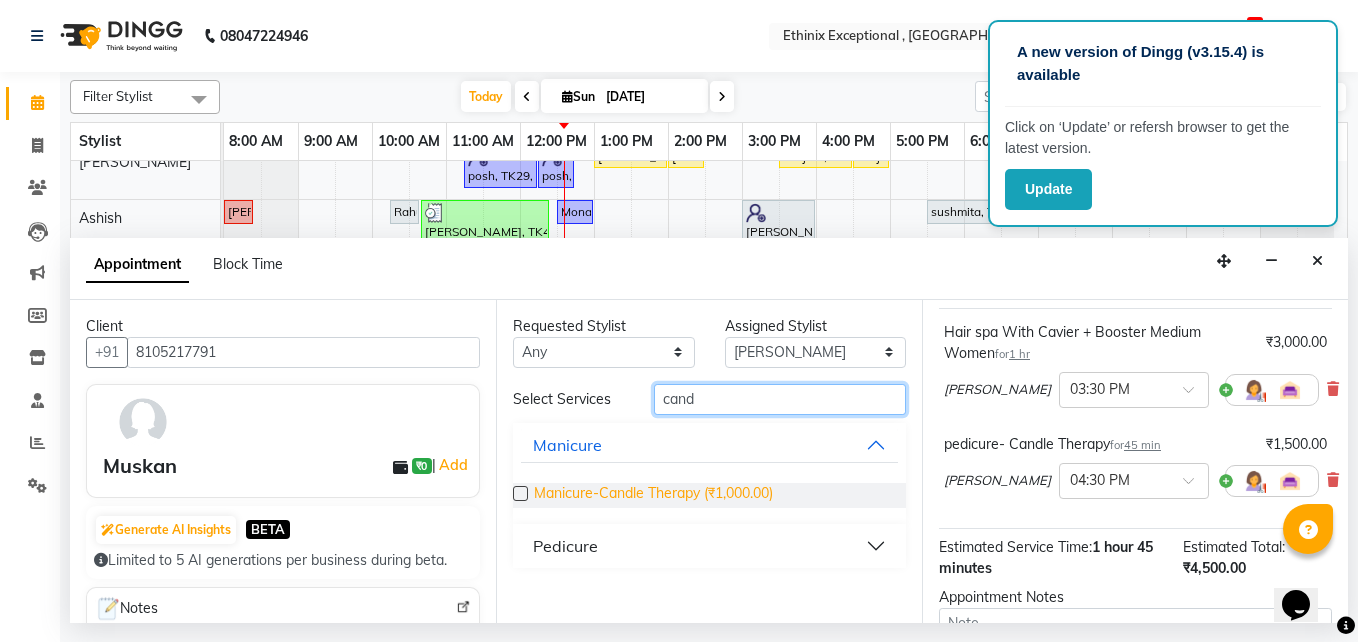 type on "cand" 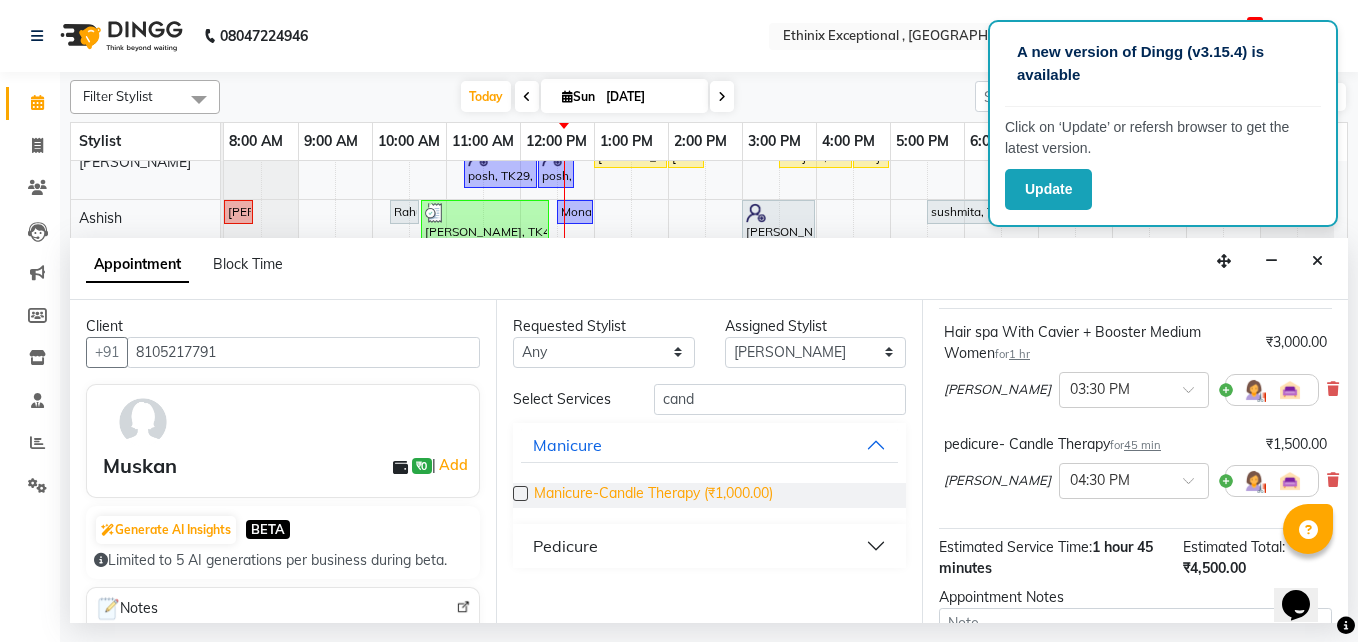 click on "Manicure-Candle Therapy (₹1,000.00)" at bounding box center [653, 495] 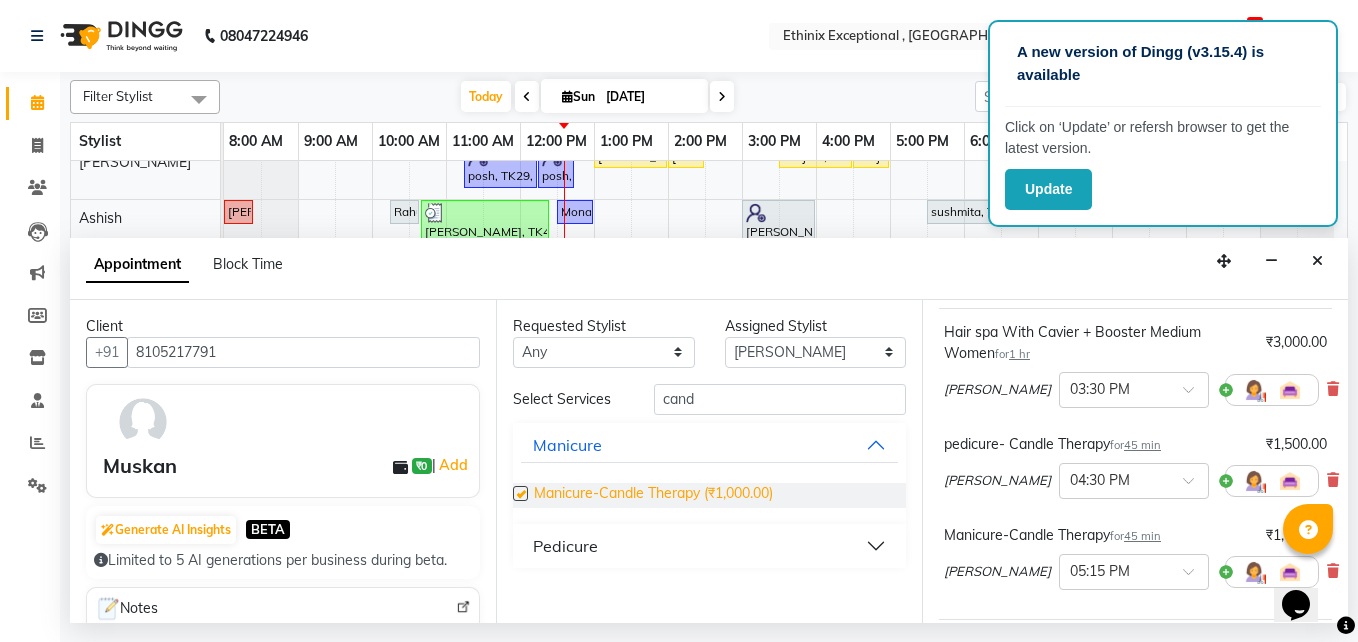checkbox on "false" 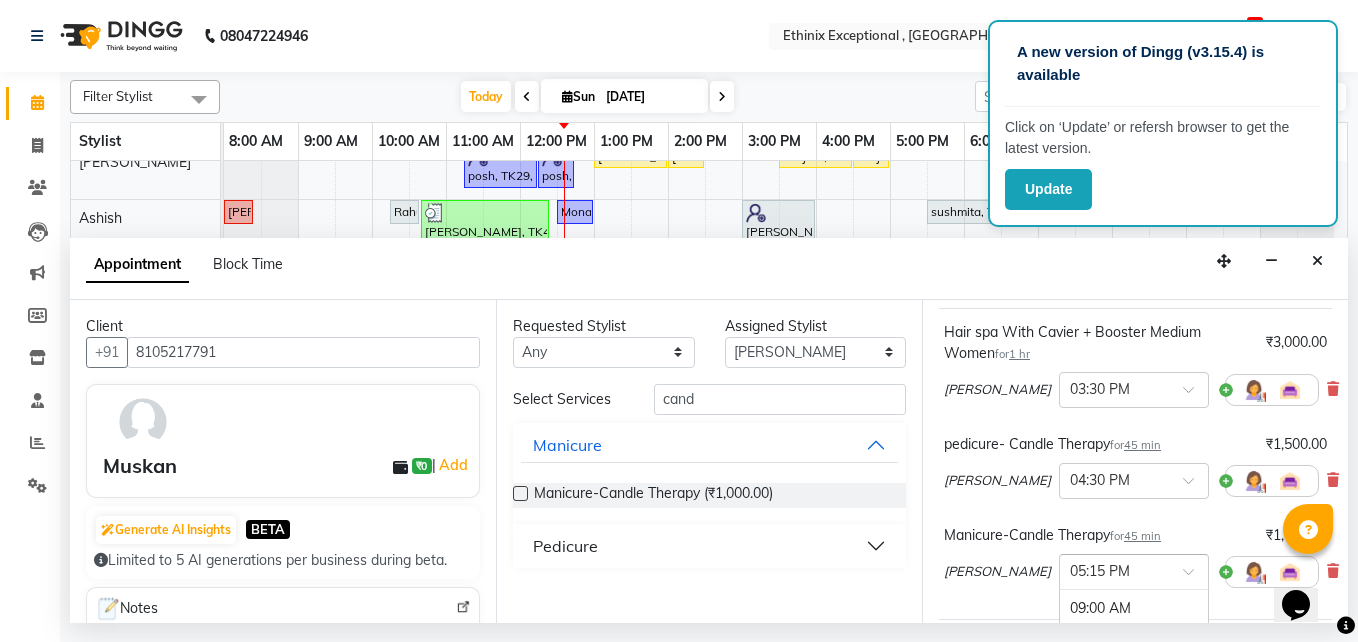 click at bounding box center (1195, 577) 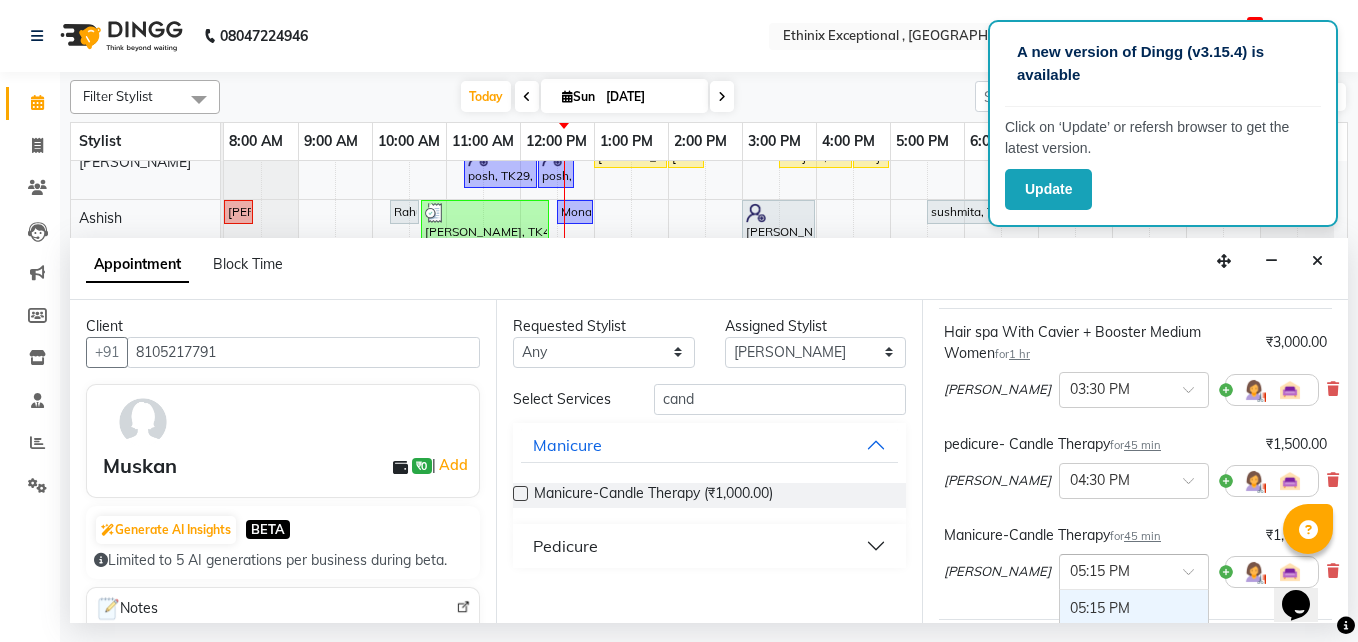 scroll, scrollTop: 305, scrollLeft: 9, axis: both 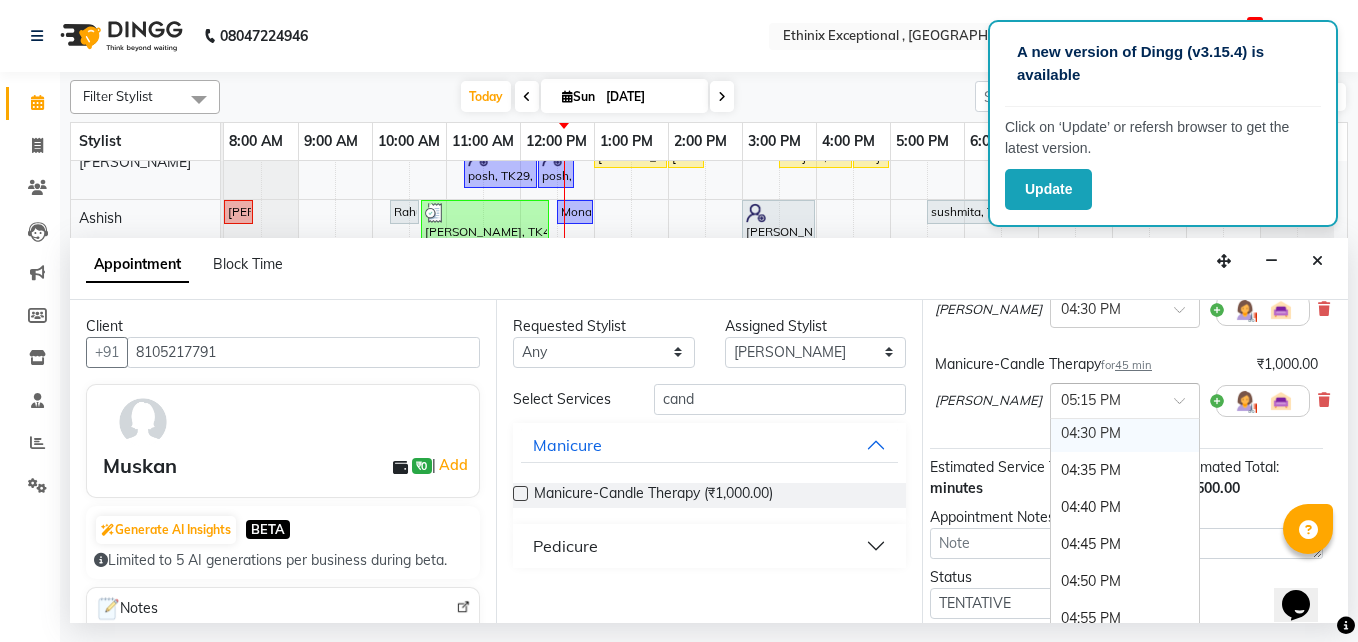 click on "04:30 PM" at bounding box center [1125, 433] 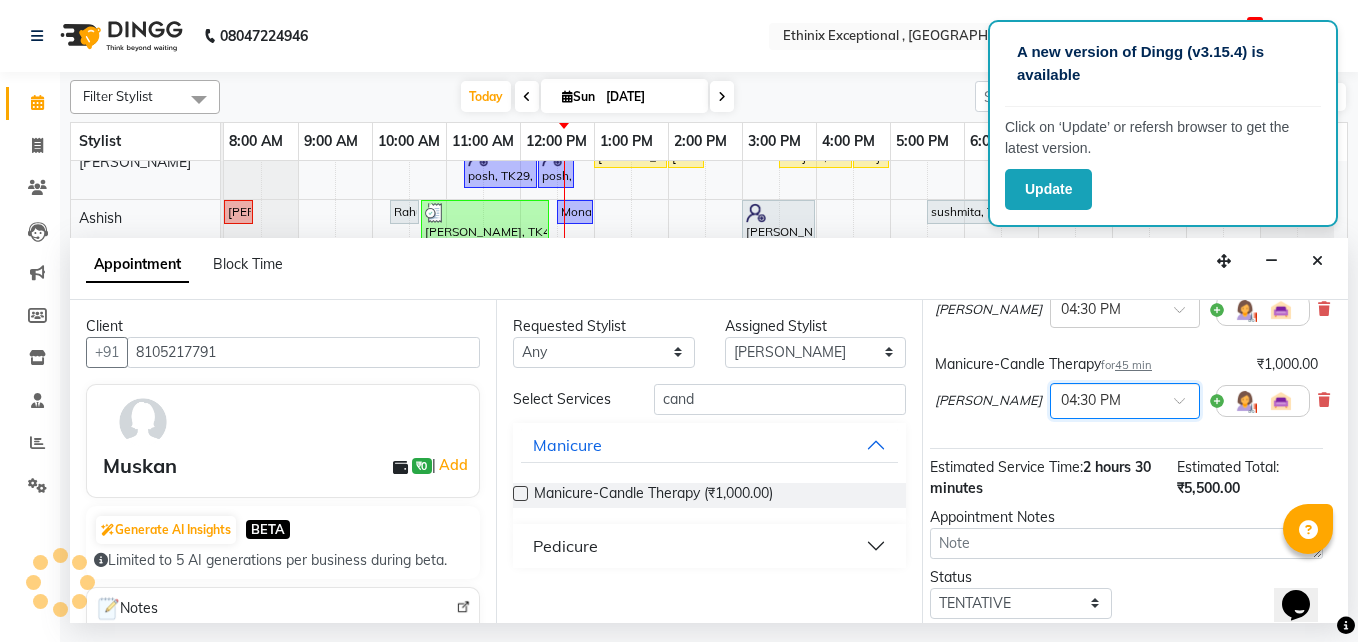 scroll, scrollTop: 463, scrollLeft: 9, axis: both 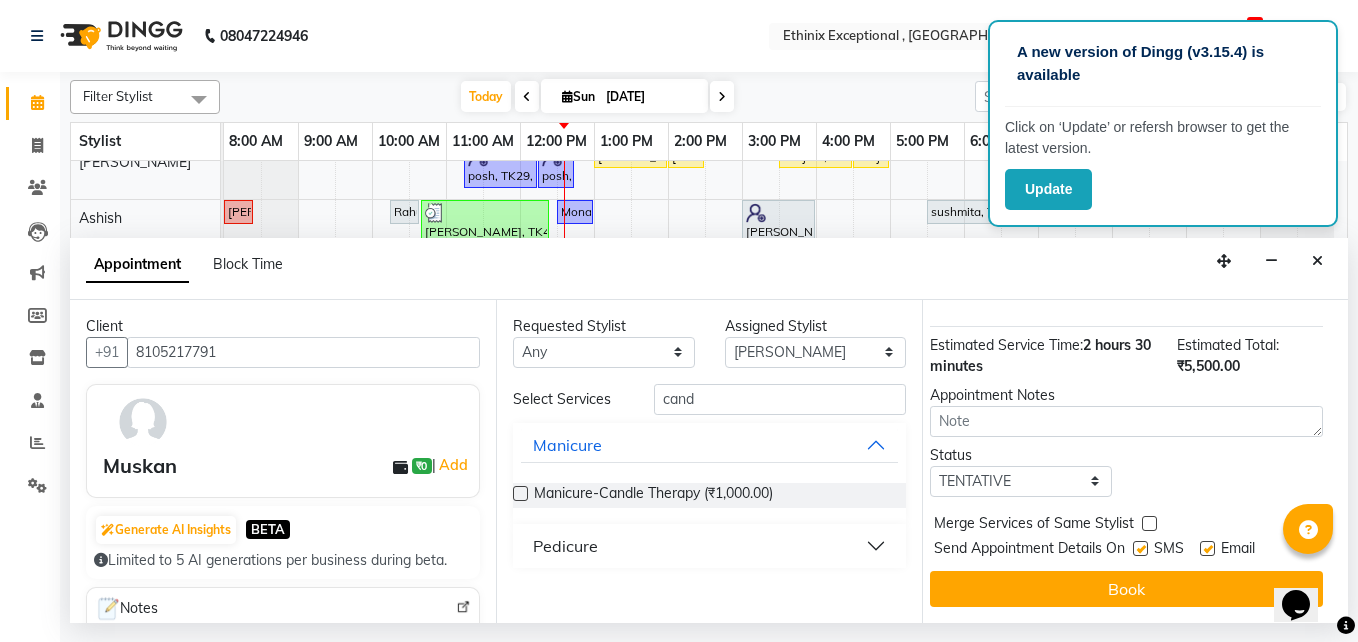 click at bounding box center [1207, 548] 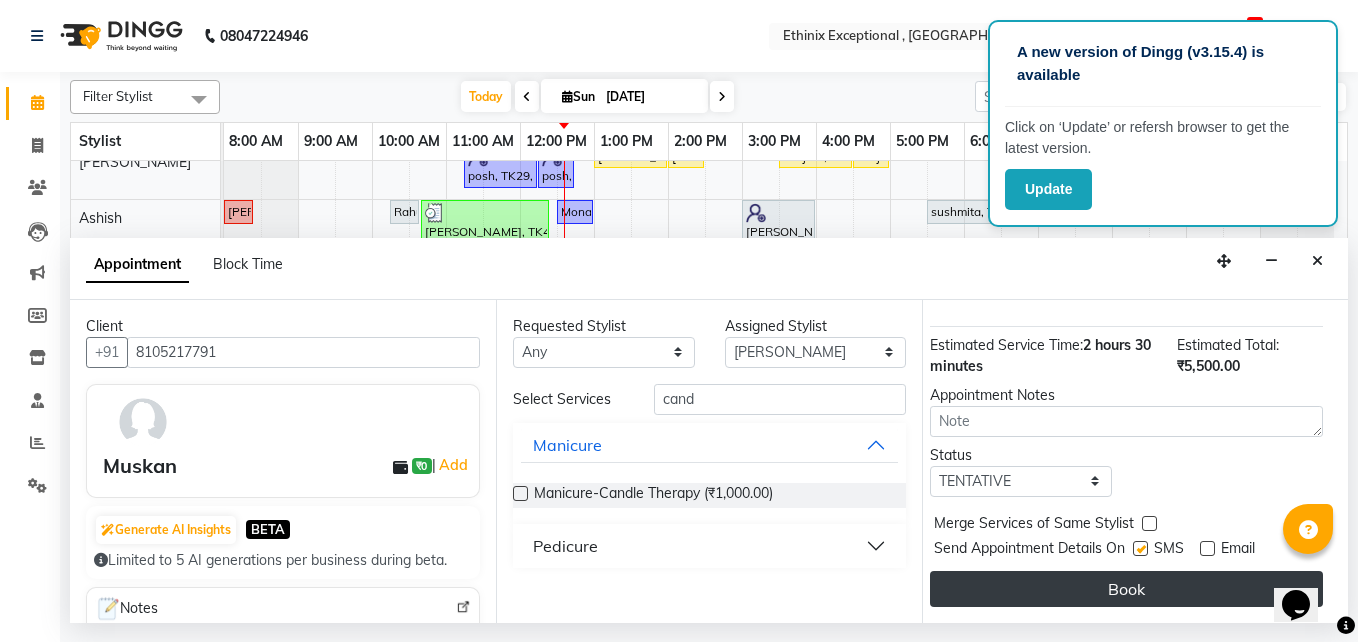 click on "Book" at bounding box center (1126, 589) 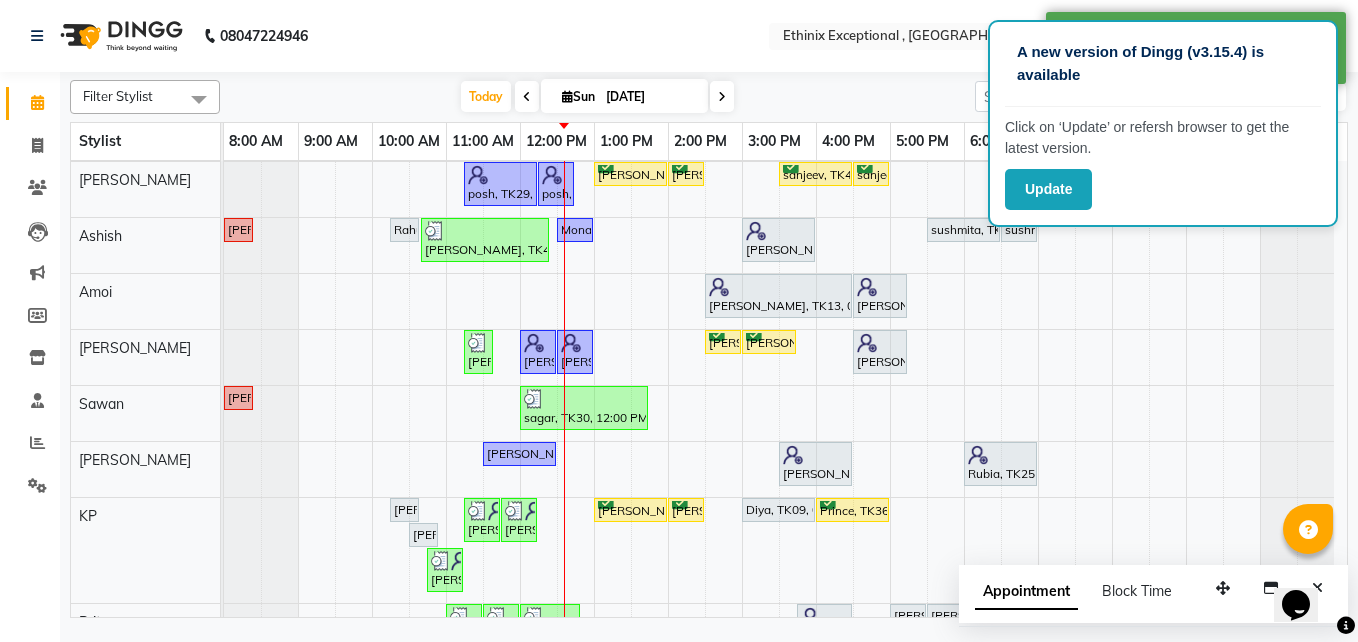 scroll, scrollTop: 651, scrollLeft: 0, axis: vertical 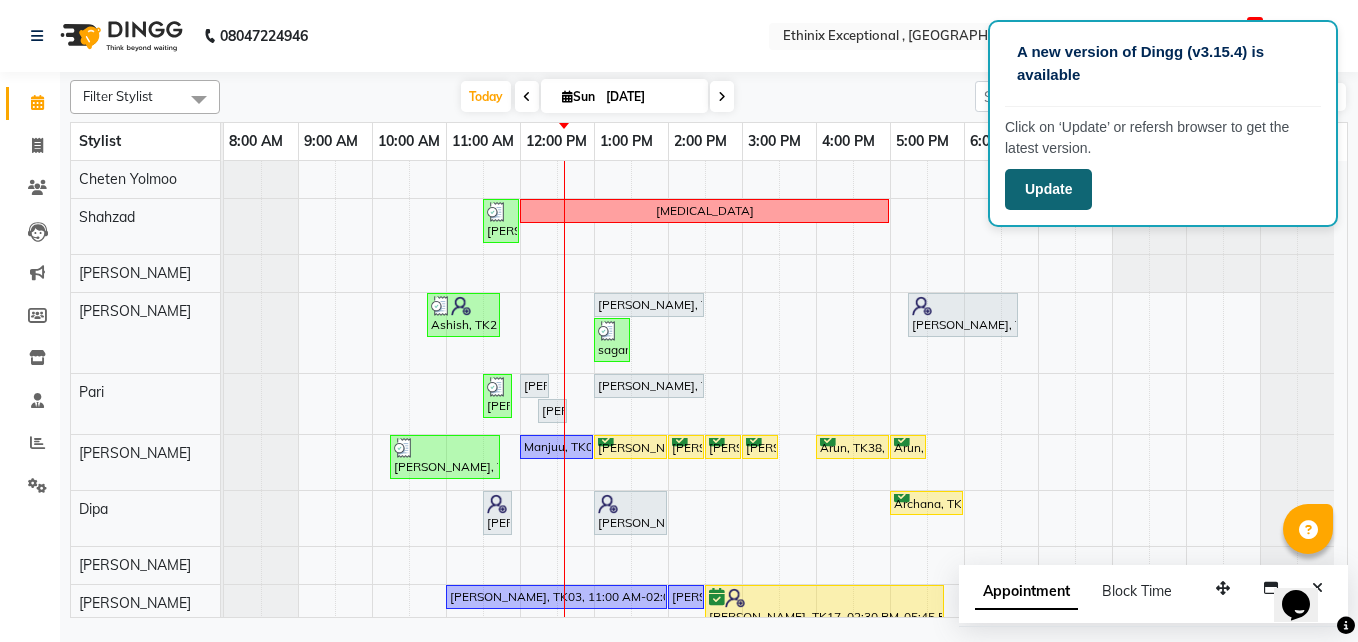 click on "Update" 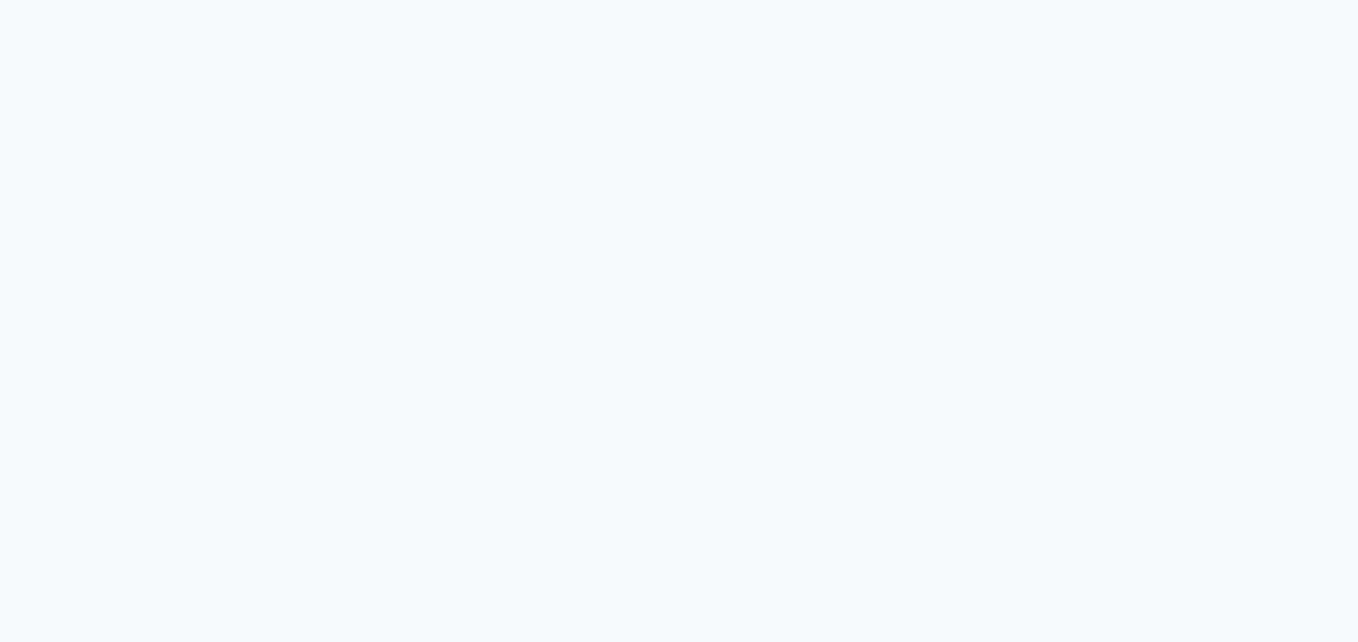 scroll, scrollTop: 0, scrollLeft: 0, axis: both 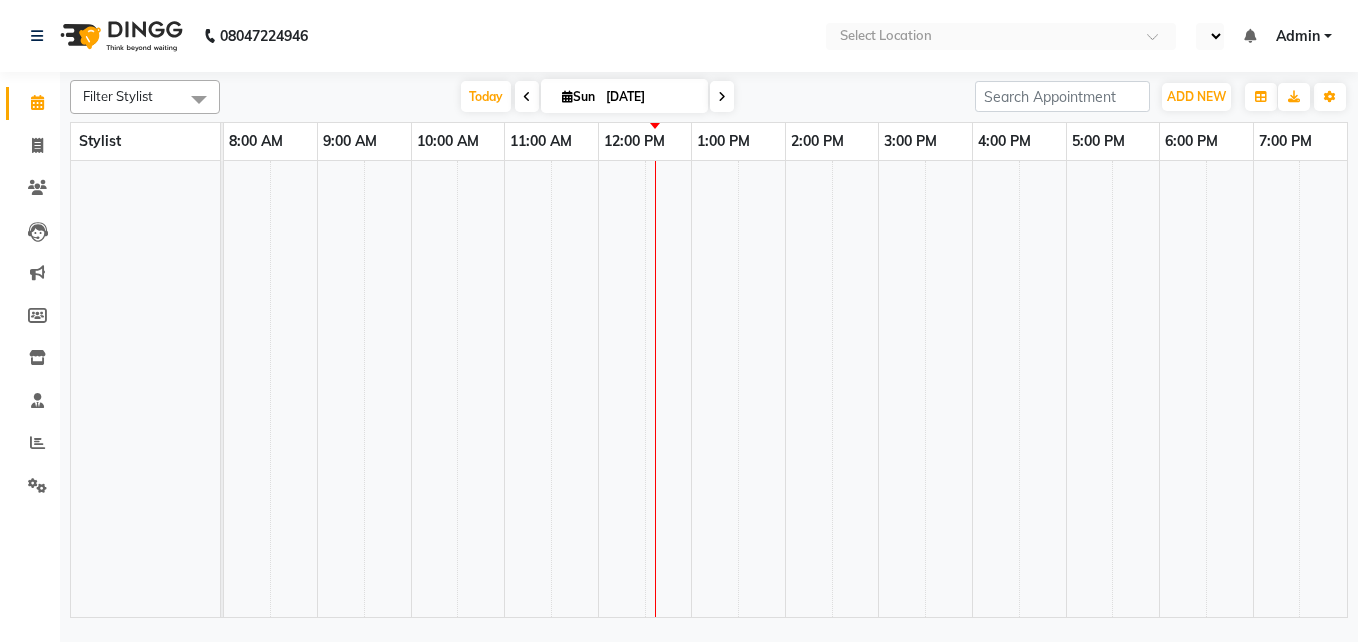 select on "en" 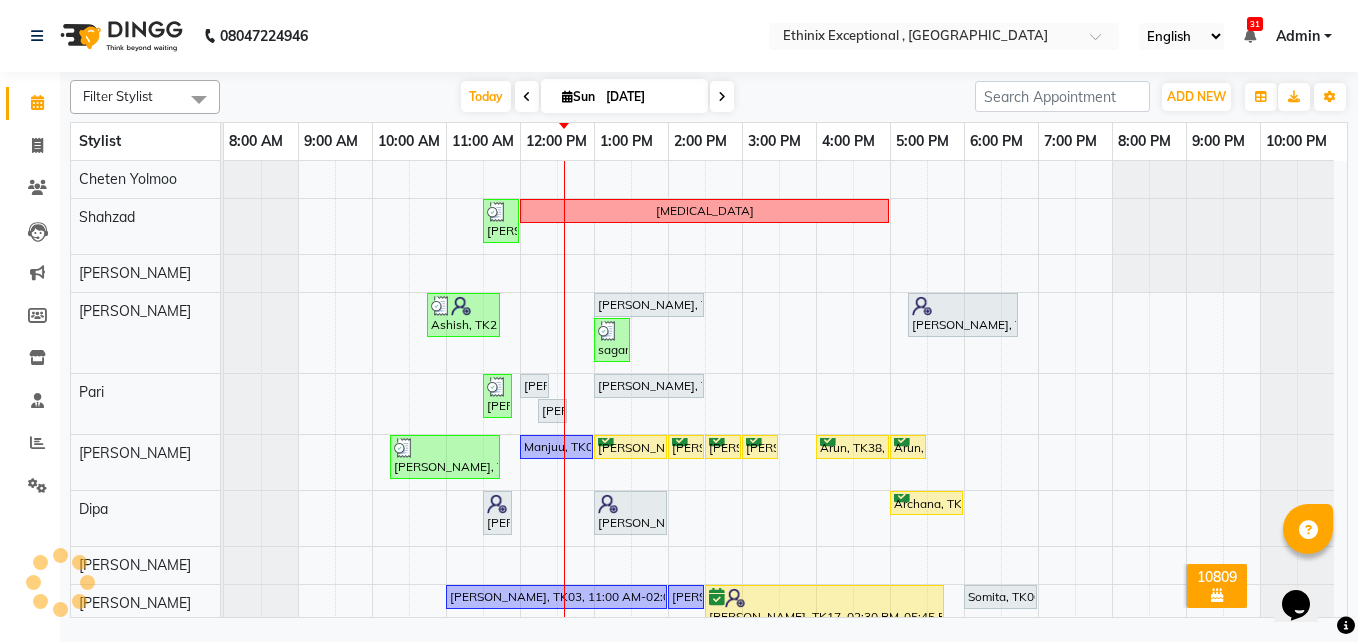 scroll, scrollTop: 0, scrollLeft: 0, axis: both 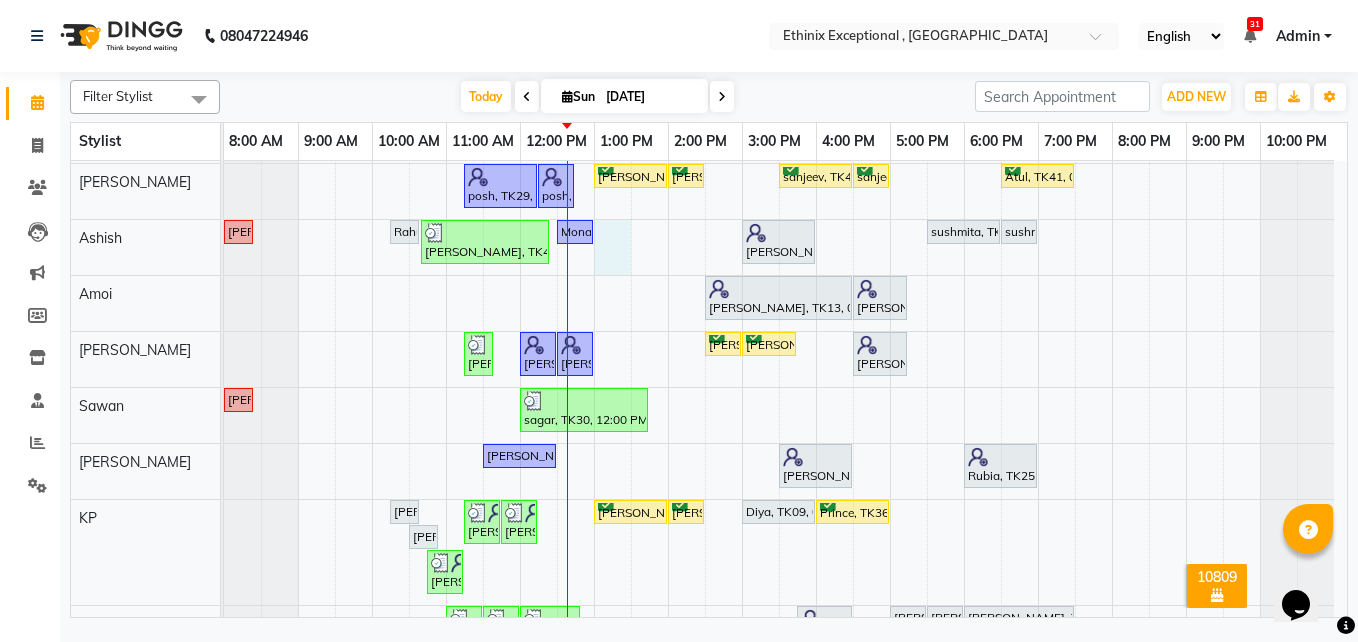 click on "Vidyadhar, TK24, 11:30 AM-12:00 PM, Haircut - Beard Trim  biotin      Ashish, TK21, 10:45 AM-11:45 AM, Stimulate - Head Massage (Men),Threading - Eye Brows    Tanushree, TK33, 01:00 PM-02:30 PM, Retuals - Power C Range(Unisex)     Anamika, TK13, 05:15 PM-06:45 PM, Retuals - Power Hyaluronic Range(Unisex)     sagar, TK30, 01:00 PM-01:30 PM, Threading - Eye Brows,Threading- Upper Lips     Monica, TK31, 11:30 AM-11:45 AM, Threading - Eye Brows    Ipshita, TK05, 12:00 PM-12:15 PM, Threading - Eye Brows    Tanushree, TK33, 01:00 PM-02:30 PM, Retuals - Power C Range(Unisex)    Ipshita, TK05, 12:15 PM-12:30 PM, Threading- Upper Lips     Monish, TK35, 10:15 AM-11:45 AM, Haircut - Premier Men Hair Cut ,Haircut - Beard Trim    Manjuu, TK08, 12:00 PM-01:00 PM, Haircut - Premier Men Hair Cut      Shubha, TK01, 01:00 PM-02:00 PM, Haircut - Premier Men Hair Cut      Shibani, TK04, 02:00 PM-02:30 PM, Haircut - Premier Men Hair Cut      Shubha, TK01, 02:30 PM-03:00 PM, Haircut - Beard Trim" at bounding box center [785, 313] 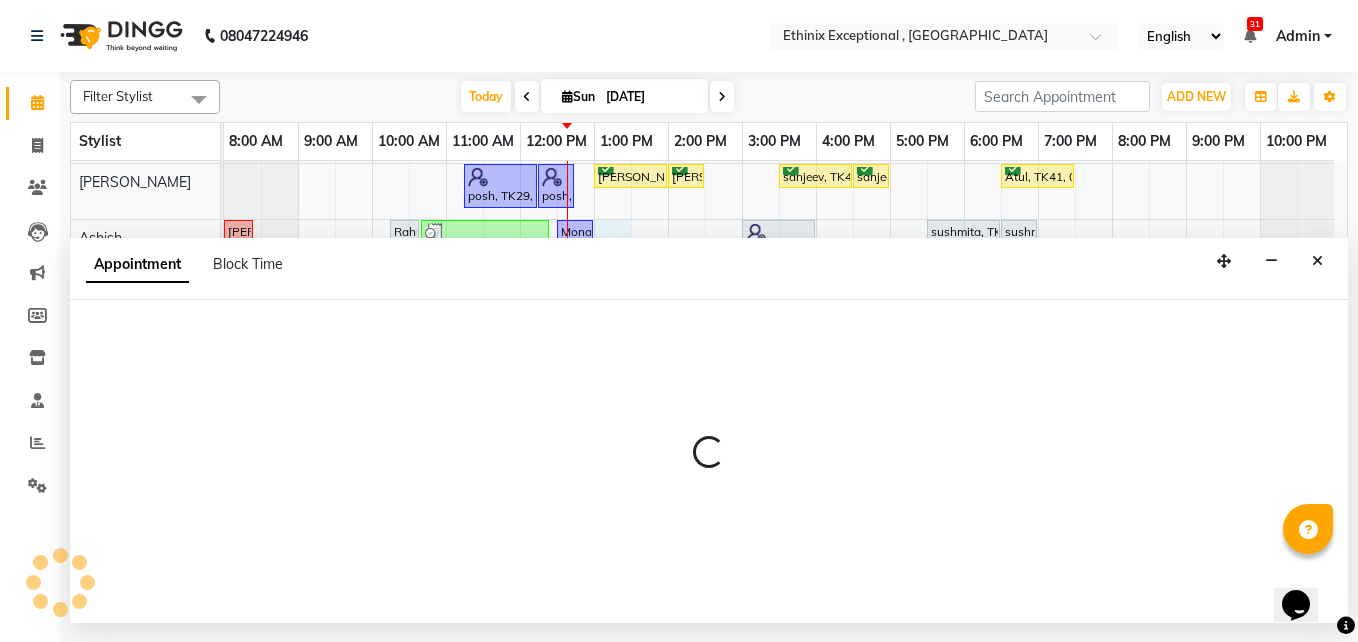 select on "62328" 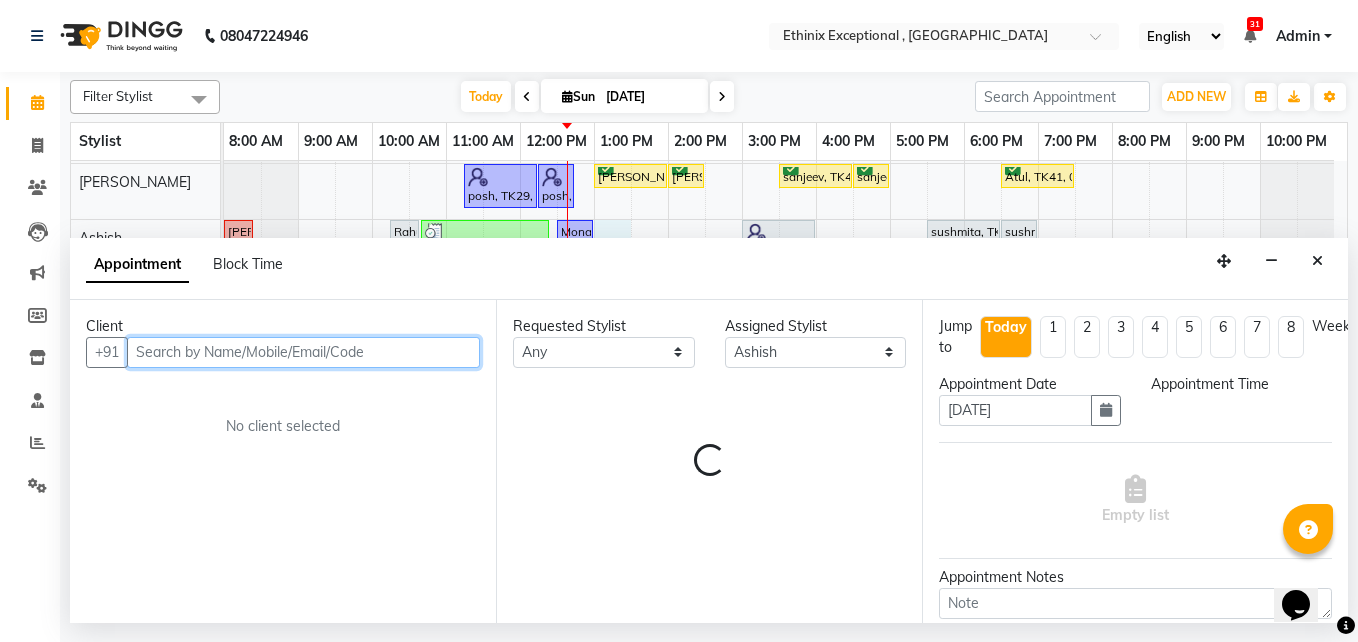 select on "780" 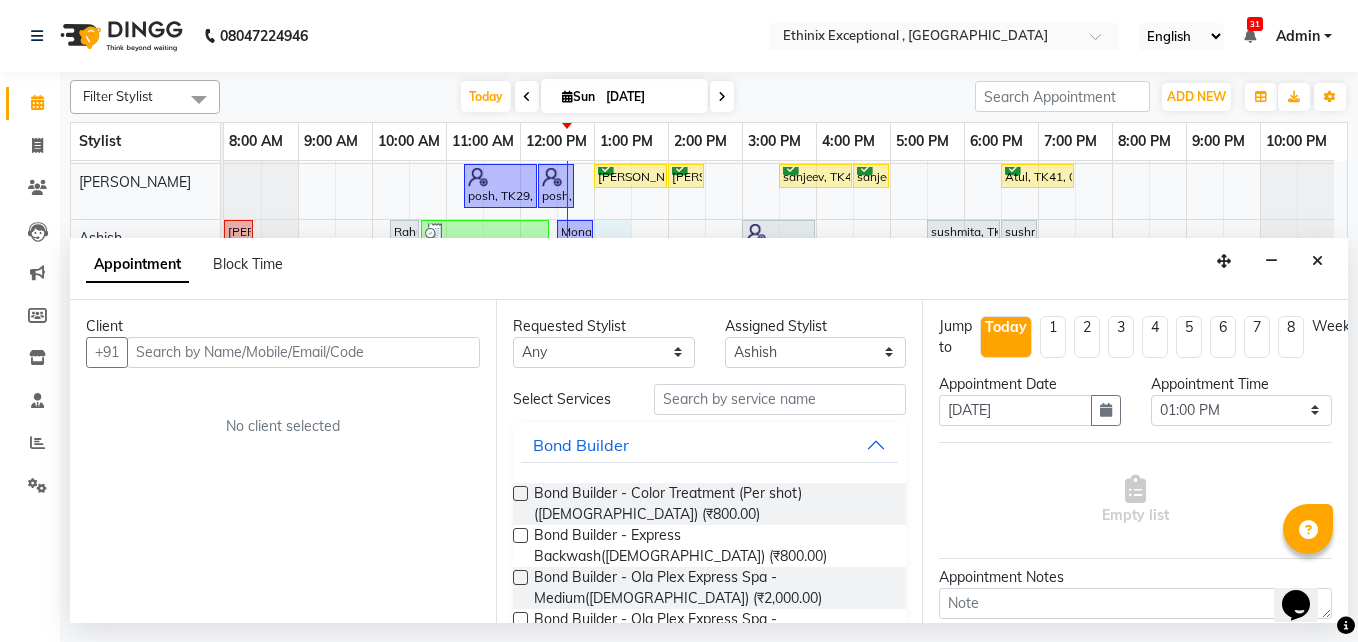click on "Client +91  No client selected" at bounding box center (283, 461) 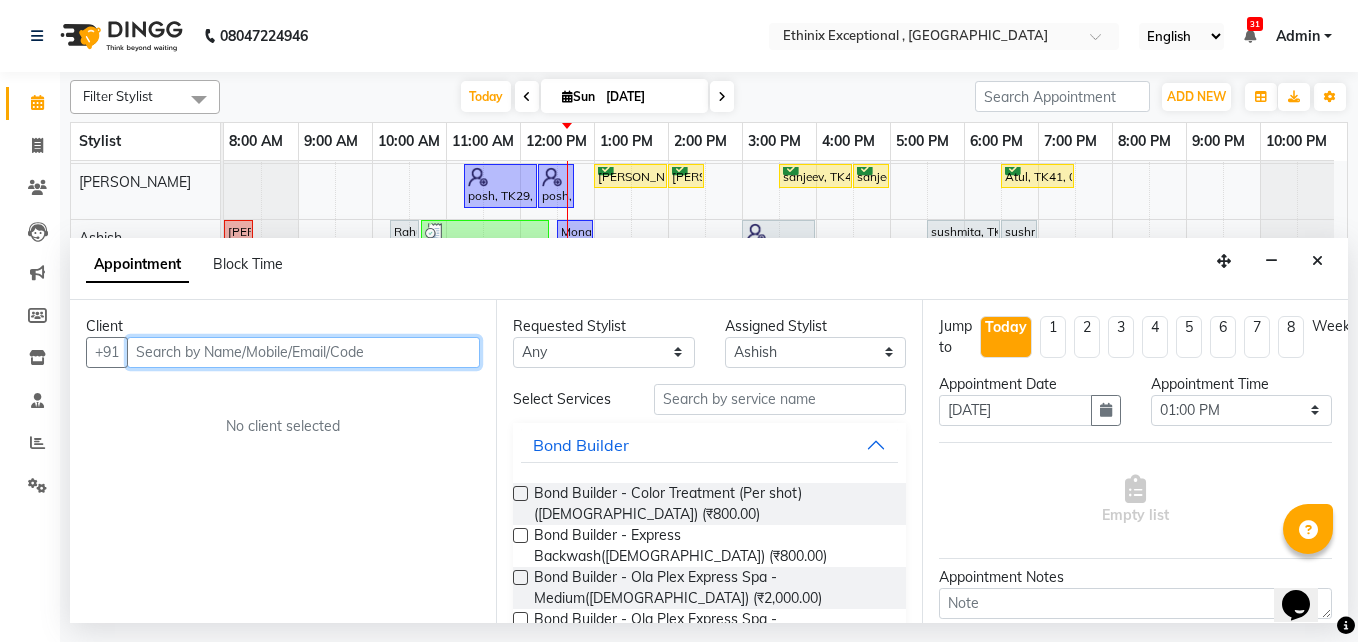 click at bounding box center [303, 352] 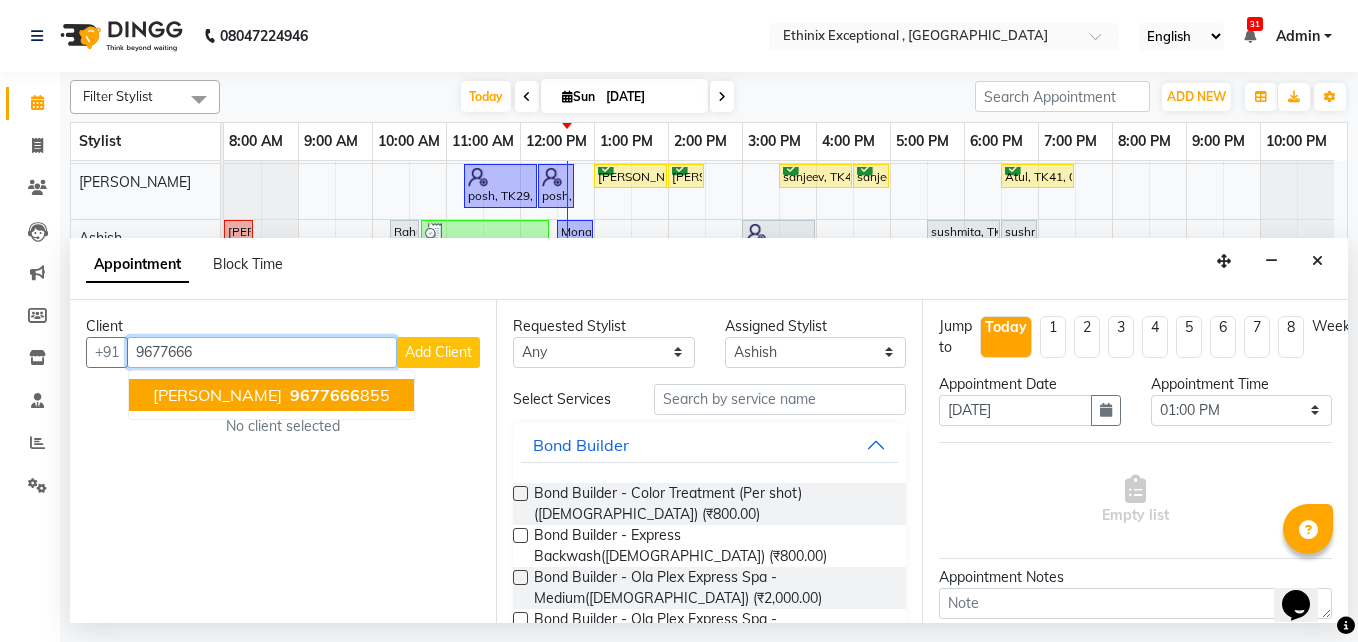click on "[PERSON_NAME]" at bounding box center [217, 395] 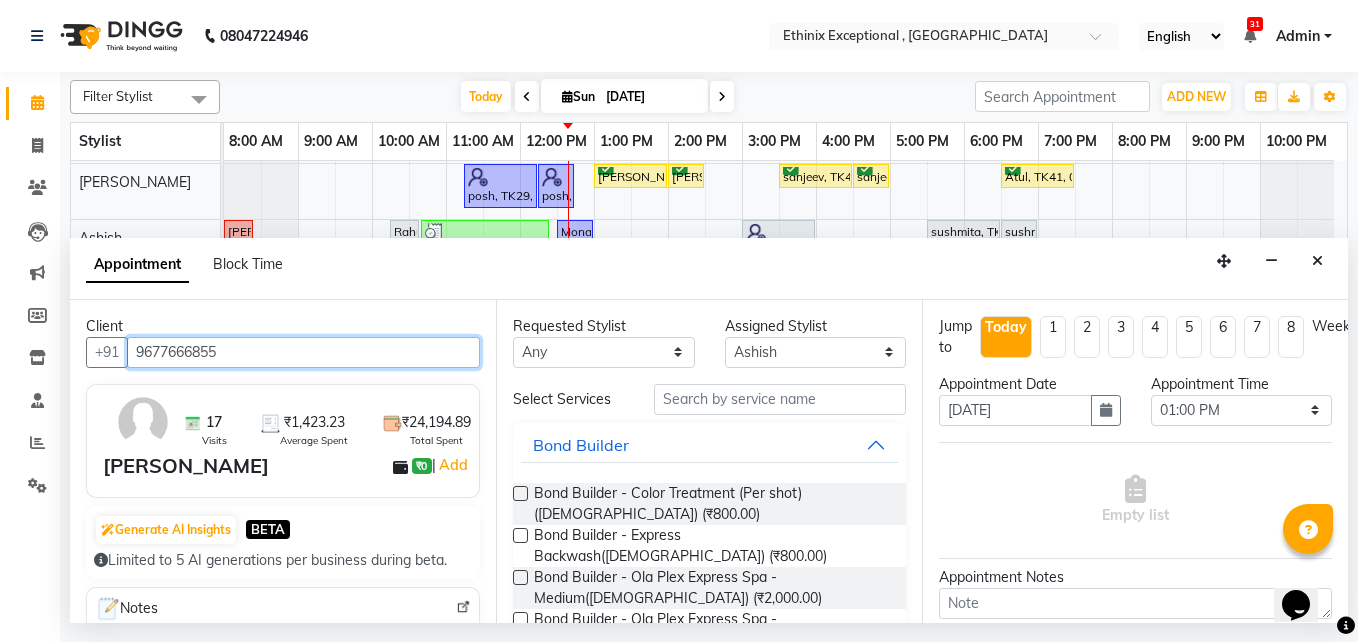 type on "9677666855" 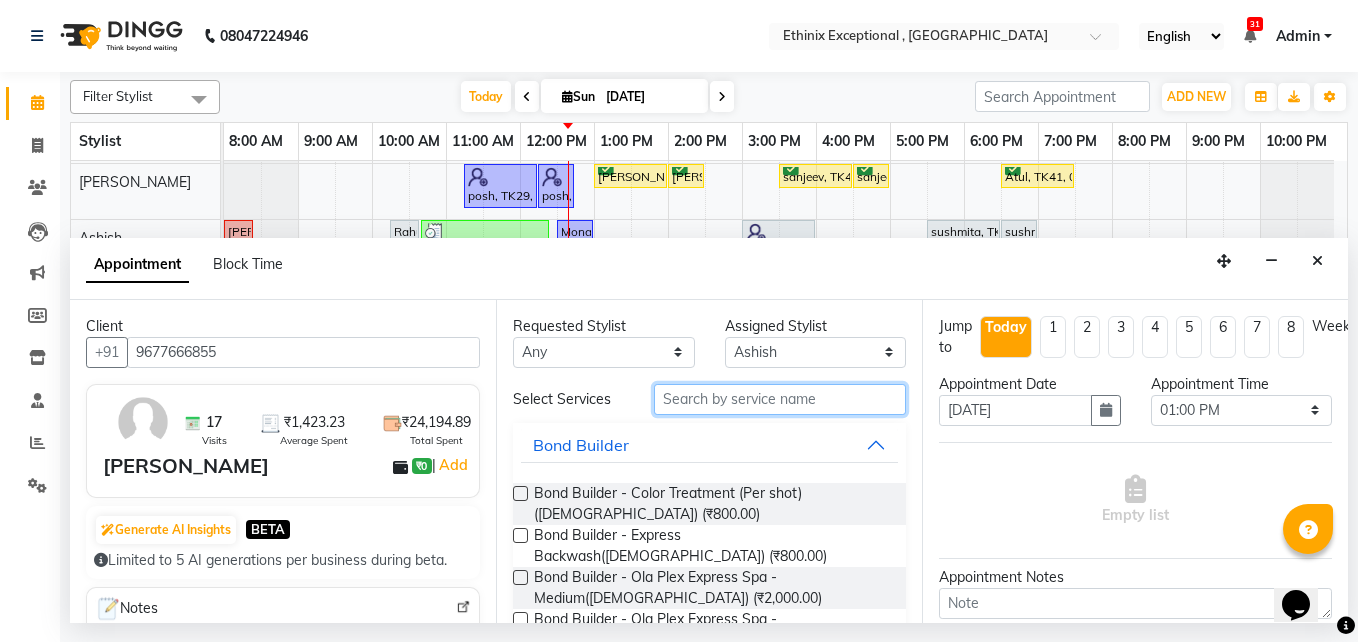 click at bounding box center [780, 399] 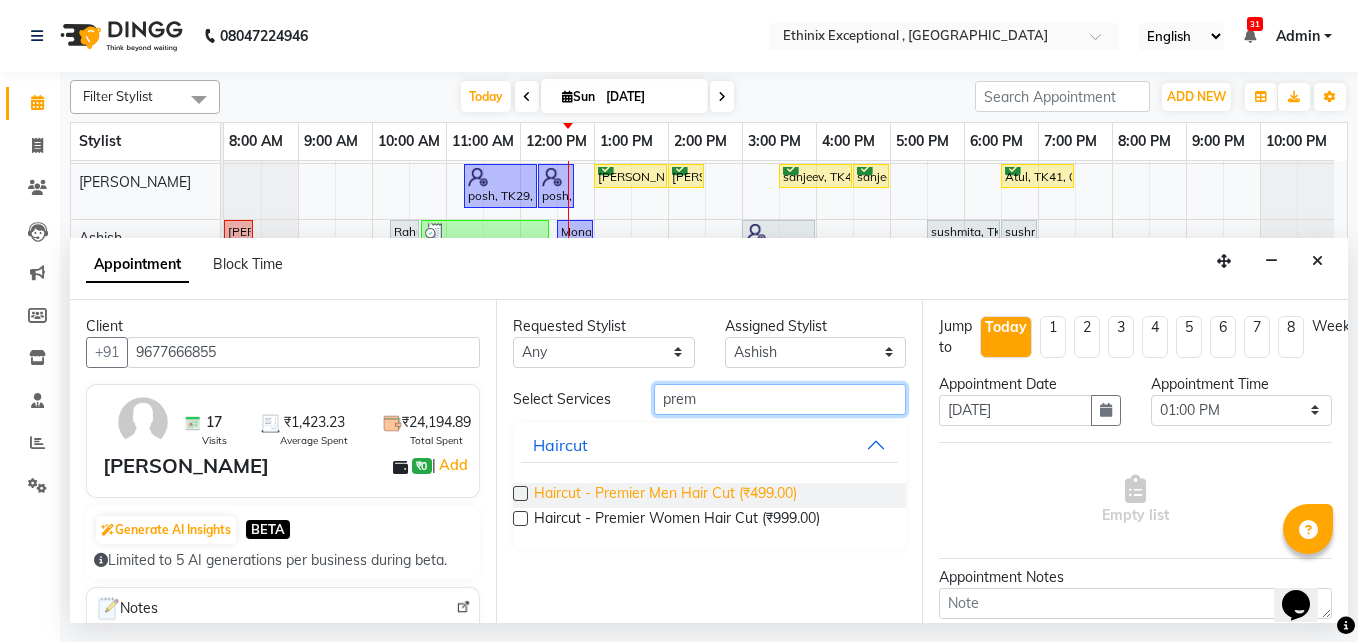 type on "prem" 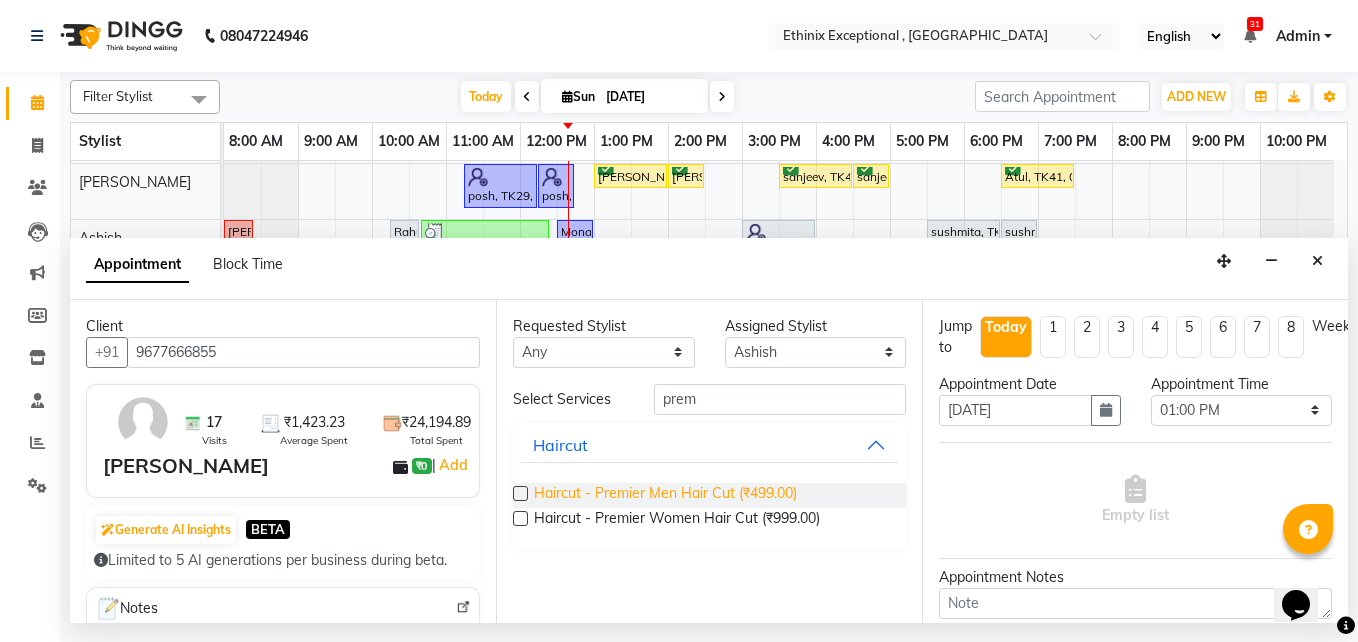 click on "Haircut - Premier Men Hair Cut  (₹499.00)" at bounding box center [665, 495] 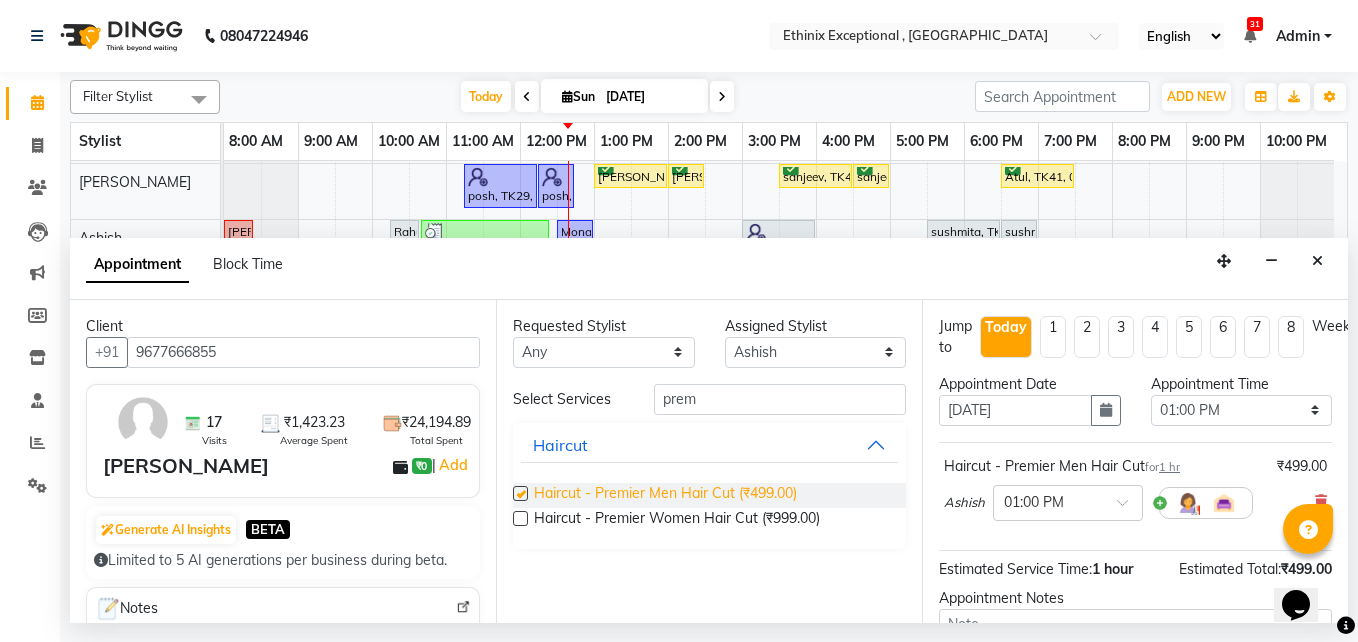 checkbox on "false" 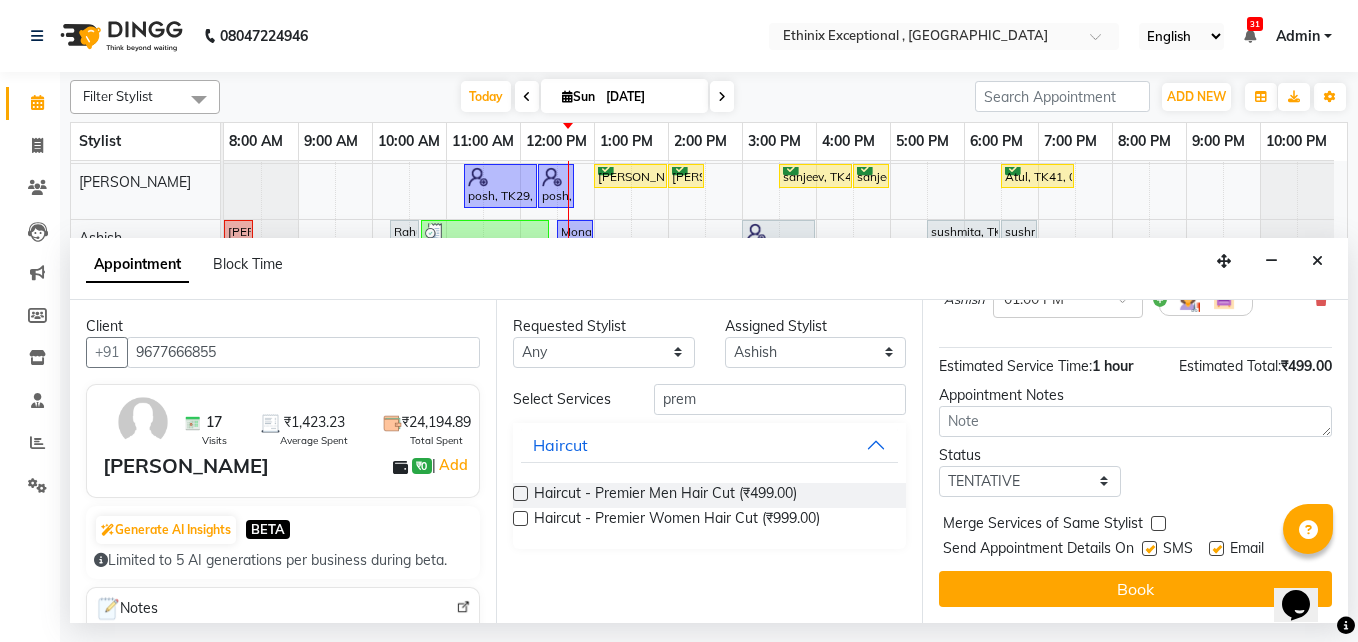 click at bounding box center [1216, 548] 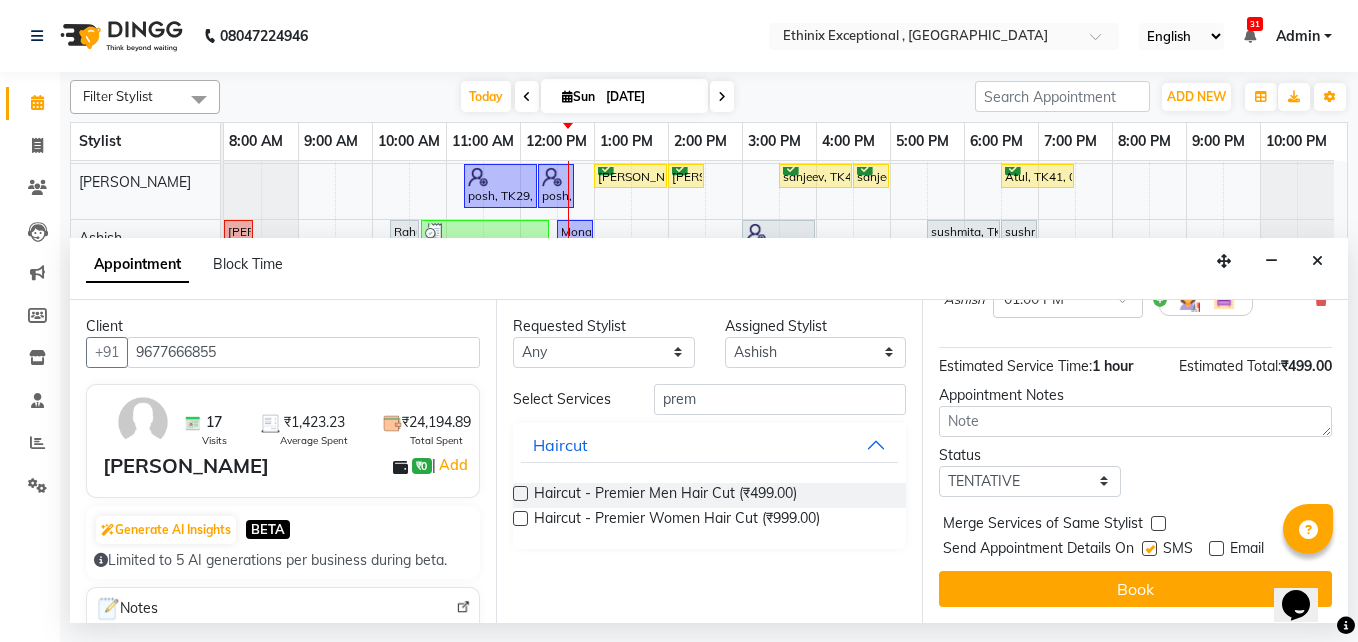 click at bounding box center (1149, 548) 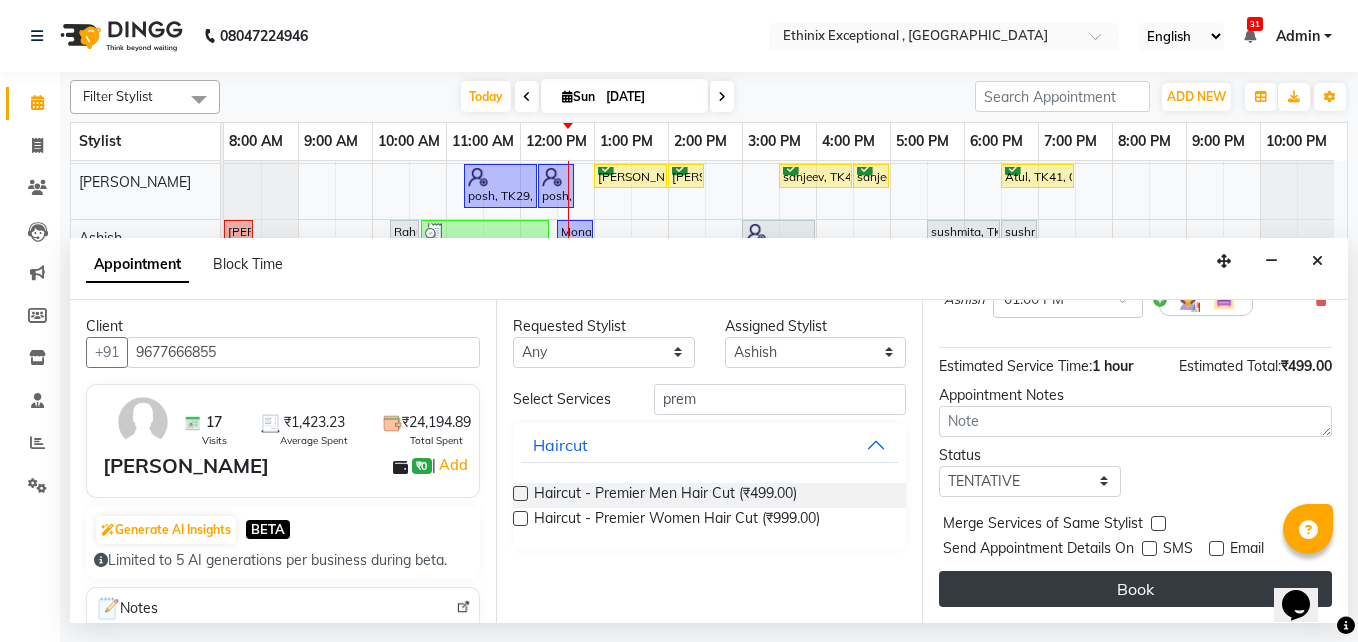 click on "Book" at bounding box center (1135, 589) 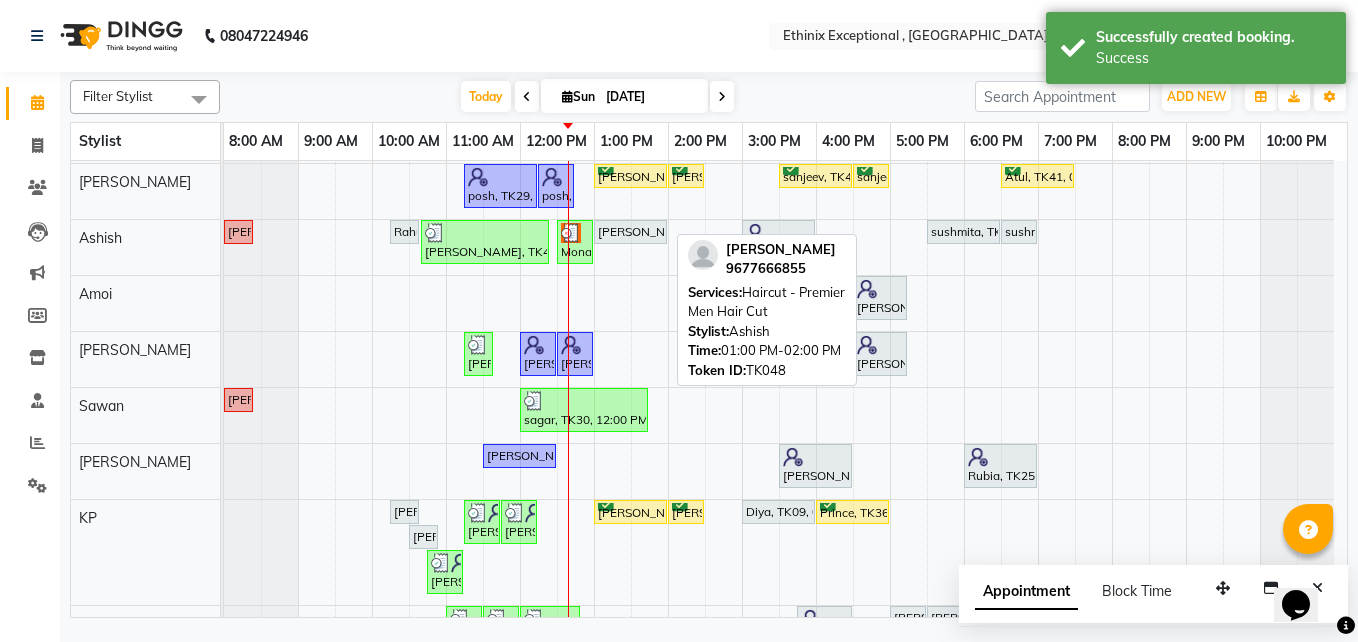 click on "Sai Kumar, TK48, 01:00 PM-02:00 PM, Haircut - Premier Men Hair Cut" at bounding box center (630, 232) 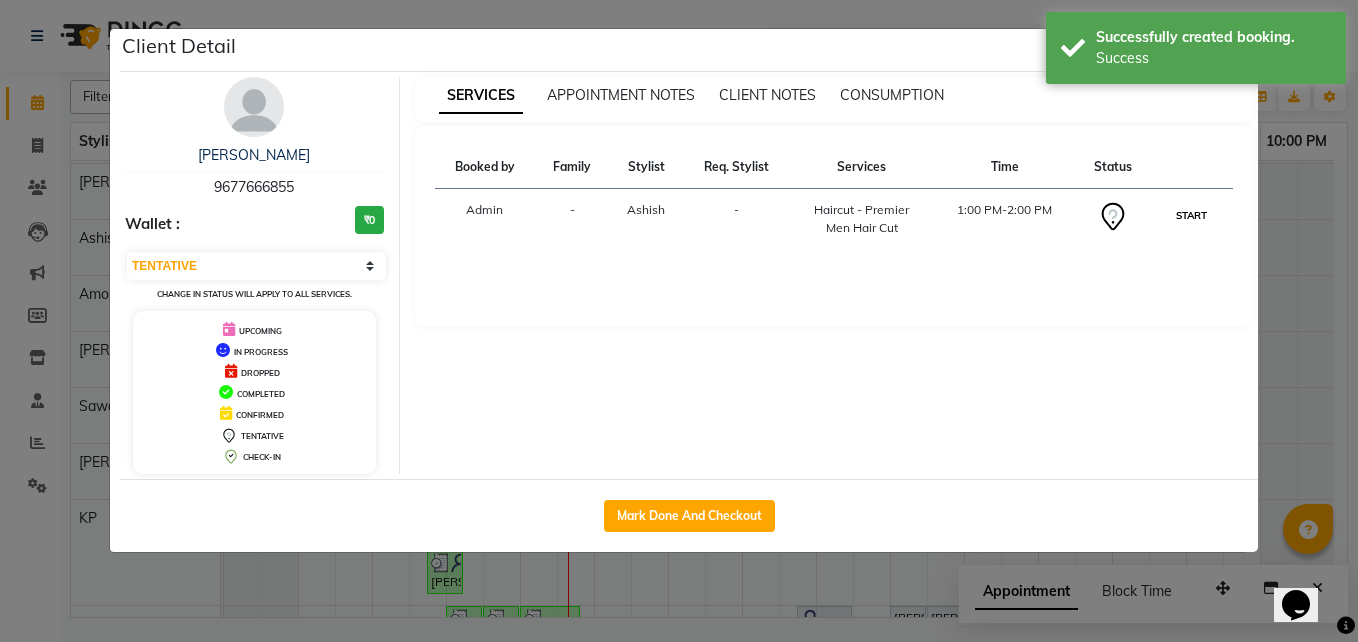click on "START" at bounding box center [1191, 215] 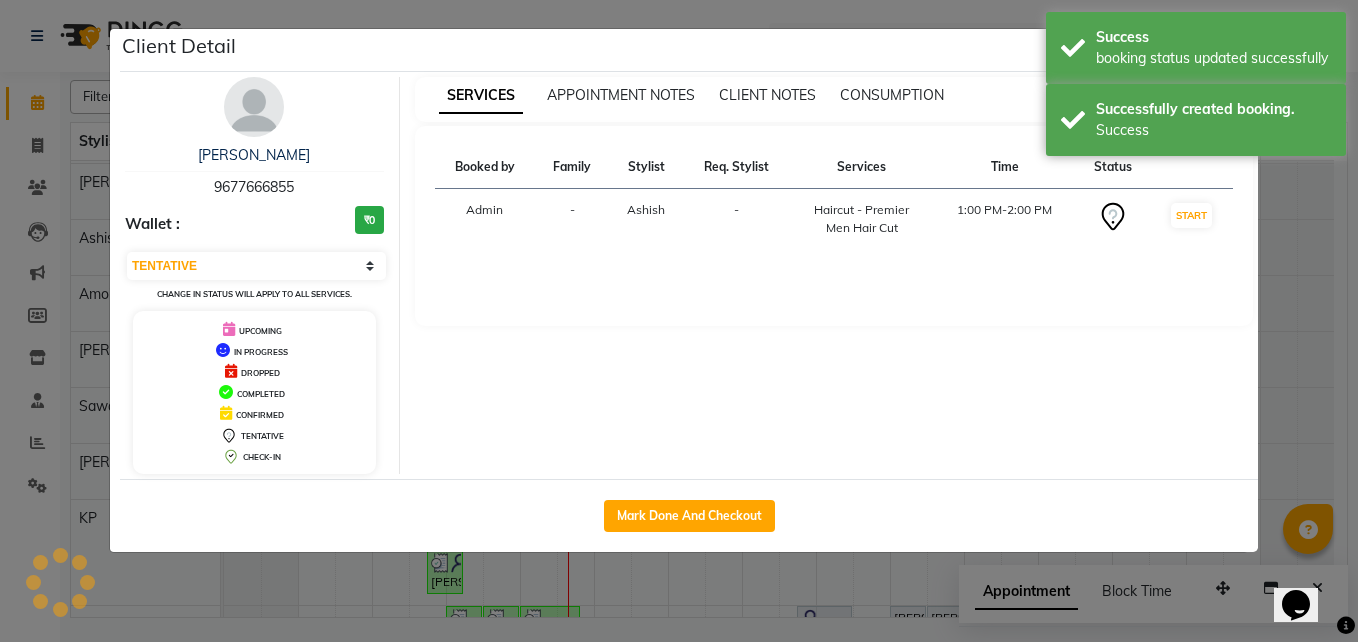 select on "1" 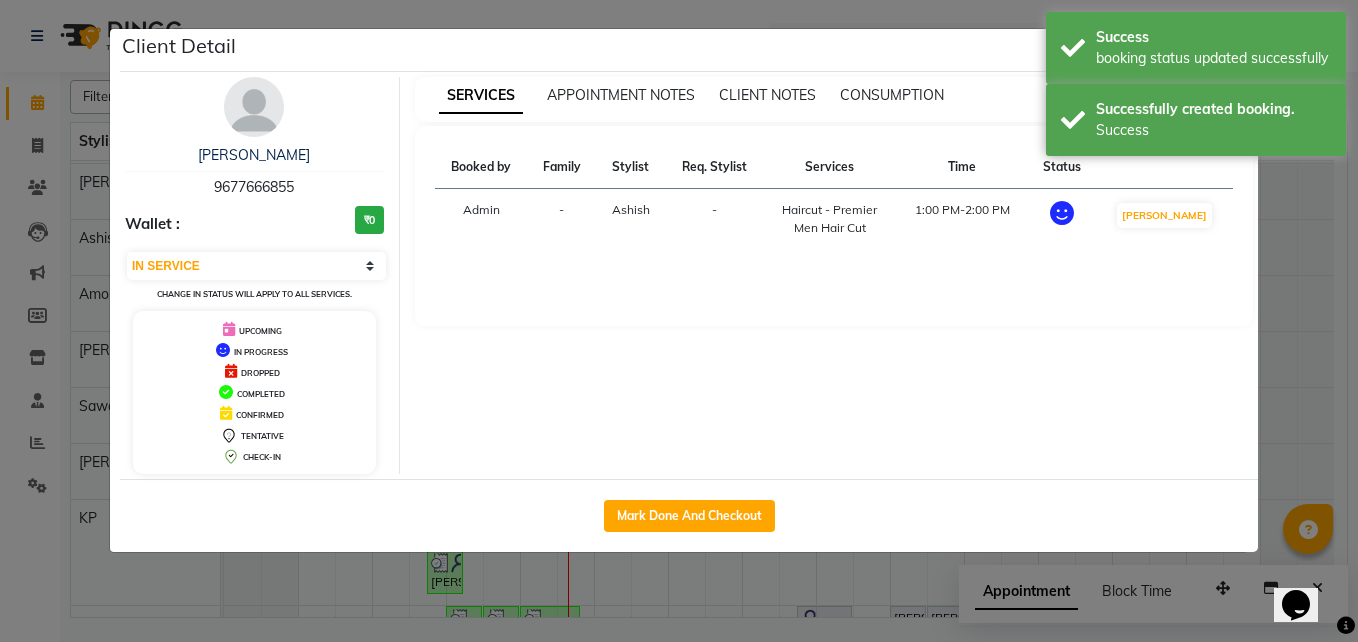 click on "Client Detail  Sai Kumar    9677666855 Wallet : ₹0 Select IN SERVICE CONFIRMED TENTATIVE CHECK IN MARK DONE DROPPED UPCOMING Change in status will apply to all services. UPCOMING IN PROGRESS DROPPED COMPLETED CONFIRMED TENTATIVE CHECK-IN SERVICES APPOINTMENT NOTES CLIENT NOTES CONSUMPTION Booked by Family Stylist Req. Stylist Services Time Status  Admin  - Ashish -  Haircut - Premier Men Hair Cut    1:00 PM-2:00 PM   MARK DONE   Mark Done And Checkout" 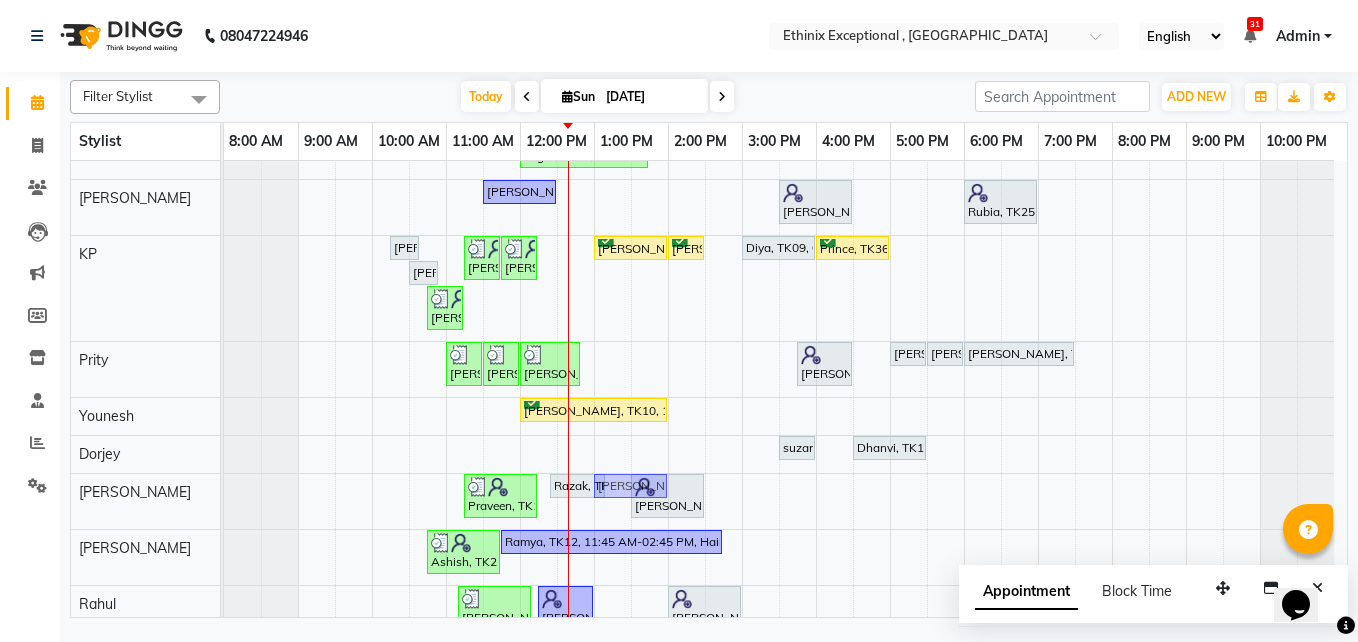 drag, startPoint x: 628, startPoint y: 189, endPoint x: 619, endPoint y: 515, distance: 326.1242 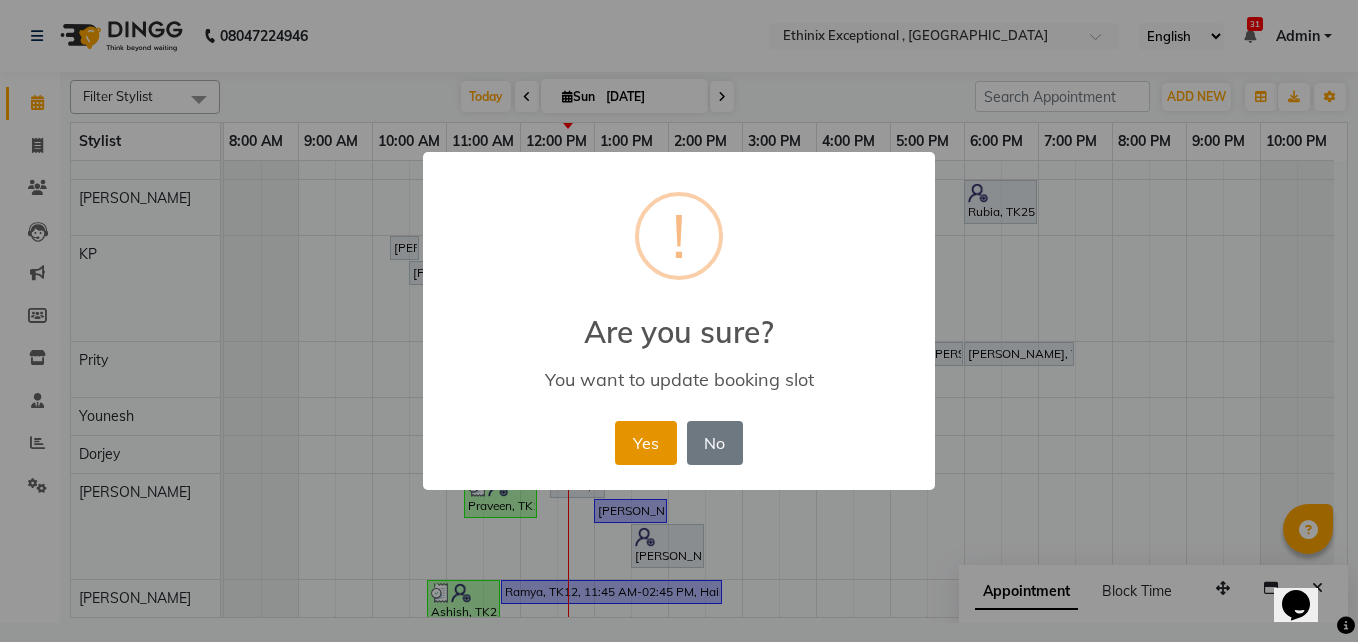click on "Yes" at bounding box center (645, 443) 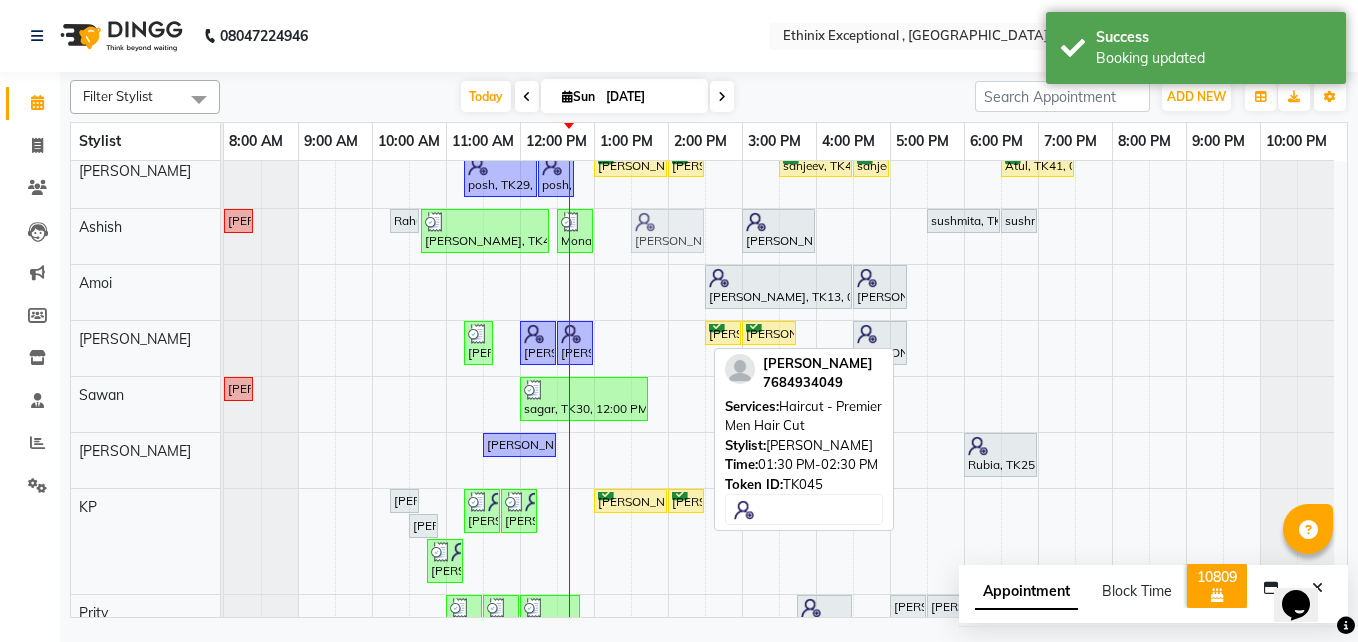 drag, startPoint x: 675, startPoint y: 539, endPoint x: 687, endPoint y: 239, distance: 300.2399 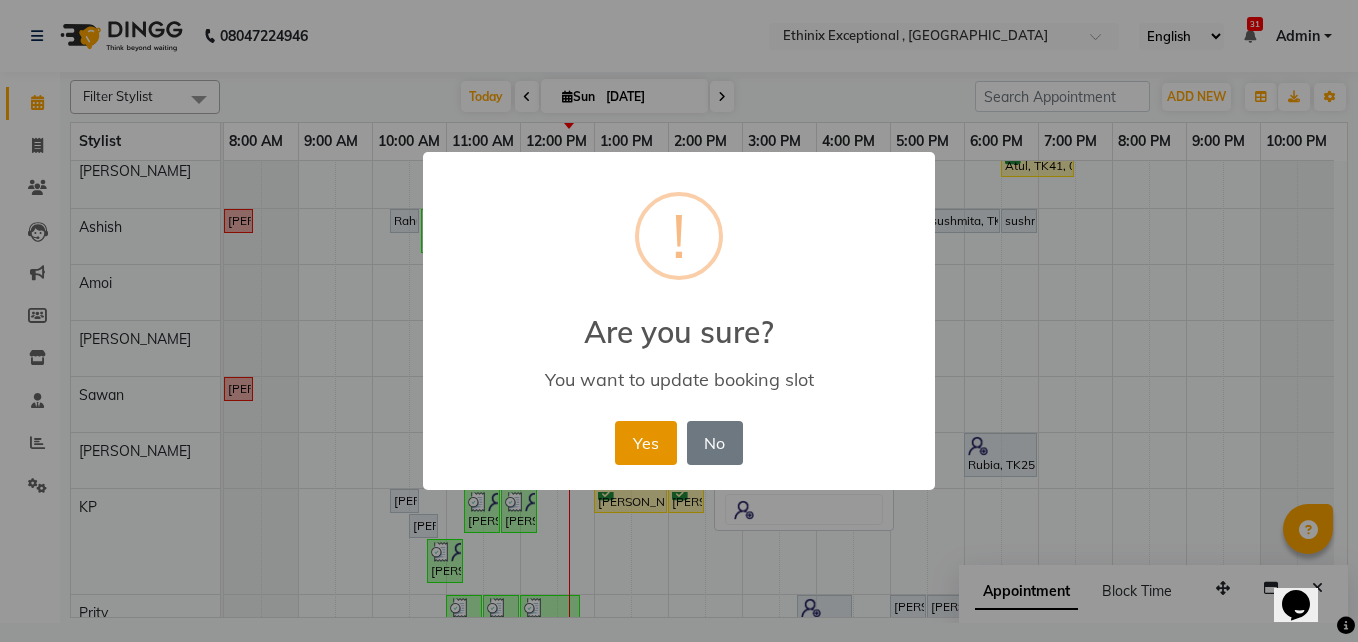 click on "Yes" at bounding box center (645, 443) 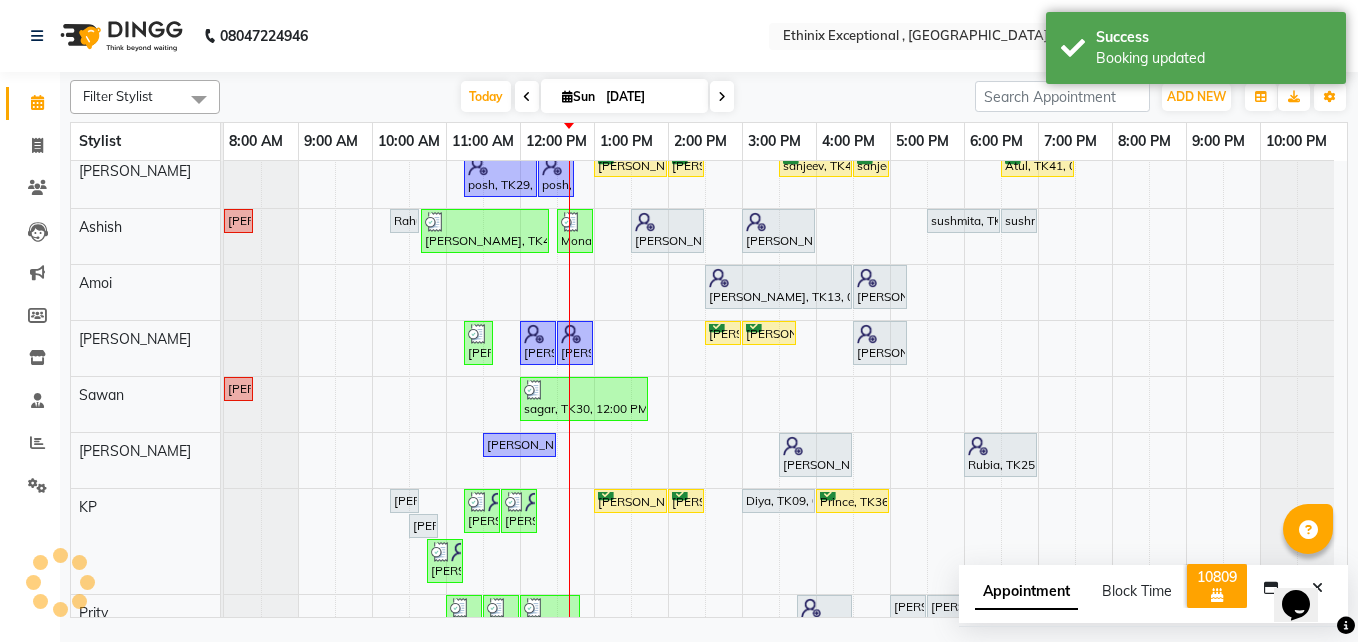 click on "Invoice" 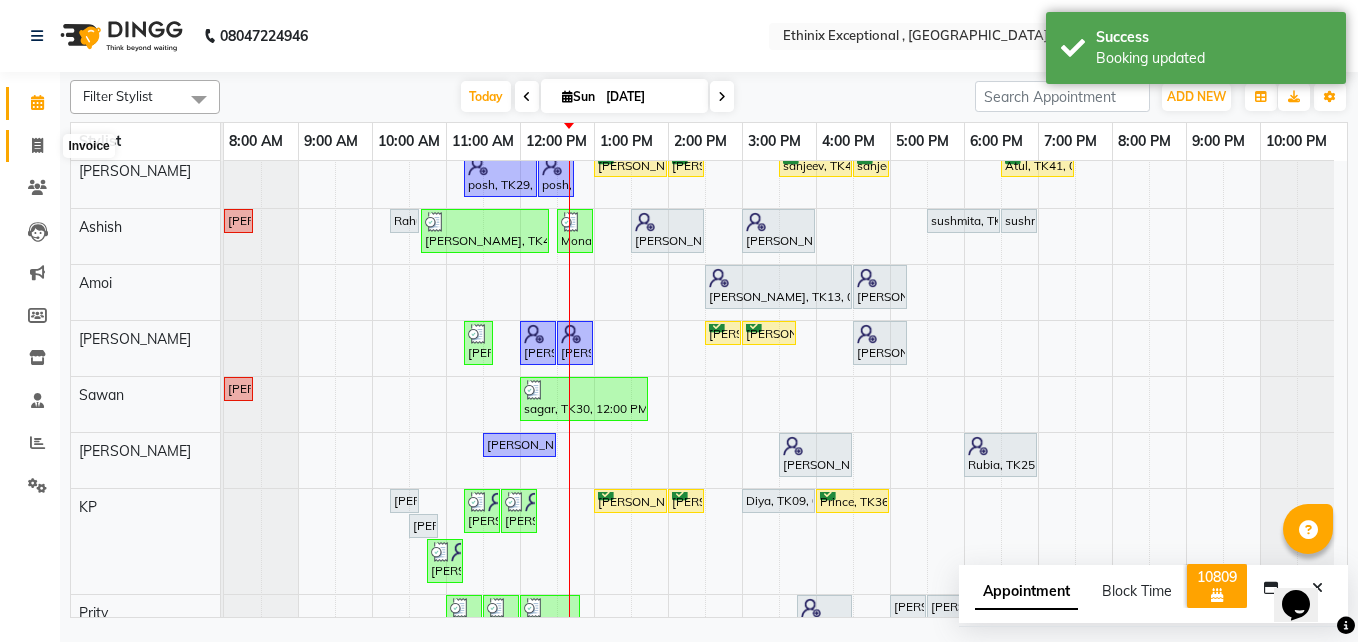 click 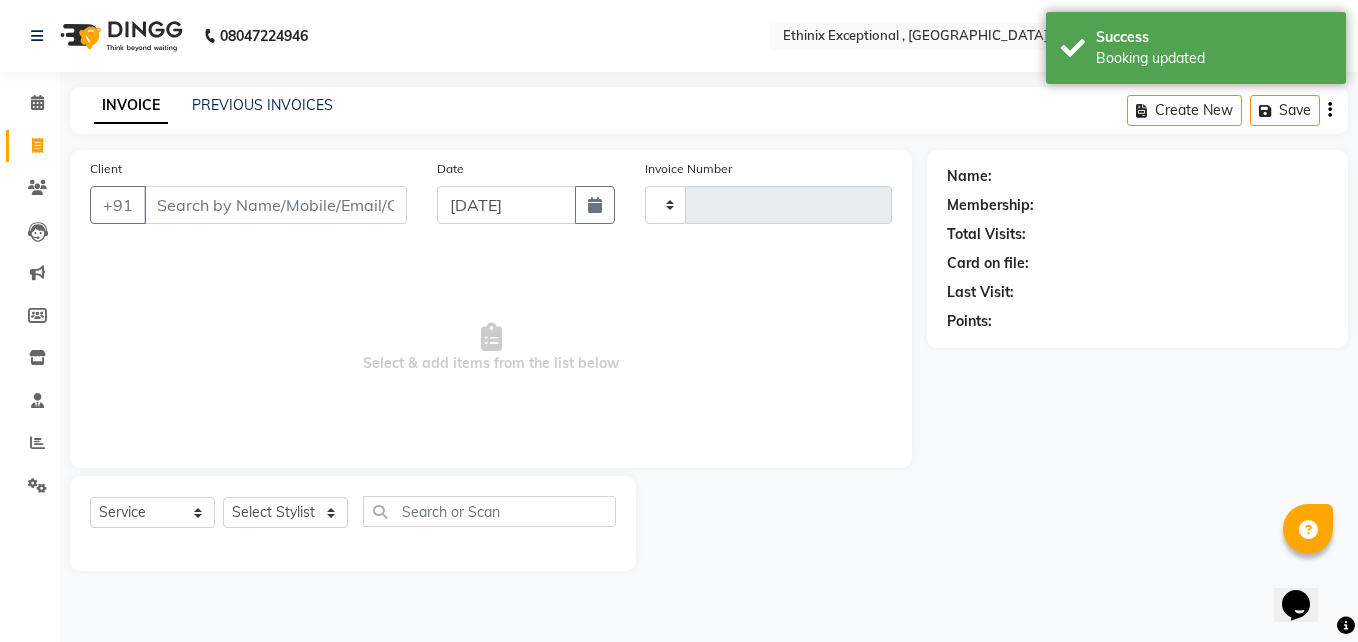 type on "6153" 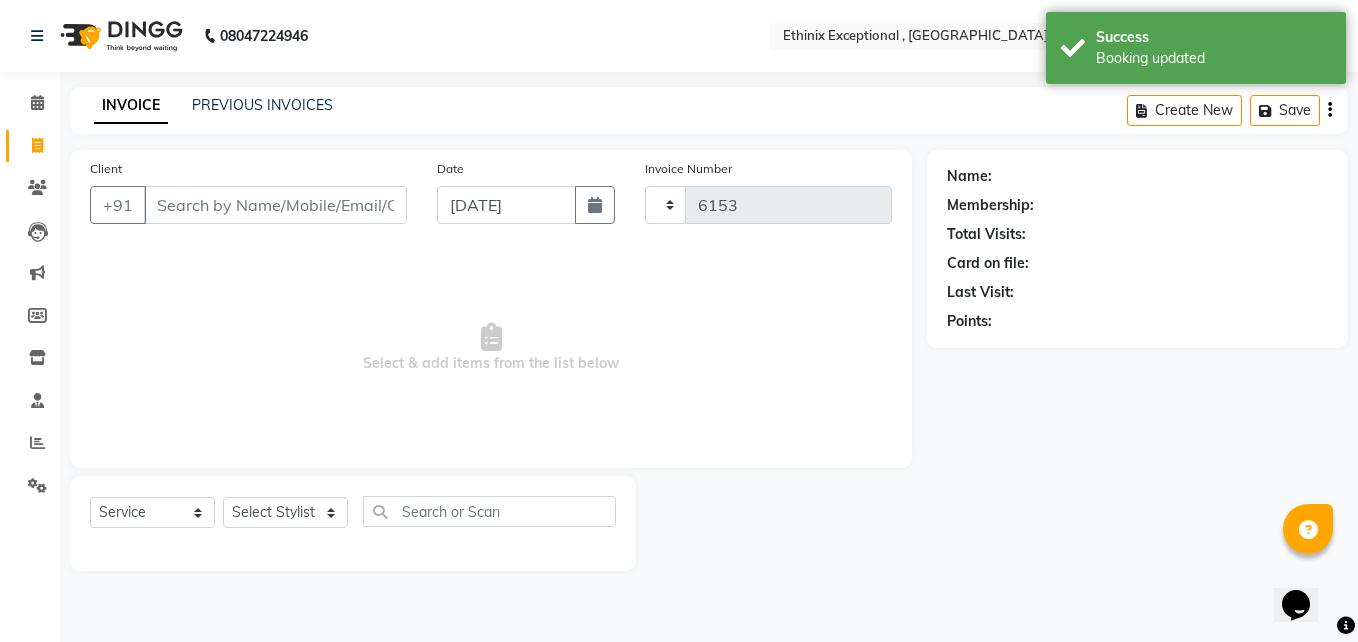 select on "3625" 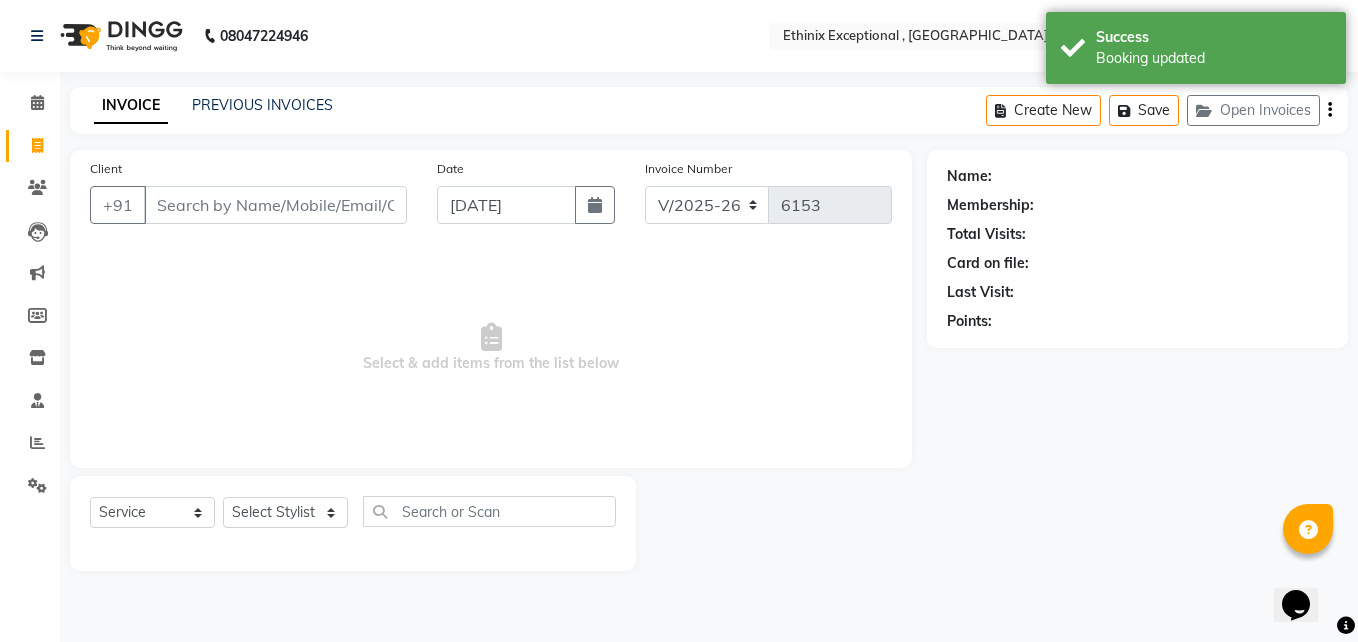 click 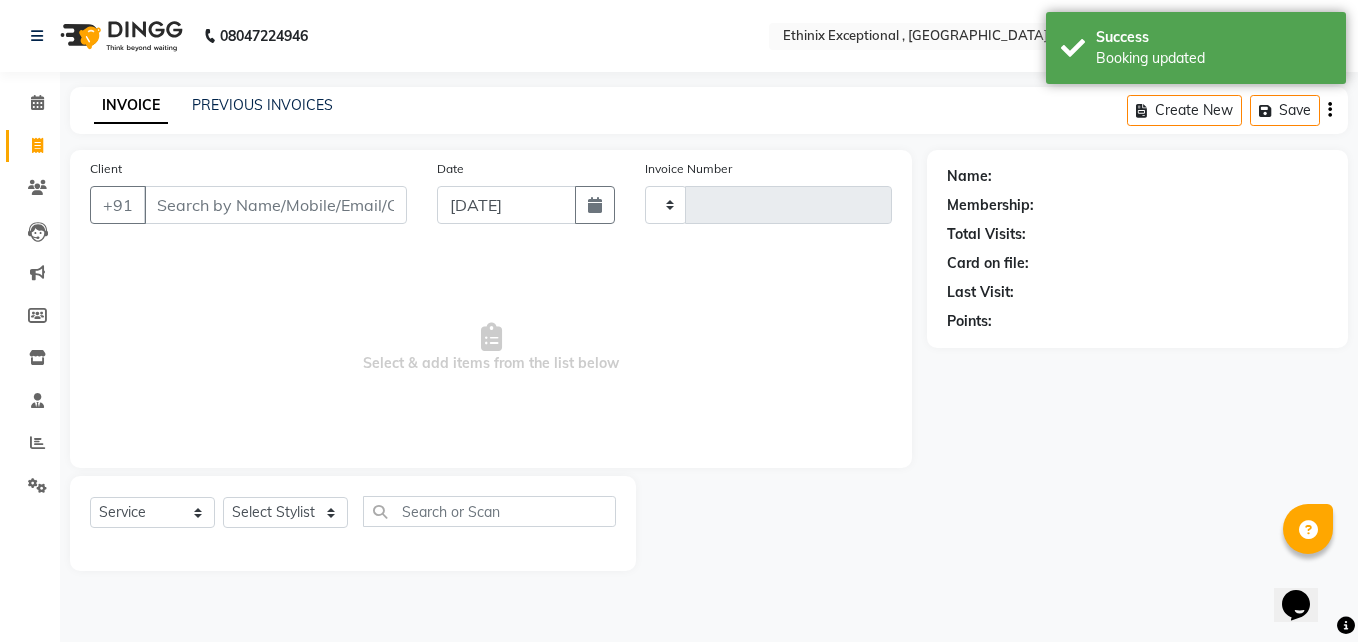 type on "6153" 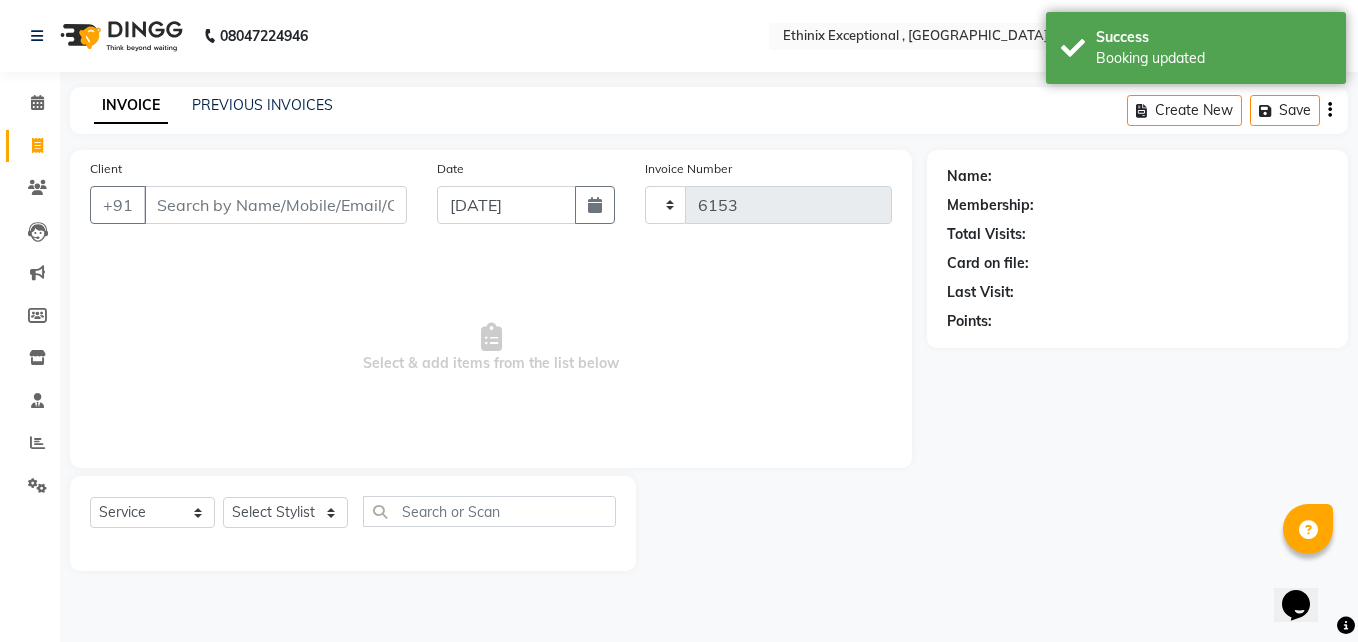 select on "3625" 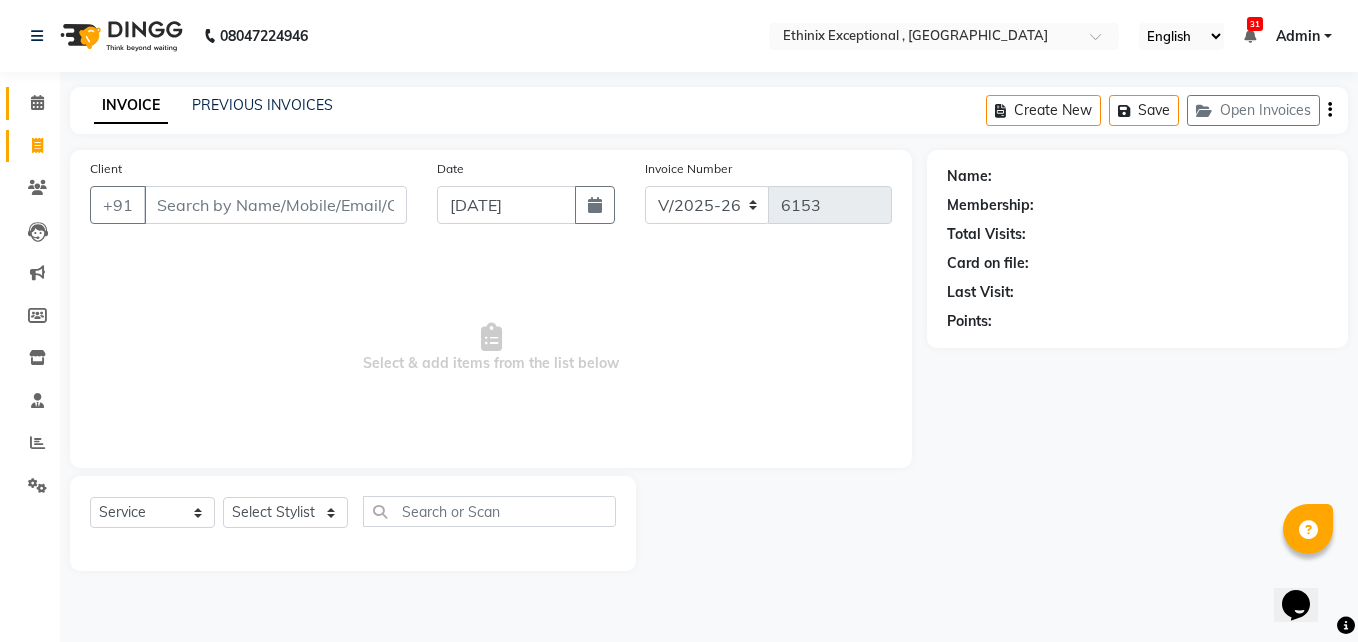 click on "Calendar" 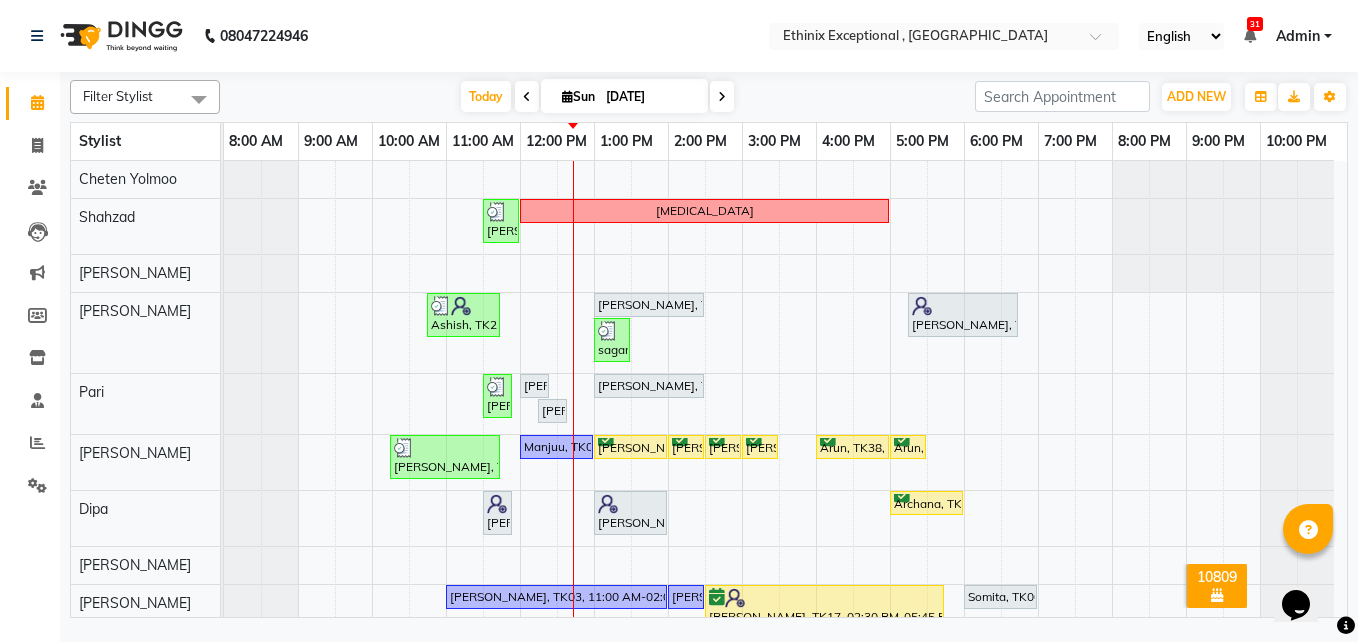 scroll, scrollTop: 107, scrollLeft: 0, axis: vertical 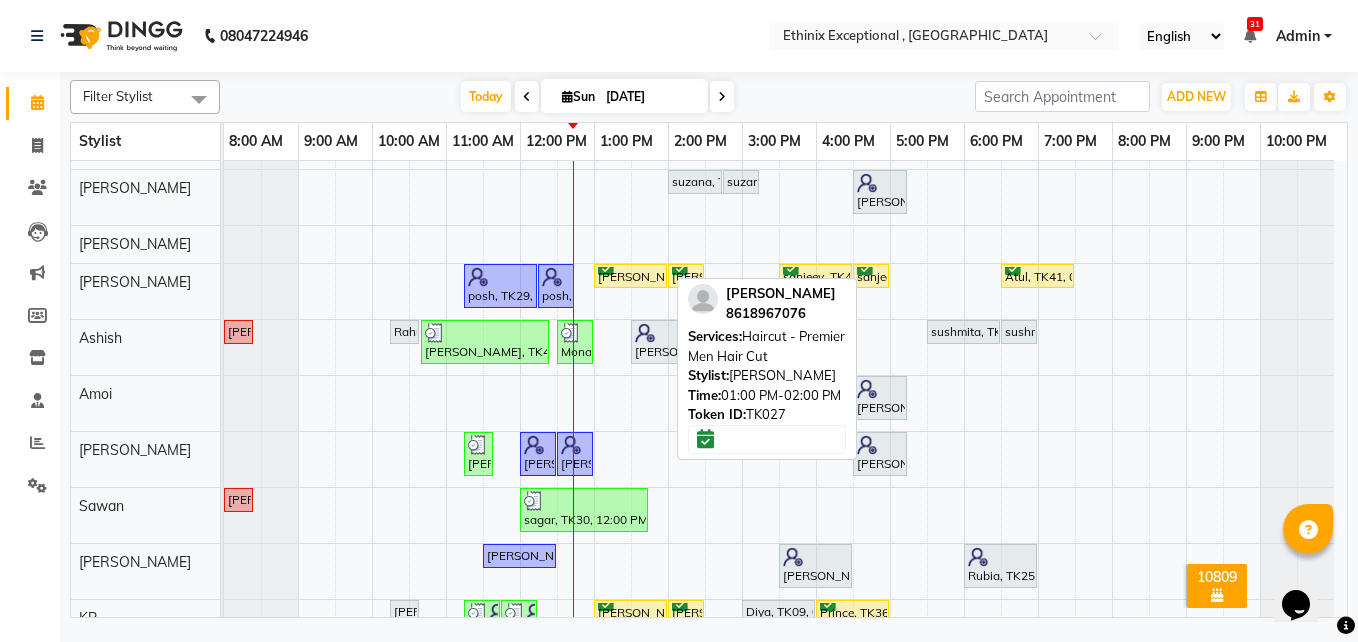 click at bounding box center (606, 267) 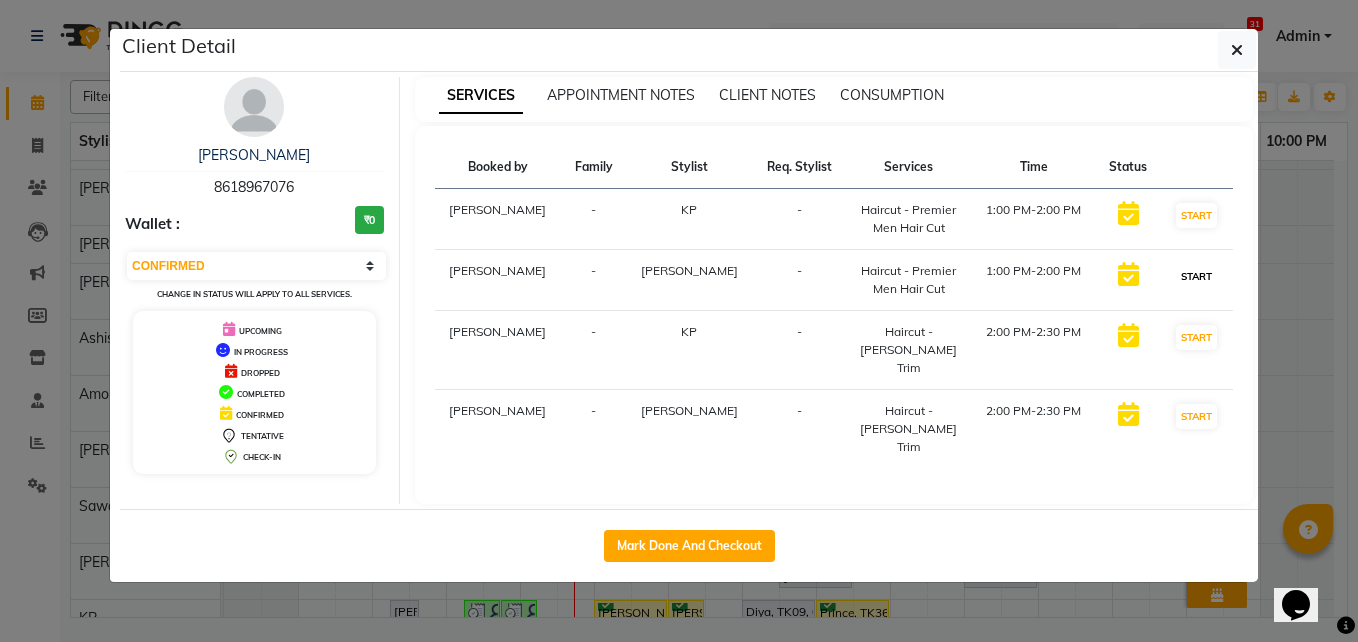 click on "START" at bounding box center [1196, 276] 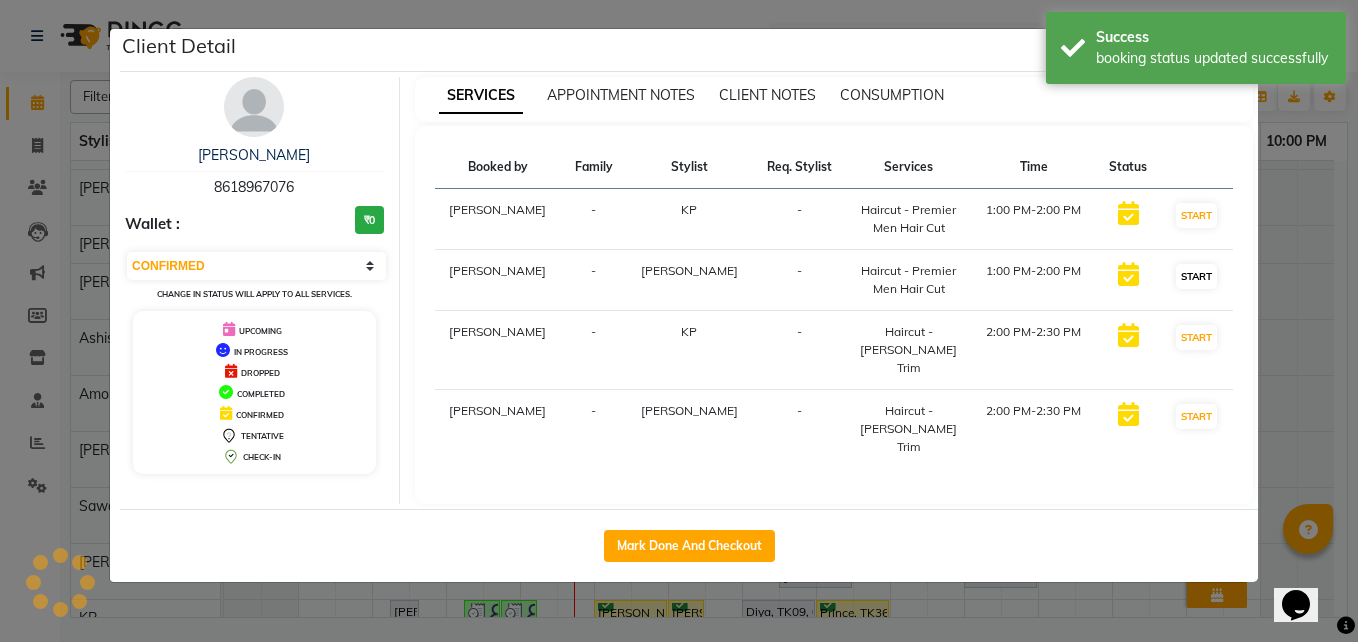 select on "select" 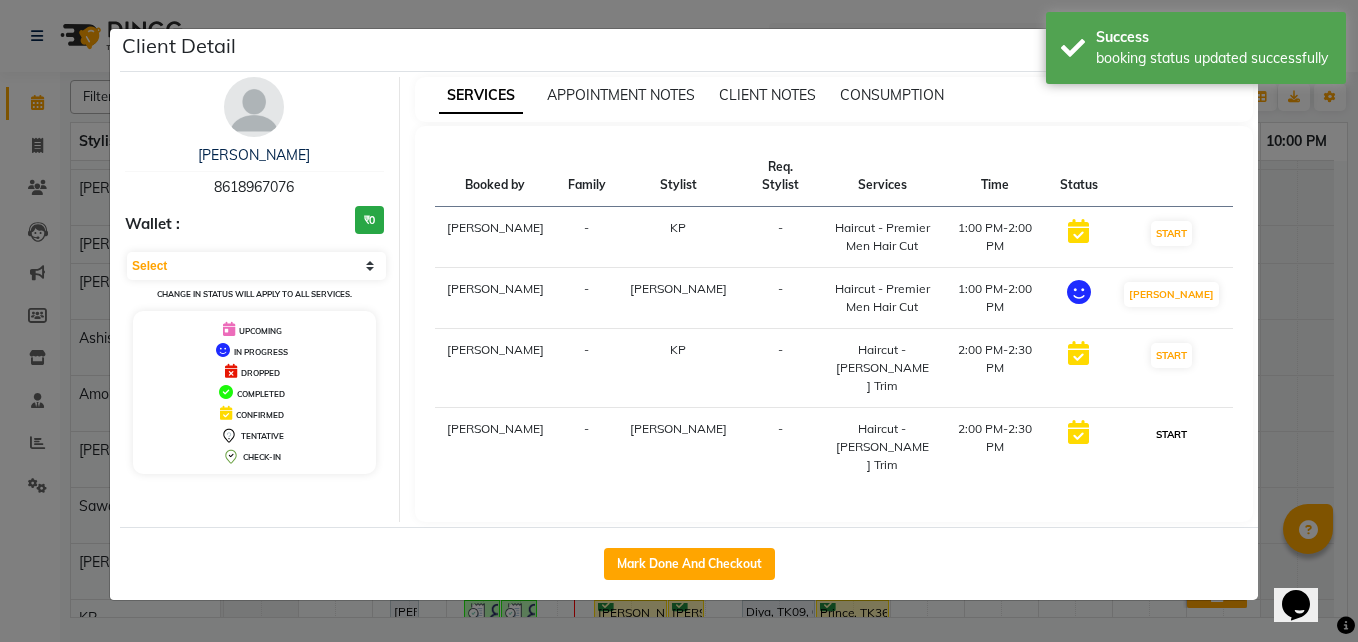 click on "START" at bounding box center [1171, 434] 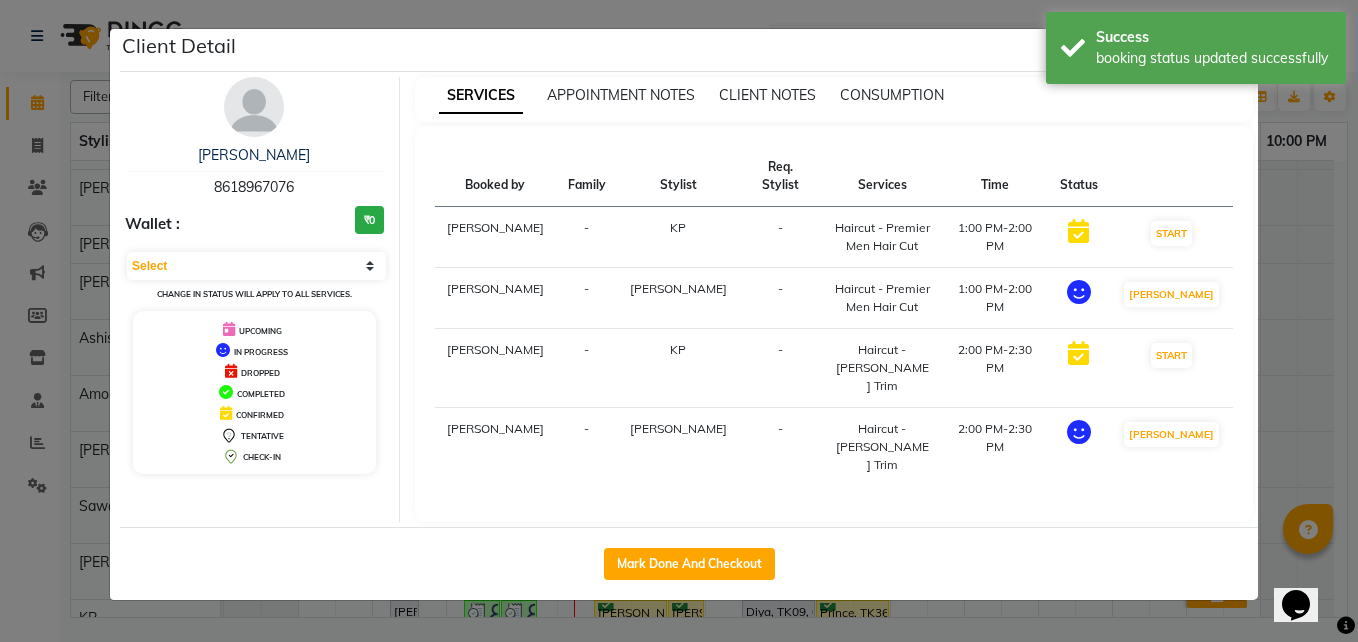 click on "Client Detail  Raj    8618967076 Wallet : ₹0 Select IN SERVICE CONFIRMED TENTATIVE CHECK IN MARK DONE DROPPED UPCOMING Change in status will apply to all services. UPCOMING IN PROGRESS DROPPED COMPLETED CONFIRMED TENTATIVE CHECK-IN SERVICES APPOINTMENT NOTES CLIENT NOTES CONSUMPTION Booked by Family Stylist Req. Stylist Services Time Status  MUSTHAFA  - KP -  Haircut - Premier Men Hair Cut    1:00 PM-2:00 PM   START   MUSTHAFA  - Sanjeev -  Haircut - Premier Men Hair Cut    1:00 PM-2:00 PM   MARK DONE   MUSTHAFA  - KP -  Haircut - Beard Trim   2:00 PM-2:30 PM   START   MUSTHAFA  - Sanjeev -  Haircut - Beard Trim   2:00 PM-2:30 PM   MARK DONE   Mark Done And Checkout" 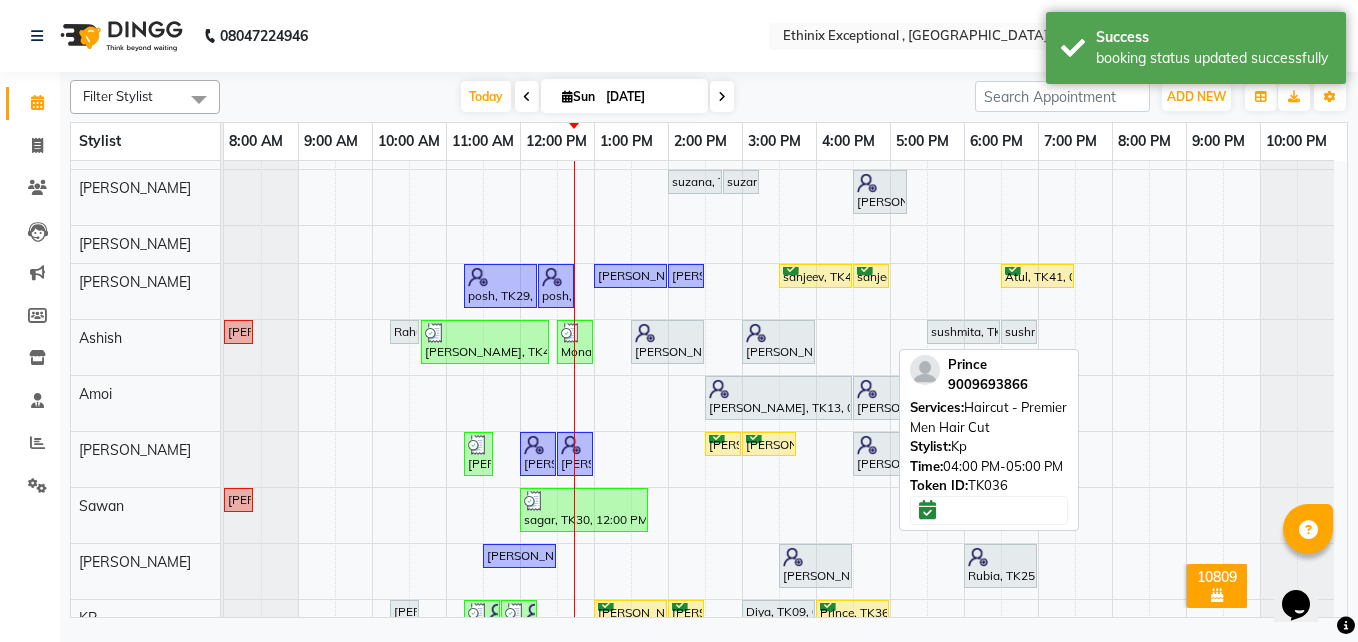 scroll, scrollTop: 680, scrollLeft: 0, axis: vertical 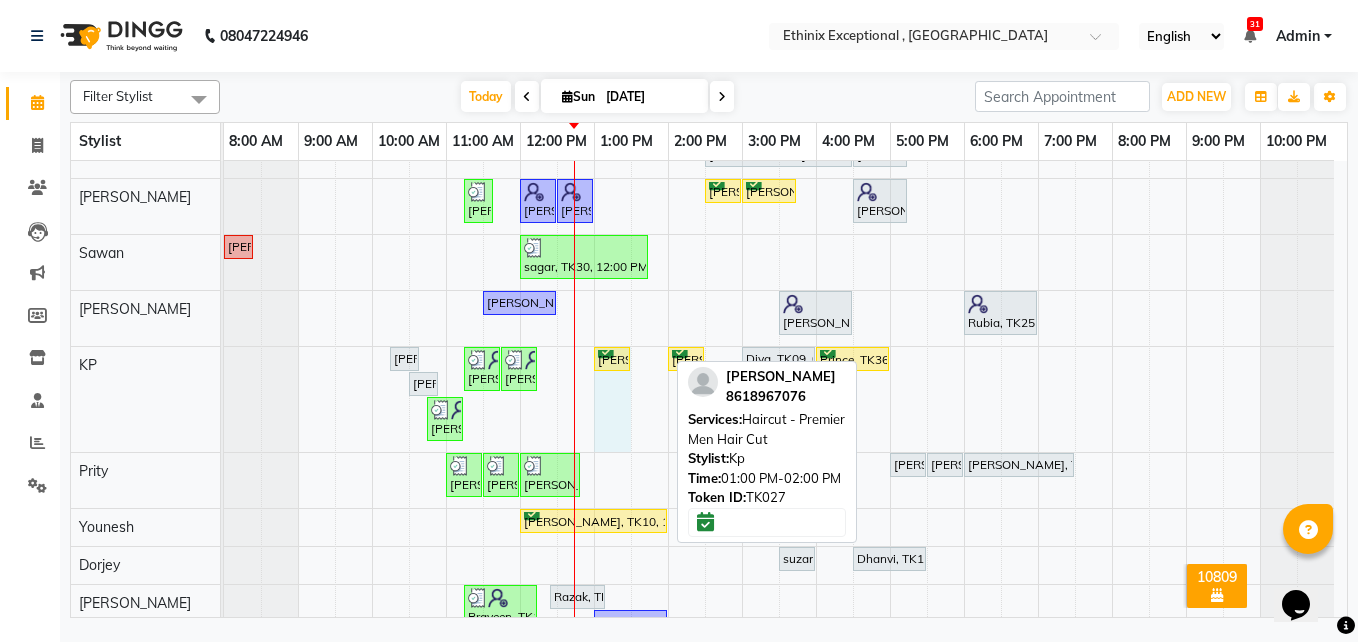 drag, startPoint x: 664, startPoint y: 350, endPoint x: 619, endPoint y: 357, distance: 45.54119 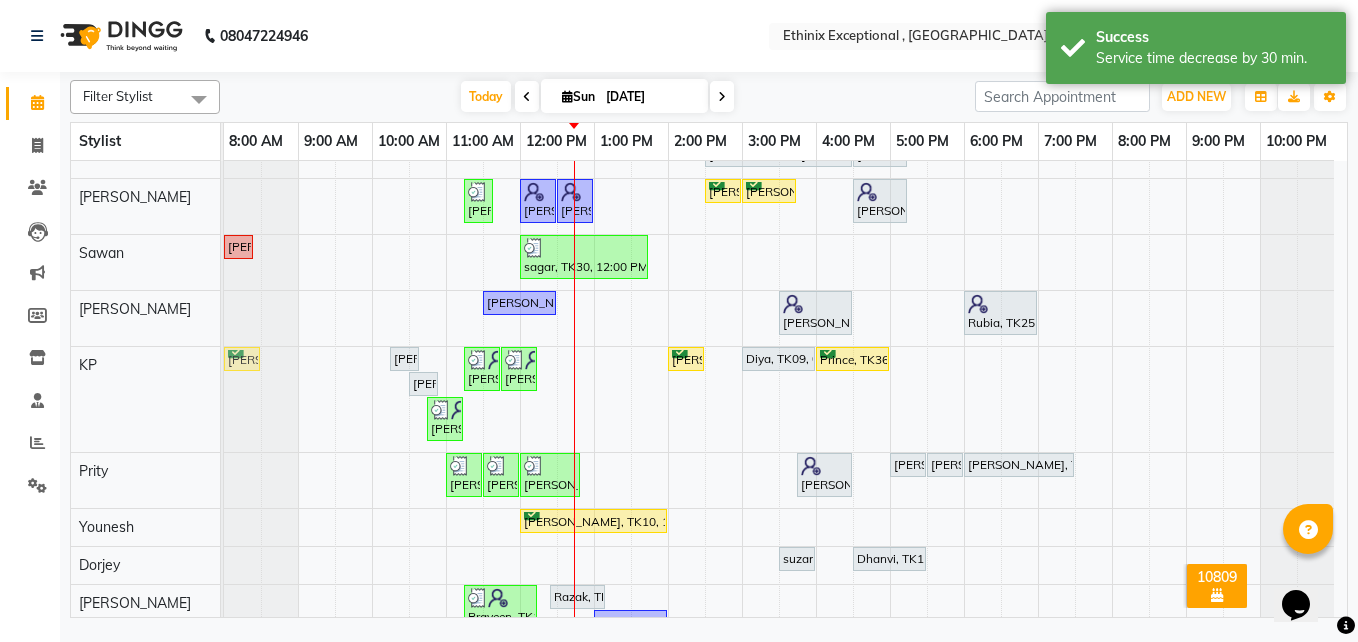 drag, startPoint x: 619, startPoint y: 357, endPoint x: 238, endPoint y: 421, distance: 386.33792 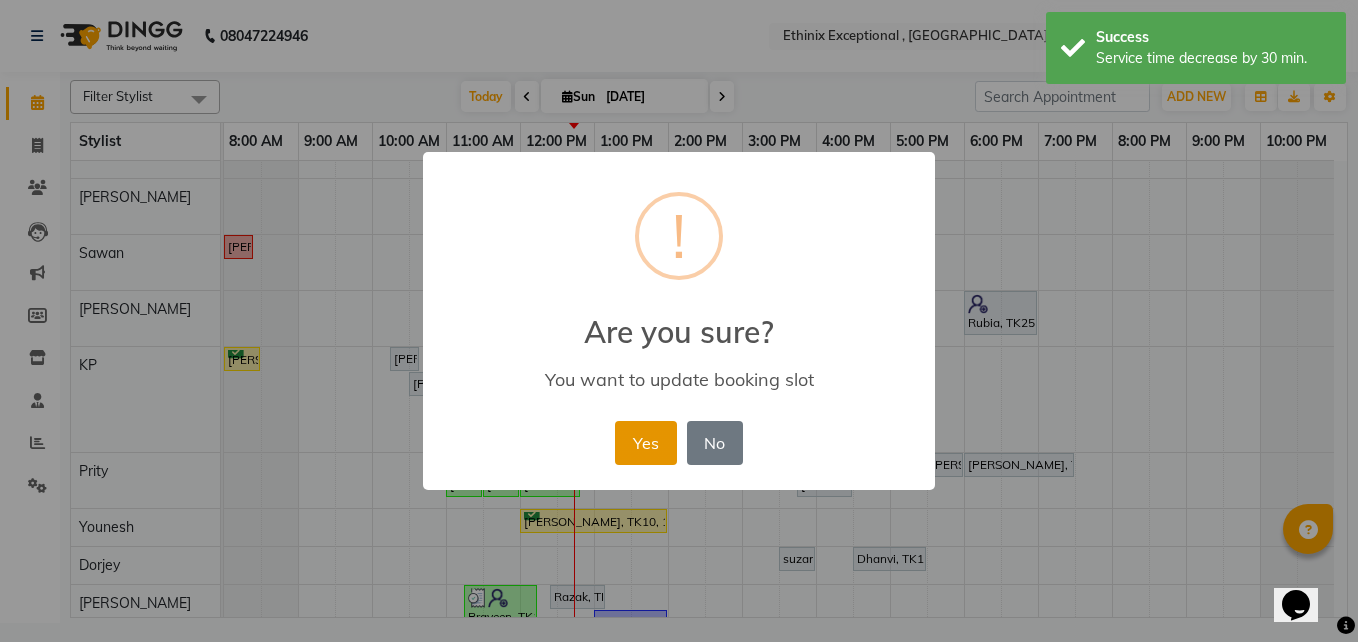click on "Yes" at bounding box center (645, 443) 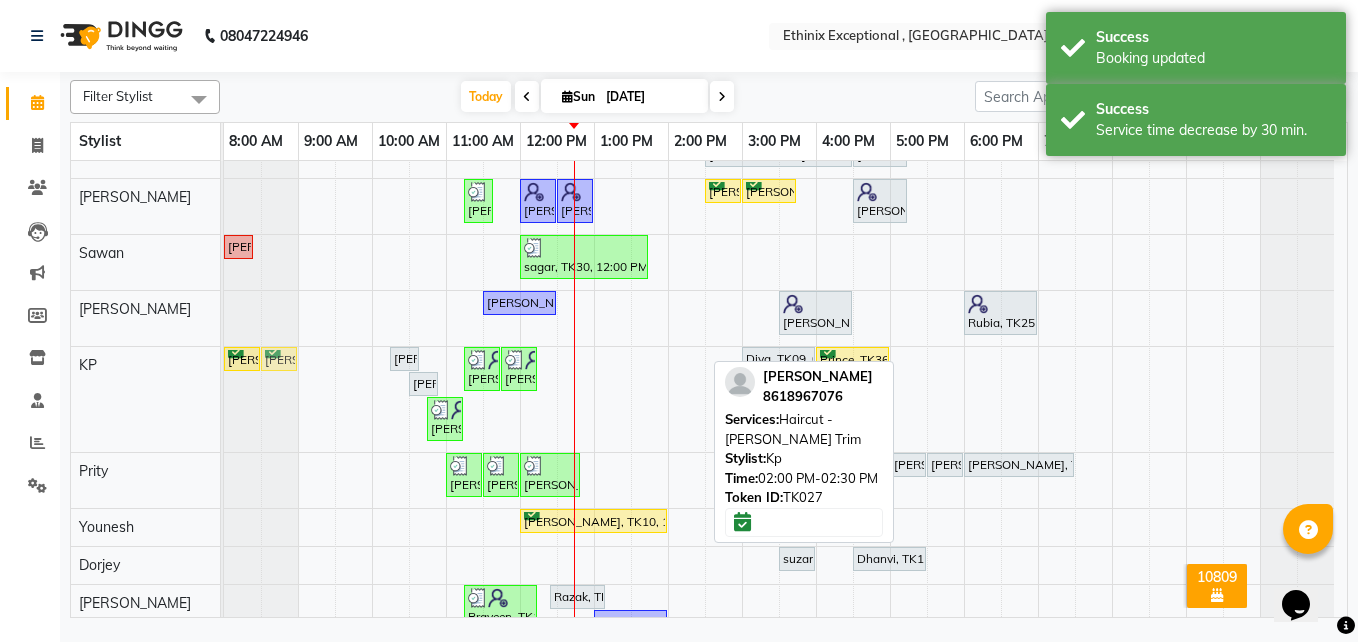 drag, startPoint x: 685, startPoint y: 363, endPoint x: 284, endPoint y: 398, distance: 402.52454 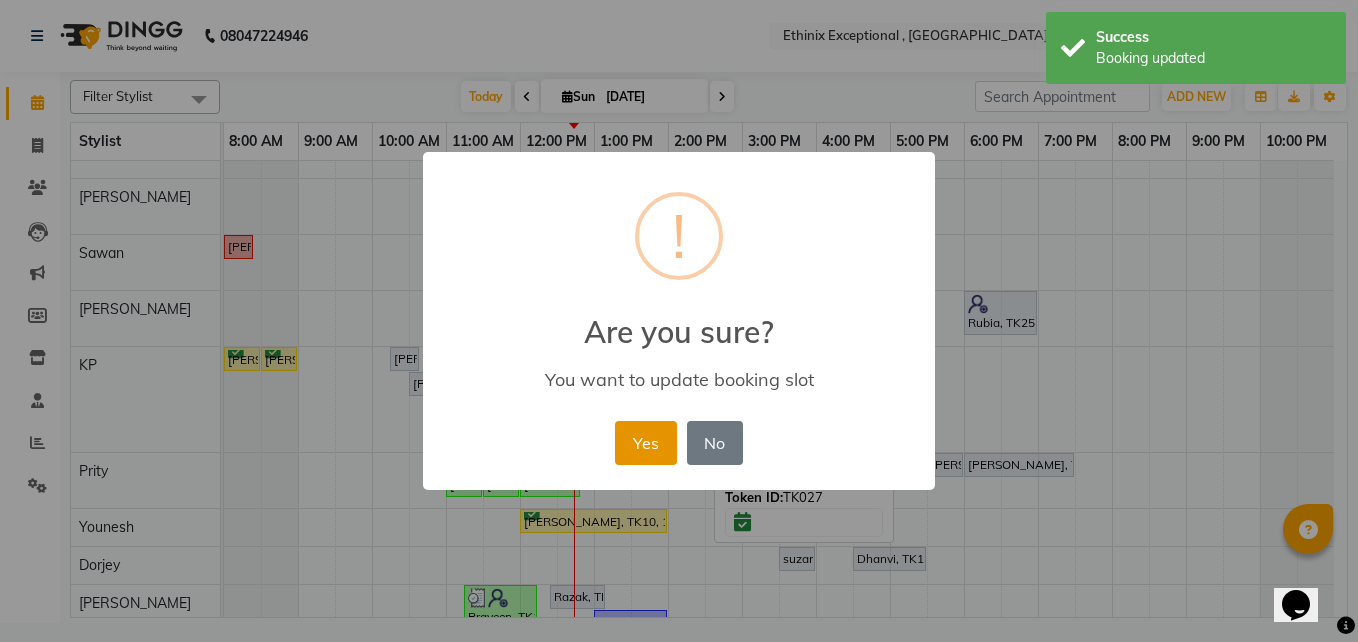 click on "Yes" at bounding box center [645, 443] 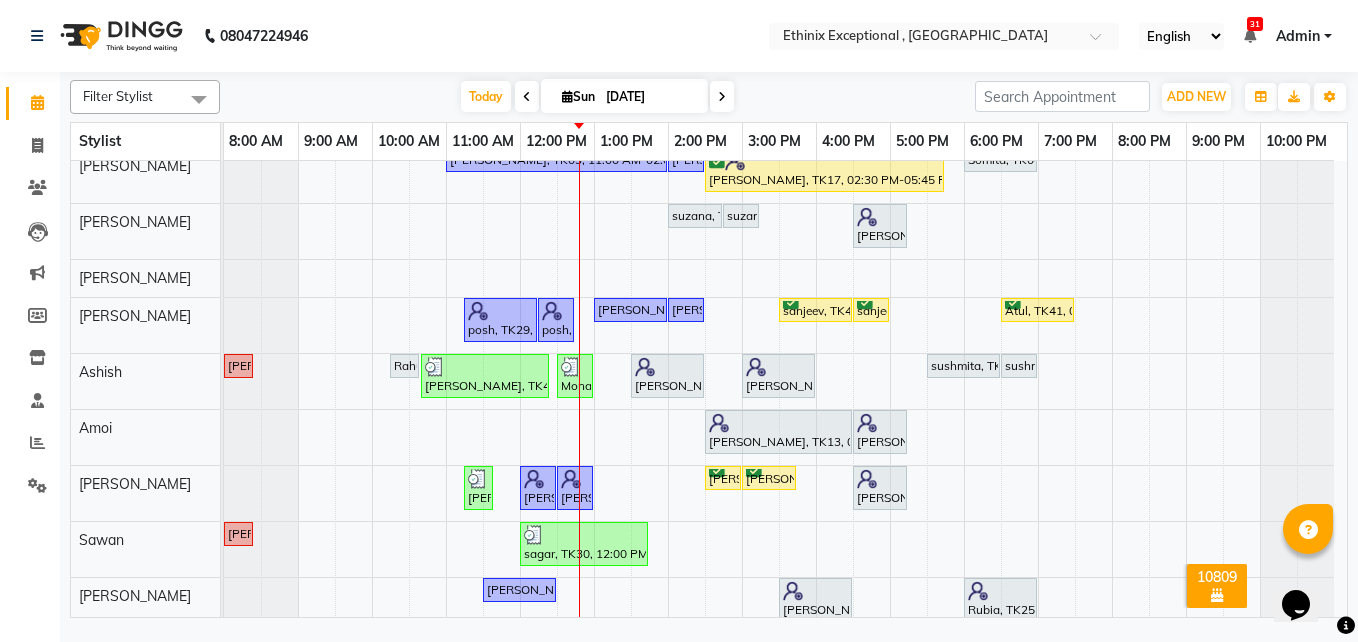 scroll, scrollTop: 351, scrollLeft: 0, axis: vertical 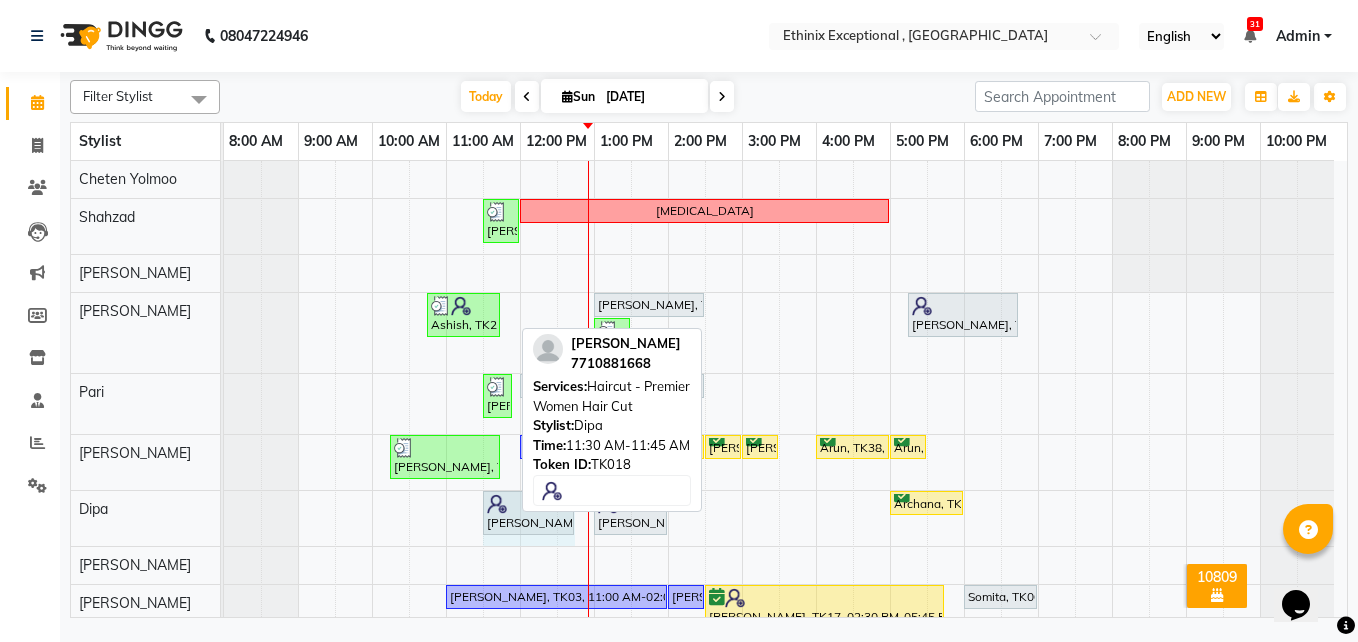 drag, startPoint x: 510, startPoint y: 507, endPoint x: 566, endPoint y: 500, distance: 56.435802 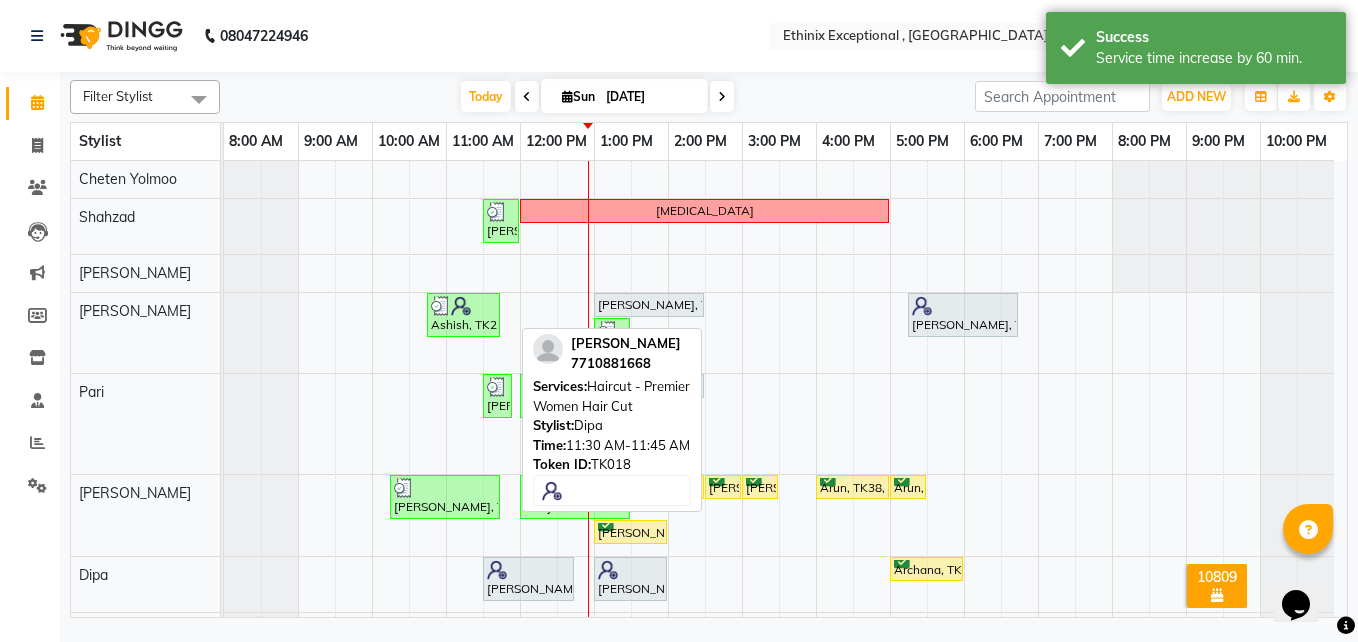 scroll, scrollTop: 163, scrollLeft: 0, axis: vertical 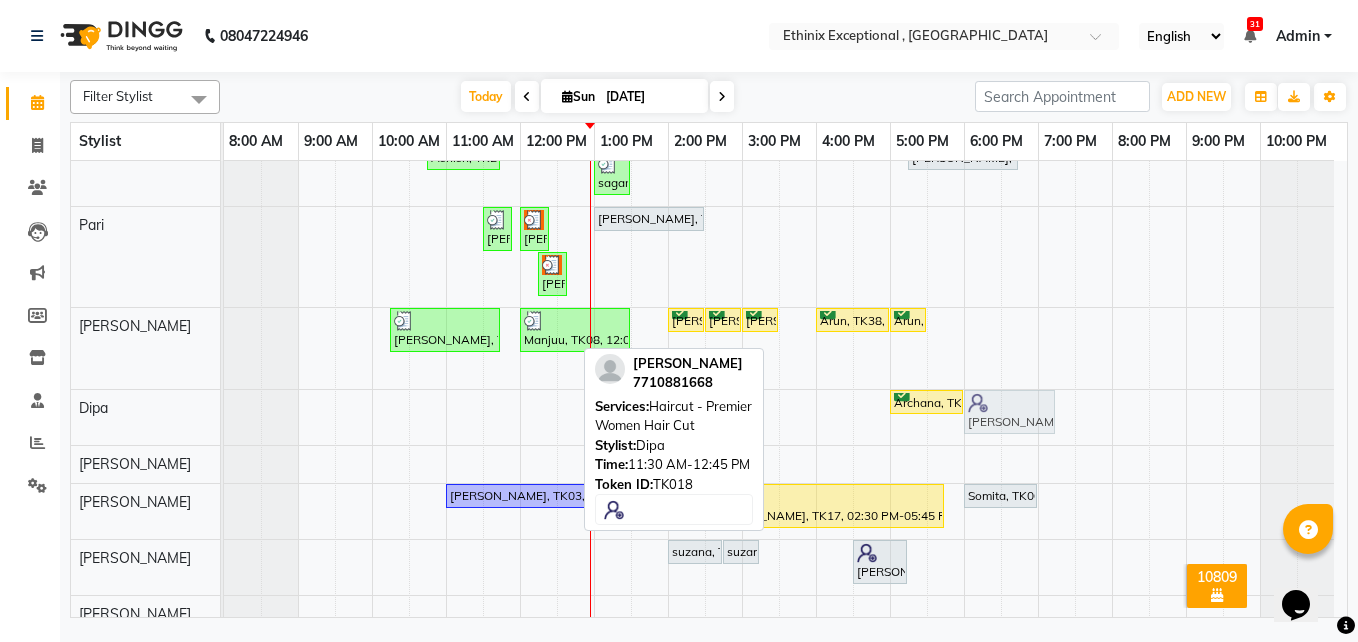 drag, startPoint x: 503, startPoint y: 416, endPoint x: 1001, endPoint y: 403, distance: 498.16965 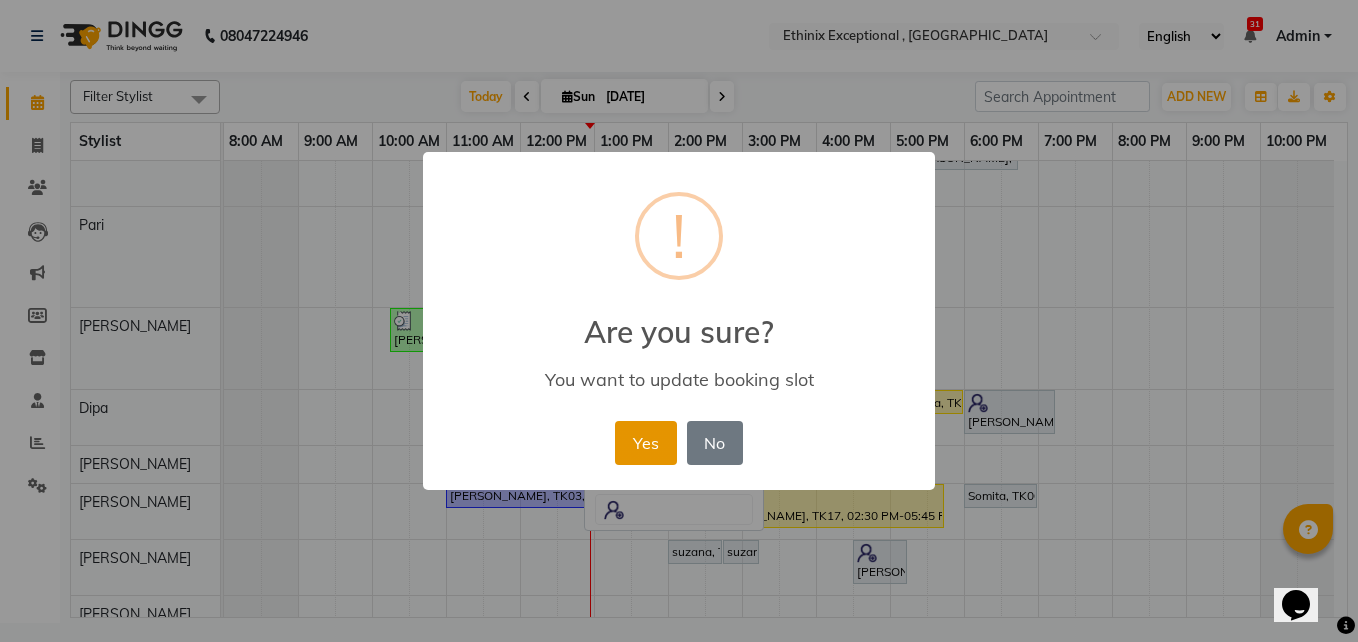 click on "Yes" at bounding box center (645, 443) 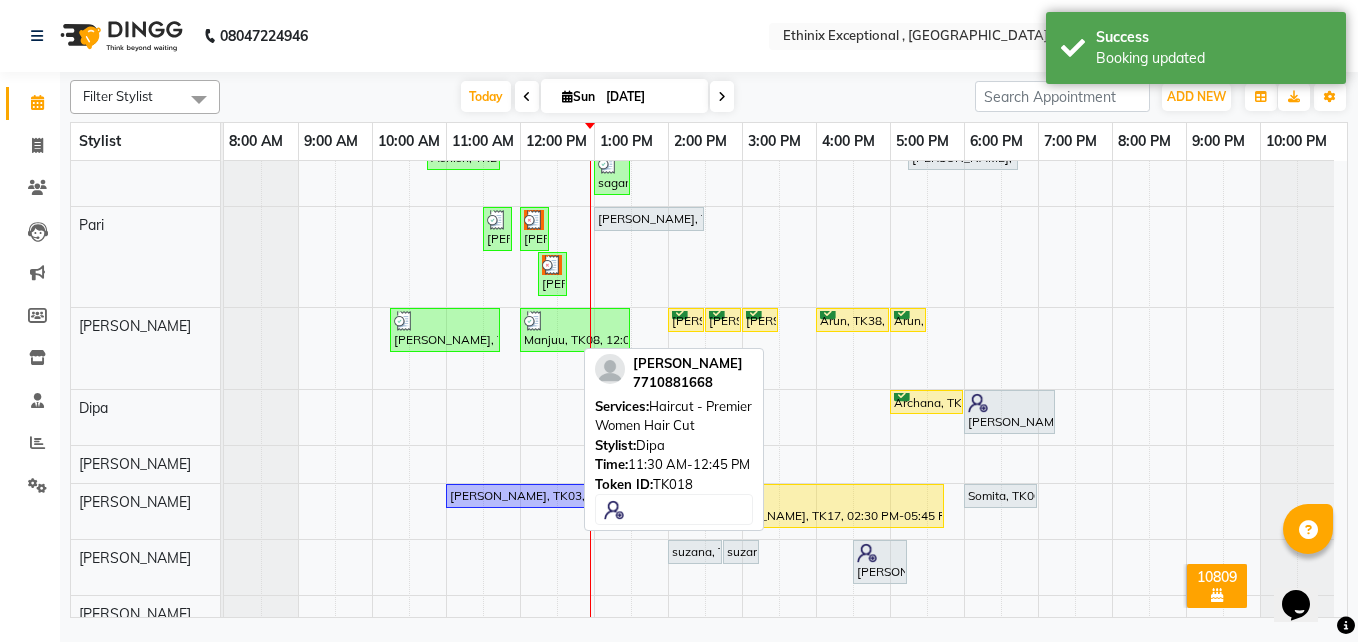 scroll, scrollTop: 376, scrollLeft: 0, axis: vertical 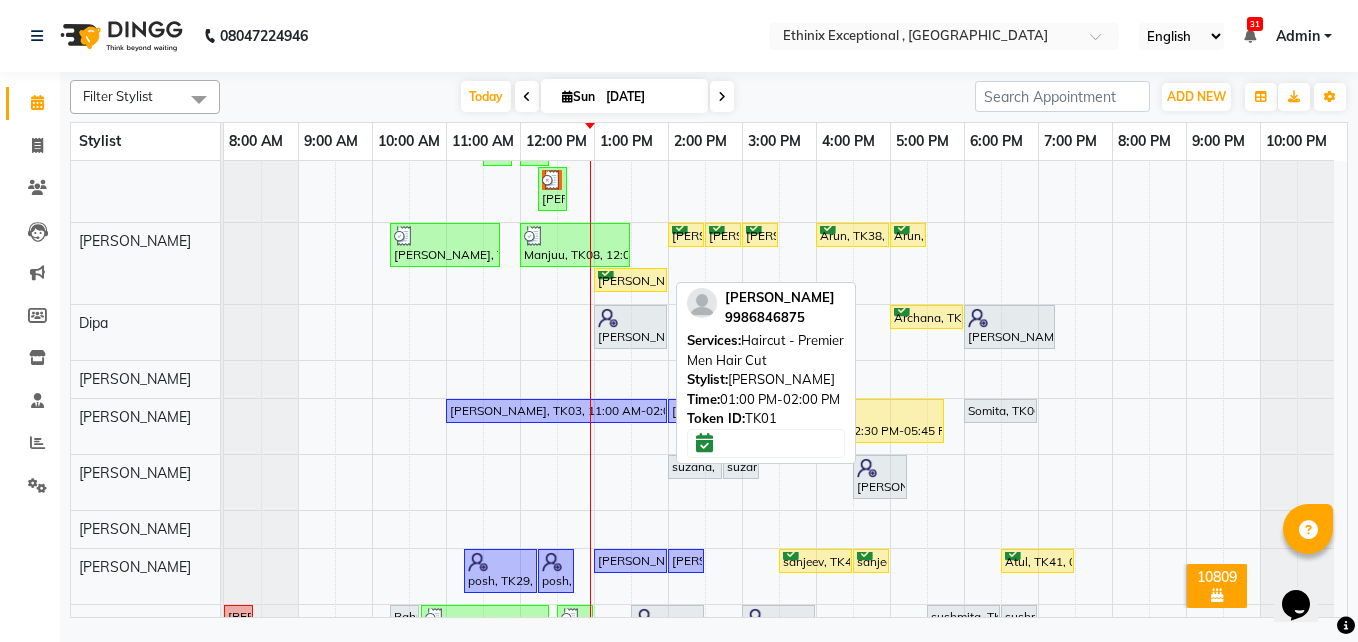 click on "Shubha, TK01, 01:00 PM-02:00 PM, Haircut - Premier Men Hair Cut" at bounding box center [630, 280] 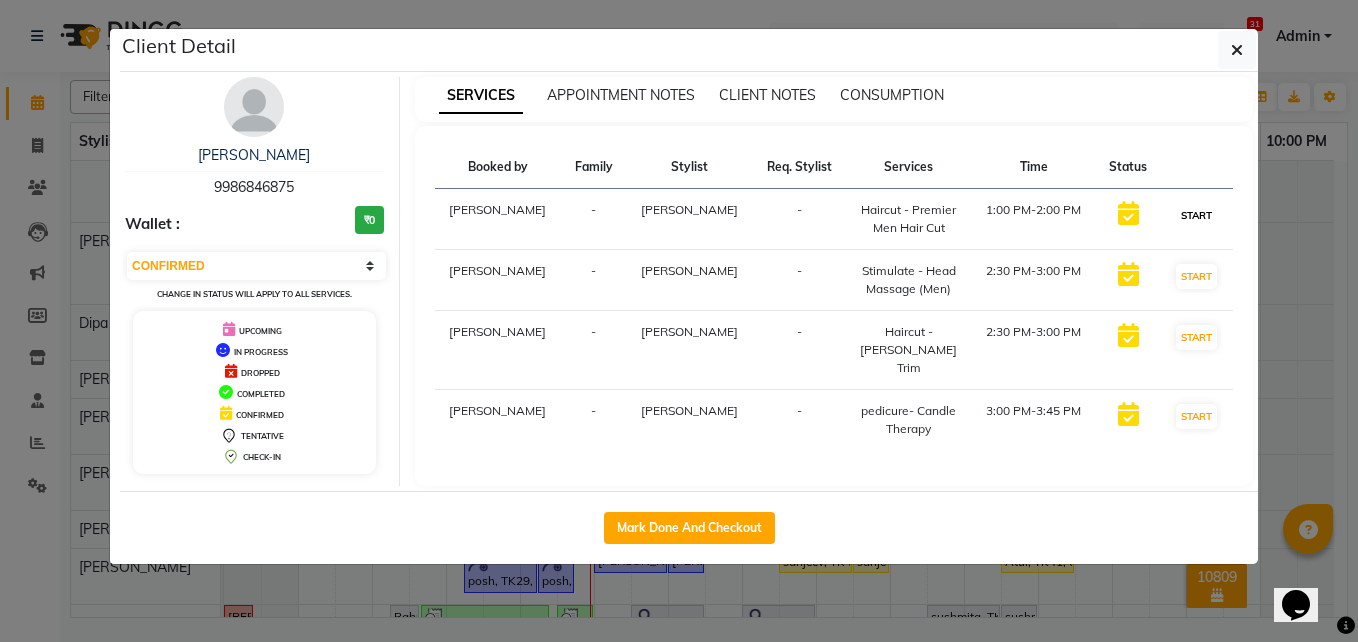 click on "START" at bounding box center (1196, 215) 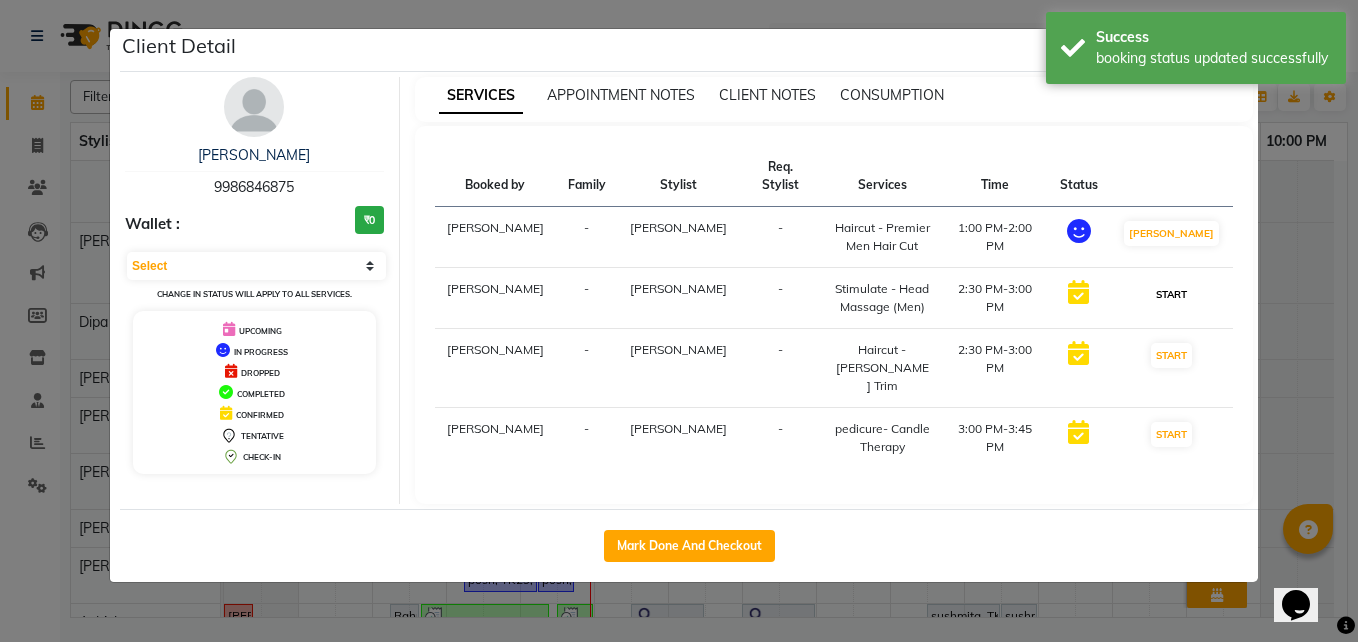 click on "START" at bounding box center (1171, 294) 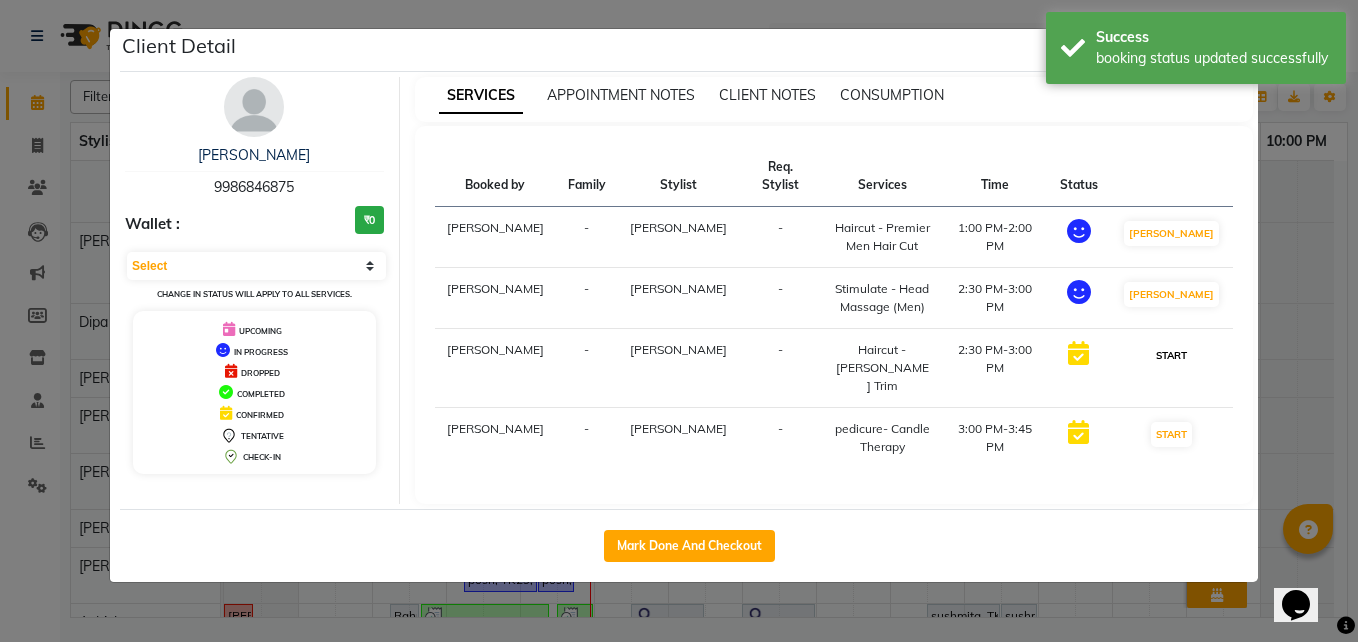 click on "START" at bounding box center [1171, 355] 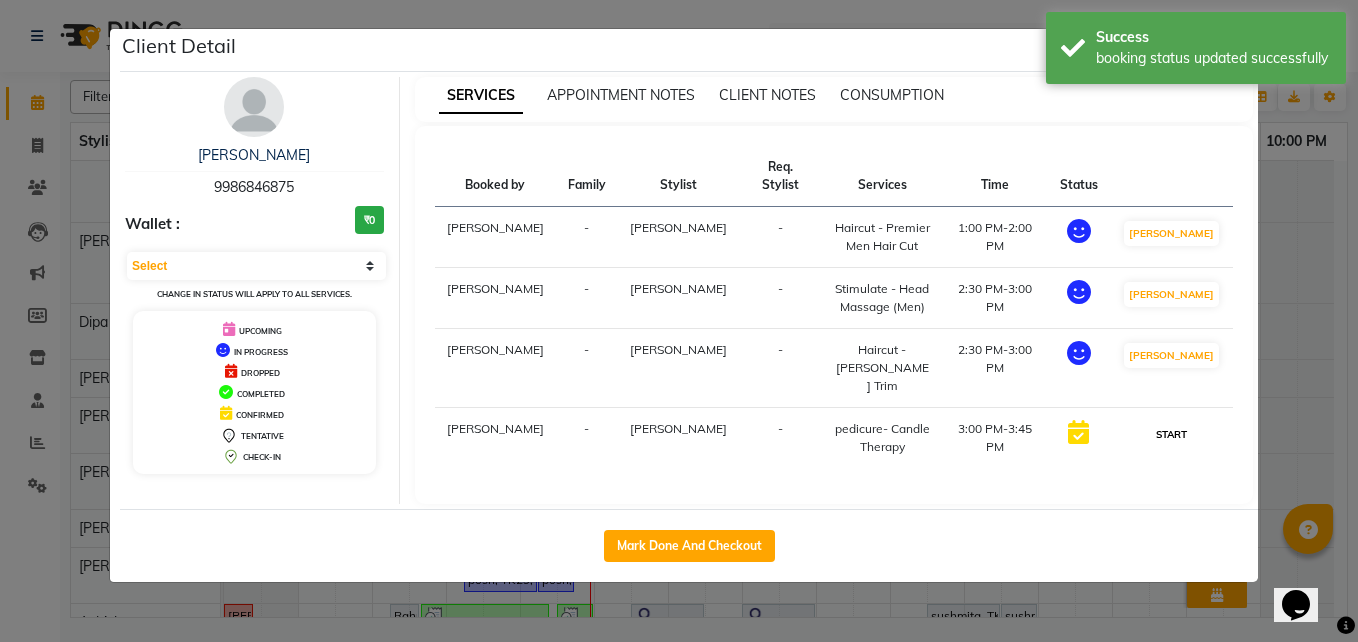 click on "START" at bounding box center [1171, 434] 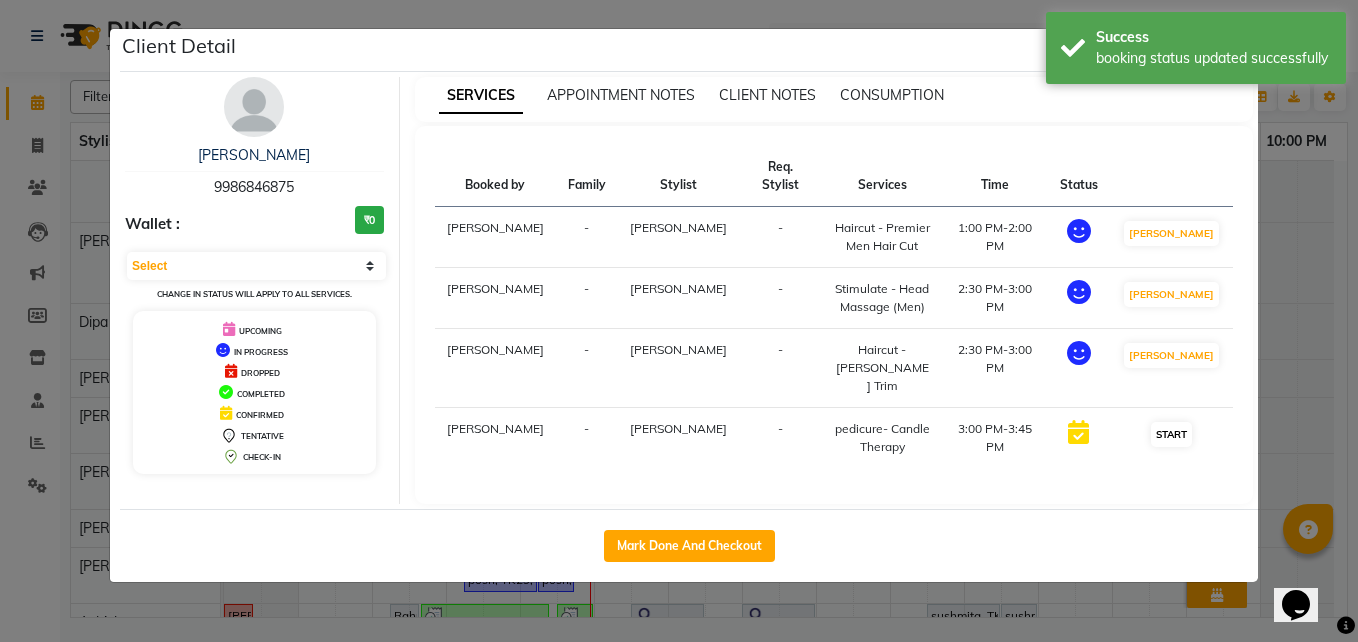 select on "1" 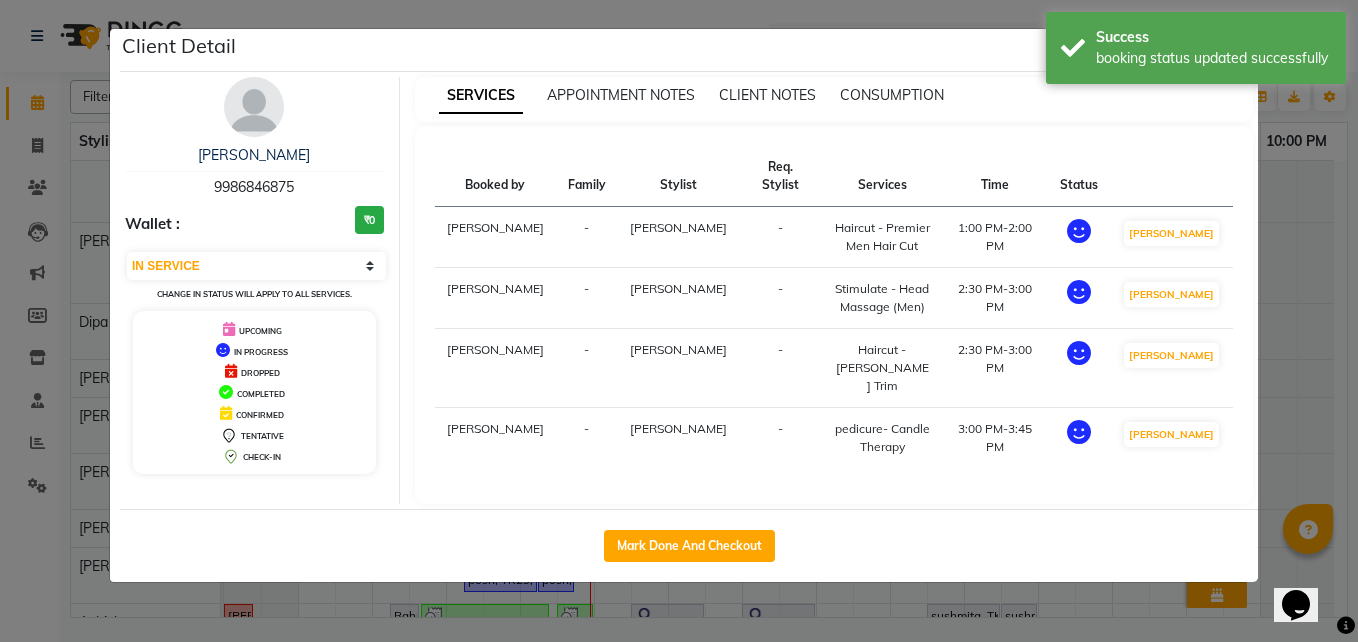 click on "Client Detail  Shubha    9986846875 Wallet : ₹0 Select IN SERVICE CONFIRMED TENTATIVE CHECK IN MARK DONE DROPPED UPCOMING Change in status will apply to all services. UPCOMING IN PROGRESS DROPPED COMPLETED CONFIRMED TENTATIVE CHECK-IN SERVICES APPOINTMENT NOTES CLIENT NOTES CONSUMPTION Booked by Family Stylist Req. Stylist Services Time Status  MUSTHAFA  - Rashid Ali -  Haircut - Premier Men Hair Cut    1:00 PM-2:00 PM   MARK DONE   MUSTHAFA  - Tina soni -  Stimulate - Head Massage (Men)   2:30 PM-3:00 PM   MARK DONE   MUSTHAFA  - Rashid Ali -  Haircut - Beard Trim   2:30 PM-3:00 PM   MARK DONE   MUSTHAFA  - Tina soni -  pedicure- Candle Therapy   3:00 PM-3:45 PM   MARK DONE   Mark Done And Checkout" 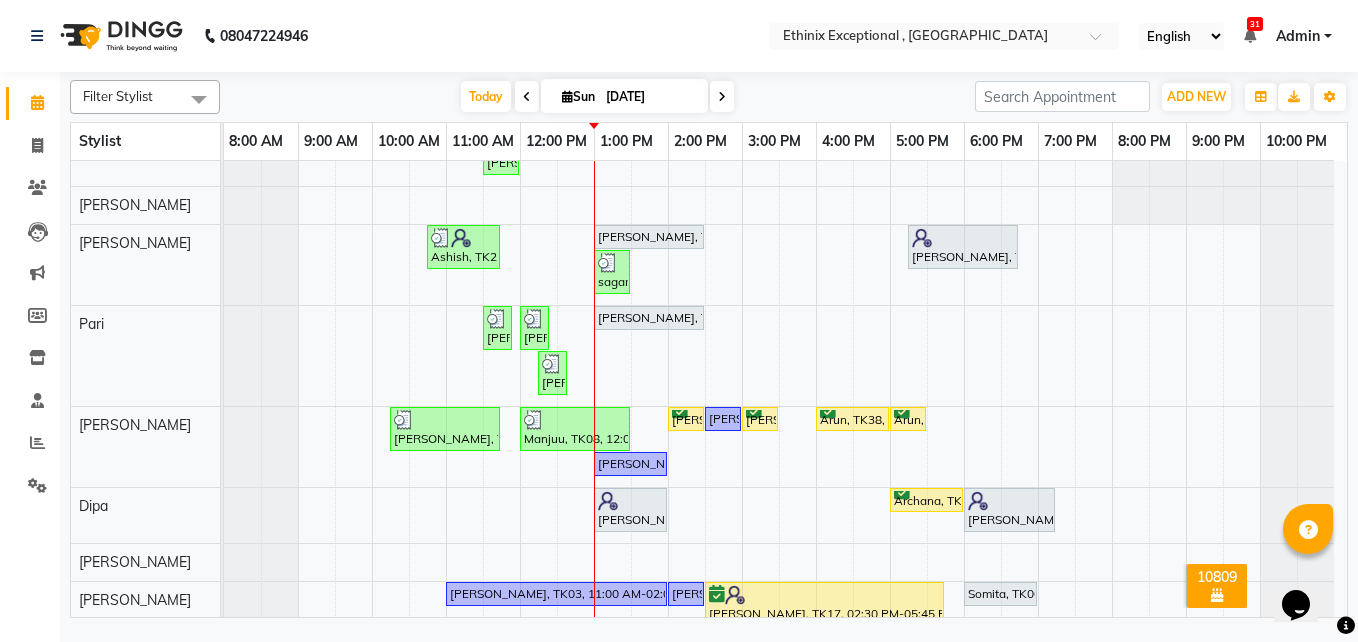 scroll, scrollTop: 0, scrollLeft: 1, axis: horizontal 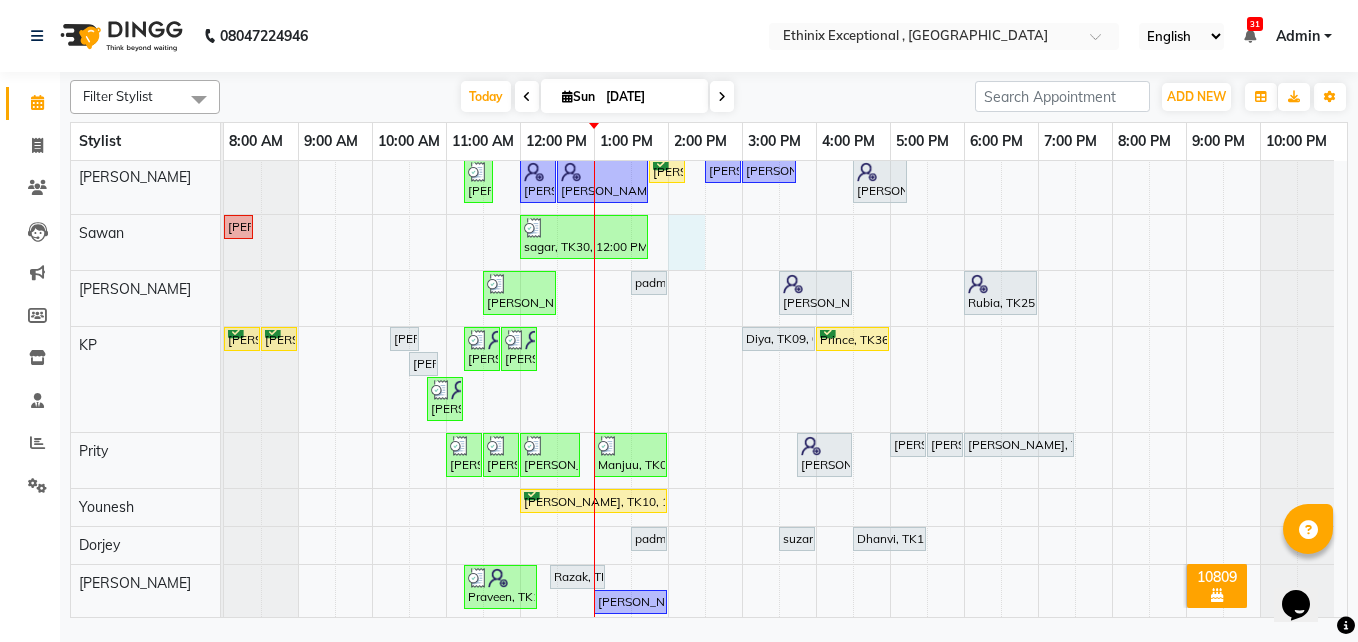 click on "Vidyadhar, TK24, 11:30 AM-12:00 PM, Haircut - Beard Trim  biotin      Ashish, TK21, 10:45 AM-11:45 AM, Stimulate - Head Massage (Men),Threading - Eye Brows    Tanushree, TK33, 01:00 PM-02:30 PM, Retuals - Power C Range(Unisex)     Anamika, TK13, 05:15 PM-06:45 PM, Retuals - Power Hyaluronic Range(Unisex)     sagar, TK30, 01:00 PM-01:30 PM, Threading - Eye Brows,Threading- Upper Lips     Monica, TK31, 11:30 AM-11:45 AM, Threading - Eye Brows     Ipshita, TK05, 12:00 PM-12:15 PM, Threading - Eye Brows    Tanushree, TK33, 01:00 PM-02:30 PM, Retuals - Power C Range(Unisex)     Ipshita, TK05, 12:15 PM-12:30 PM, Threading- Upper Lips     Monish, TK35, 10:15 AM-11:45 AM, Haircut - Premier Men Hair Cut ,Haircut - Beard Trim     Manjuu, TK08, 12:00 PM-01:30 PM, Haircut - Premier Men Hair Cut ,Haircut - Beard Trim     Shibani, TK04, 02:00 PM-02:30 PM, Haircut - Premier Men Hair Cut     Shubha, TK01, 02:30 PM-03:00 PM, Haircut - Beard Trim     Shibani, TK04, 03:00 PM-03:30 PM, Haircut - Beard Trim" at bounding box center [785, 123] 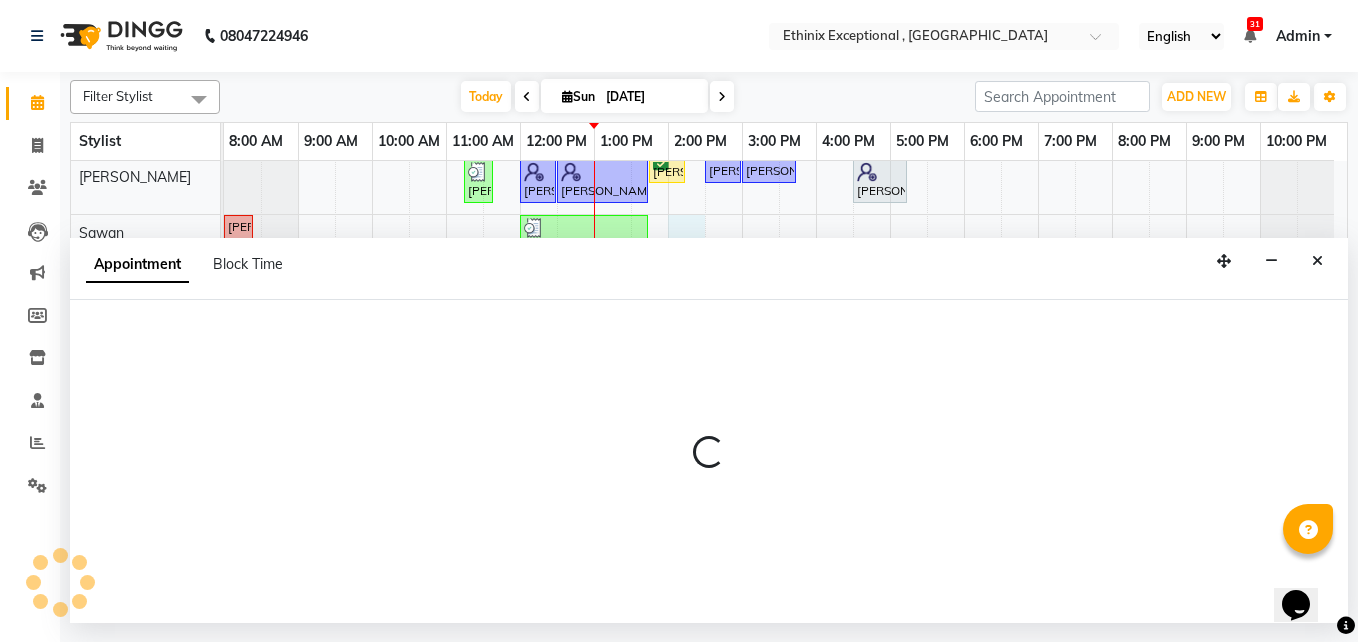 select on "72123" 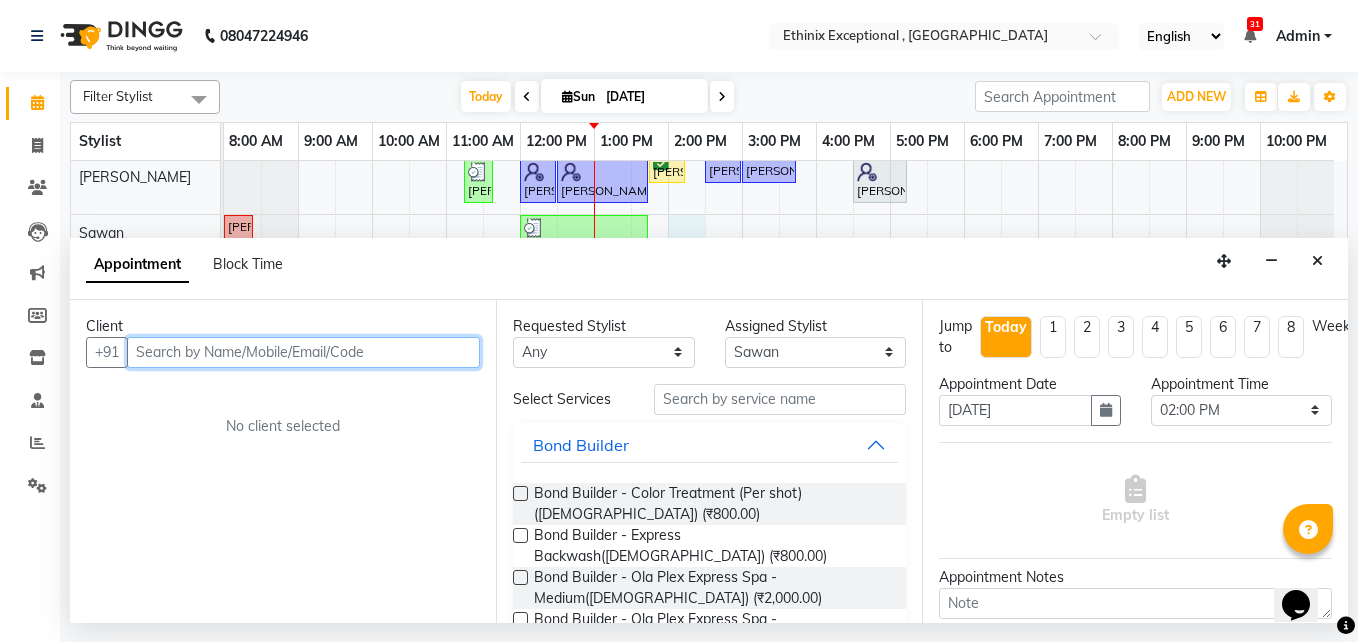 click at bounding box center [303, 352] 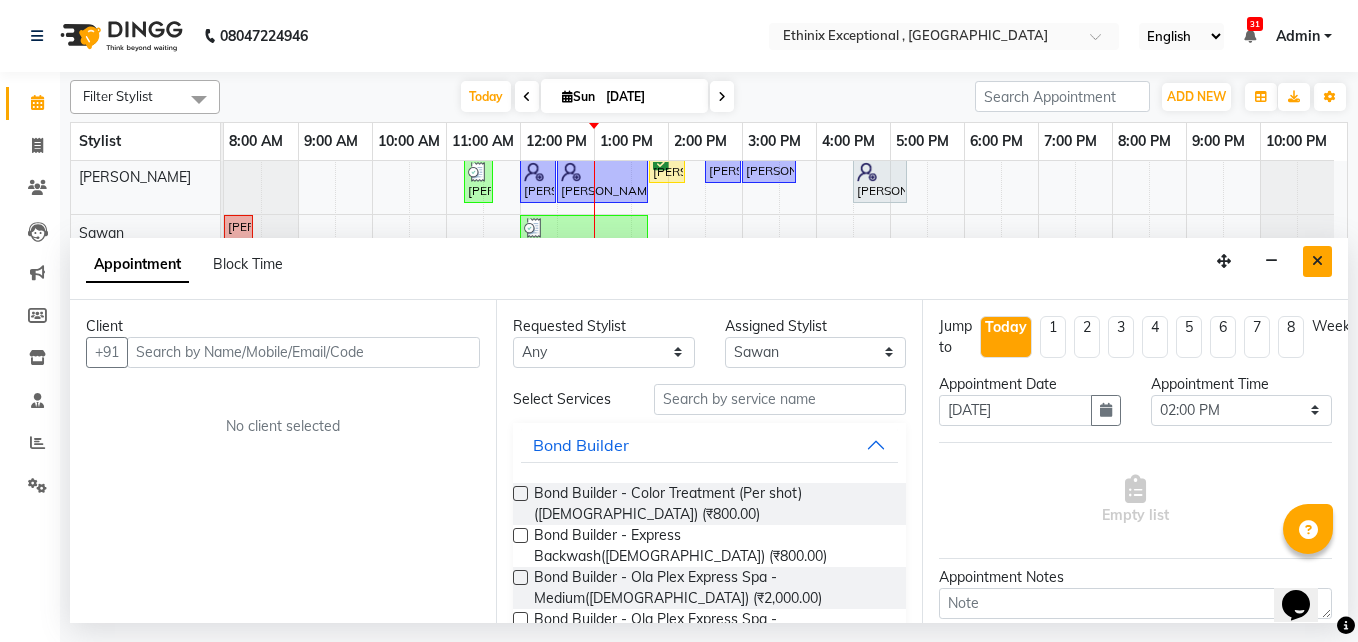 click at bounding box center [1317, 261] 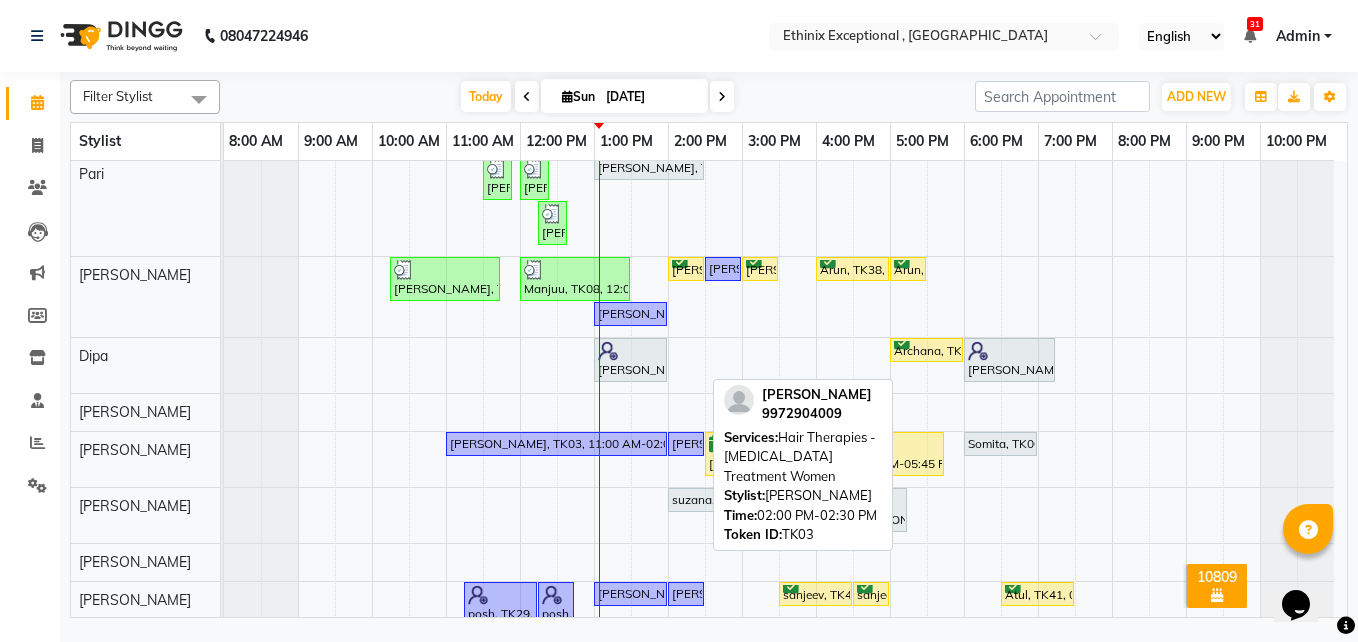 scroll, scrollTop: 858, scrollLeft: 1, axis: both 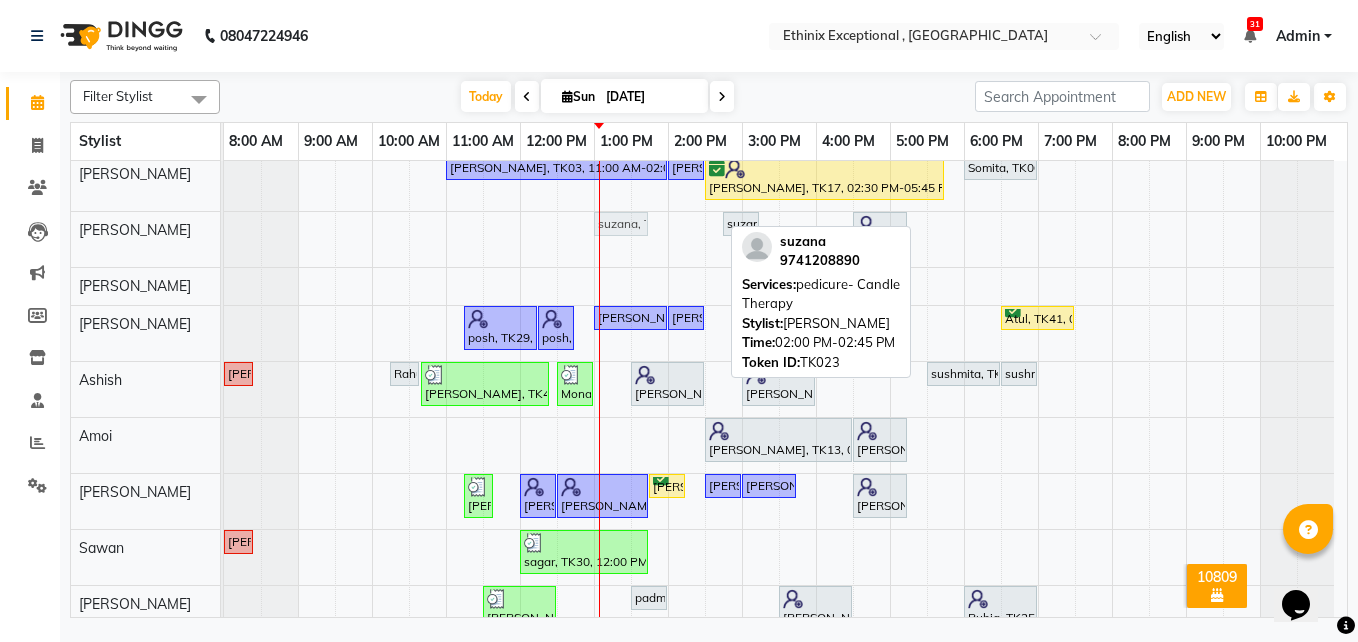drag, startPoint x: 694, startPoint y: 222, endPoint x: 635, endPoint y: 222, distance: 59 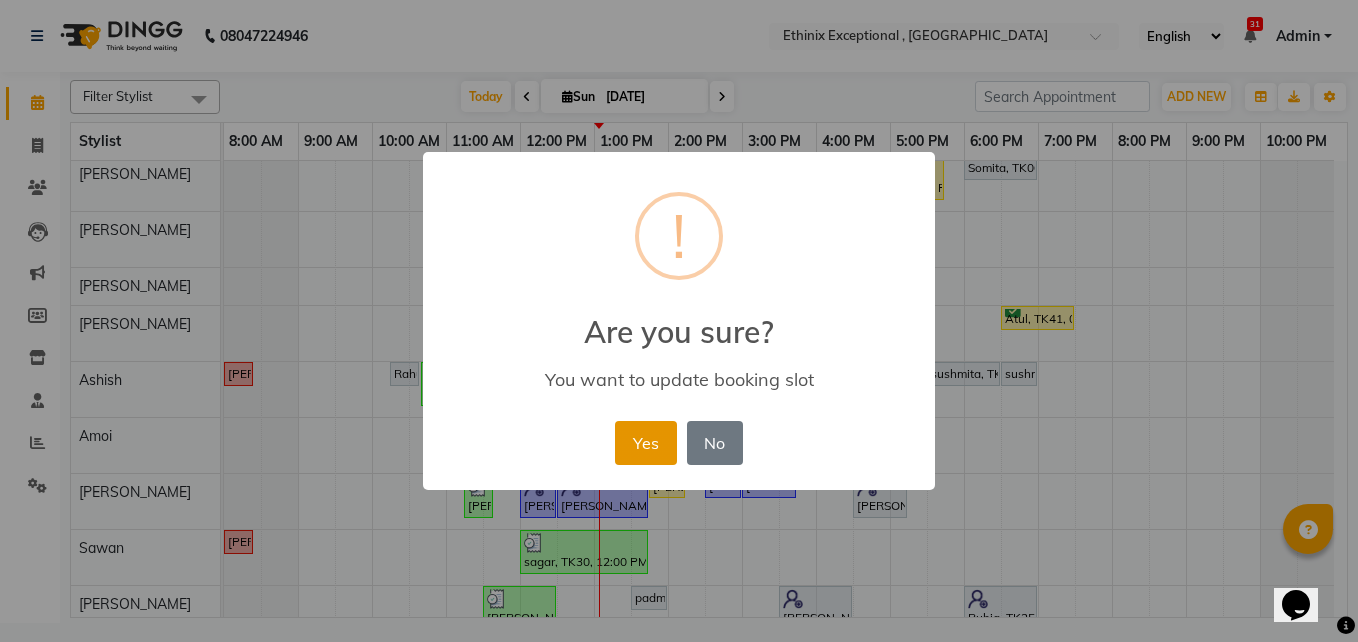 click on "Yes" at bounding box center [645, 443] 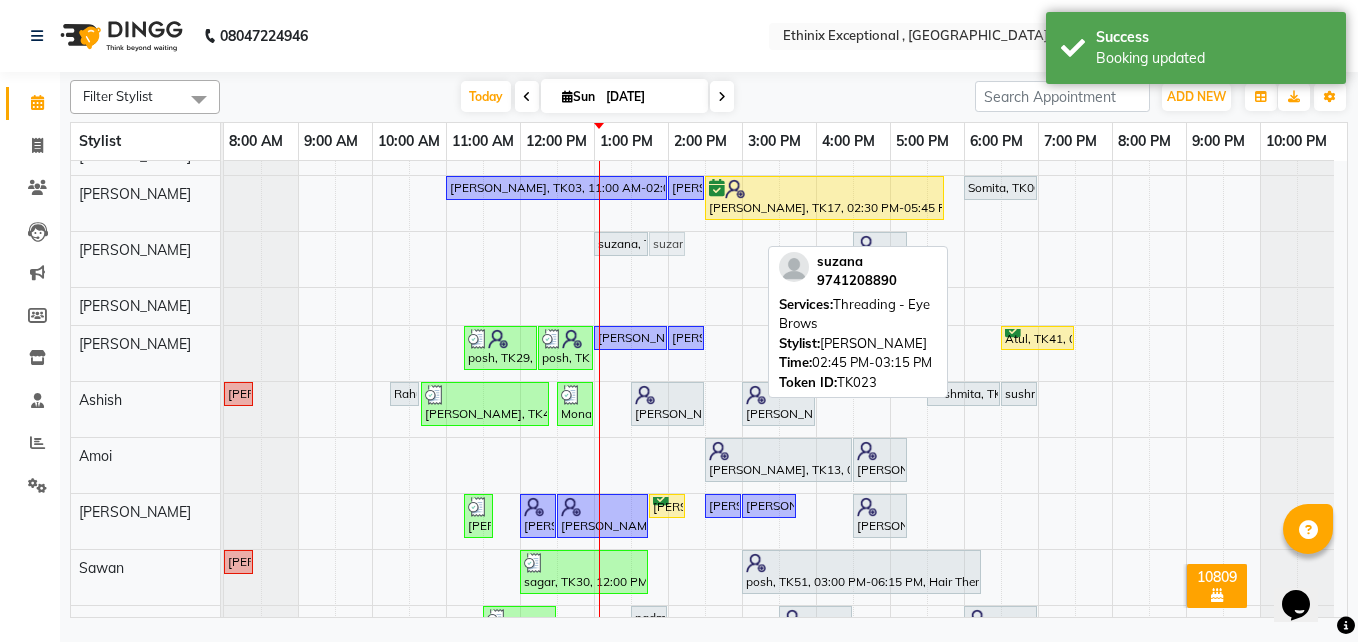drag, startPoint x: 741, startPoint y: 234, endPoint x: 684, endPoint y: 249, distance: 58.940647 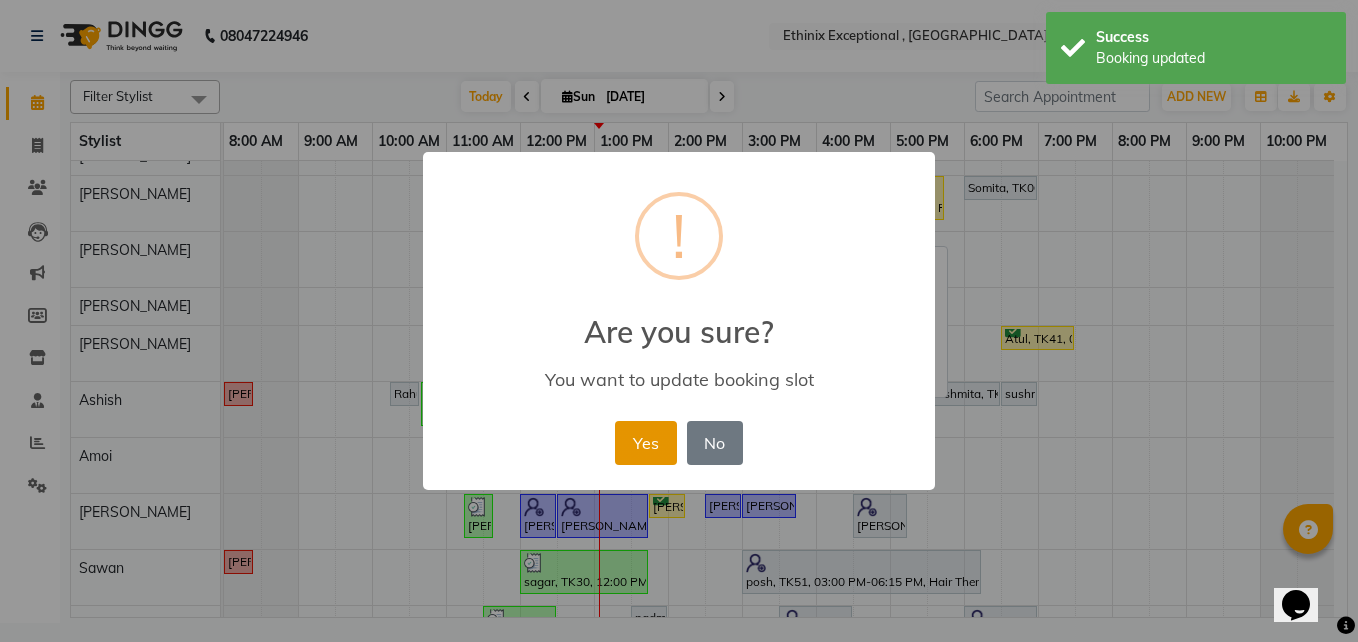 click on "Yes" at bounding box center [645, 443] 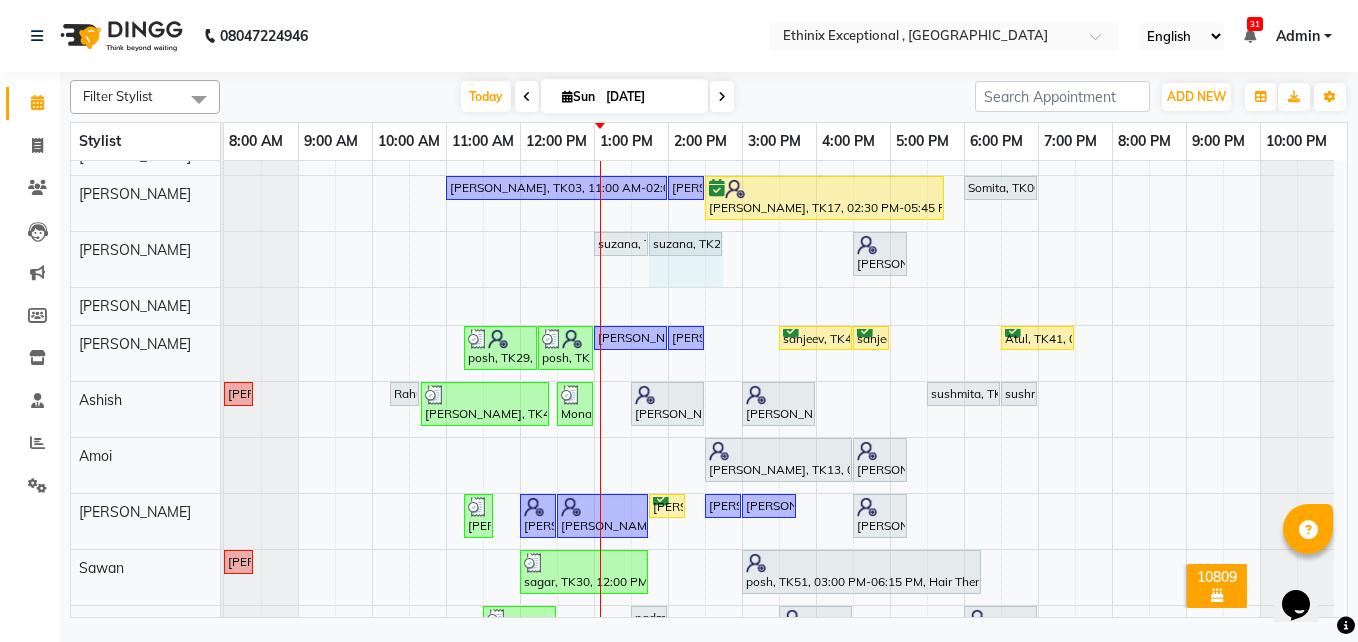 drag, startPoint x: 681, startPoint y: 250, endPoint x: 711, endPoint y: 236, distance: 33.105892 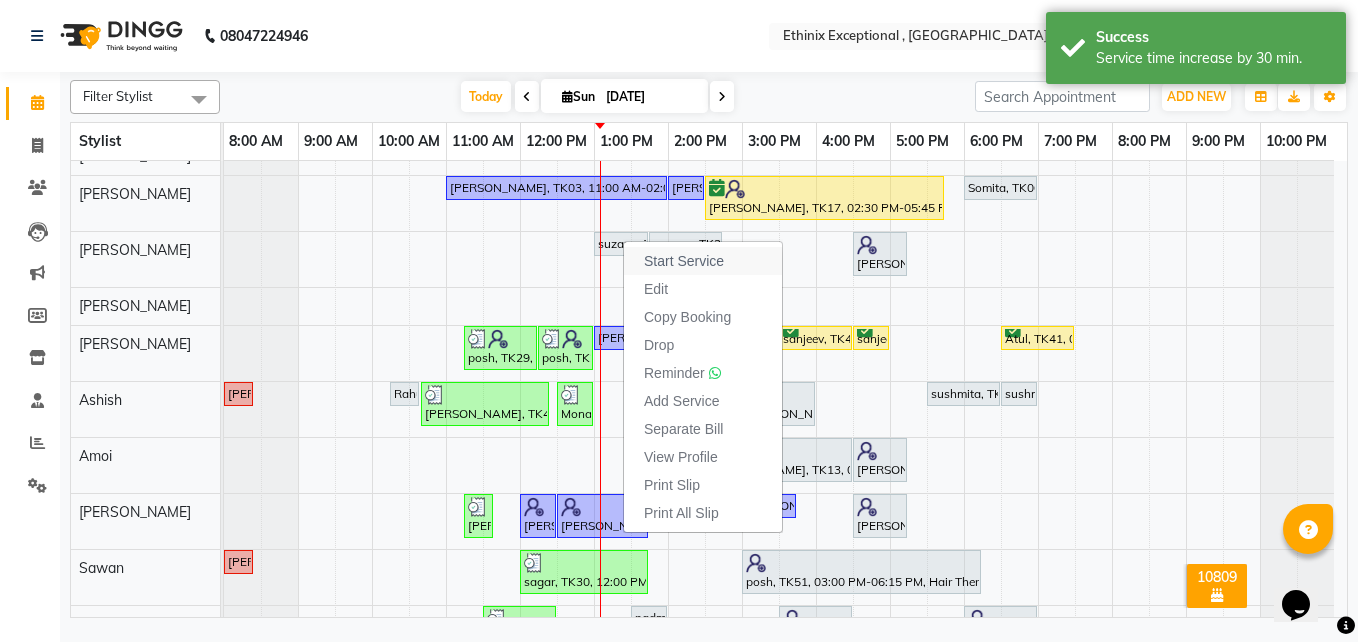 click on "Start Service" at bounding box center (684, 261) 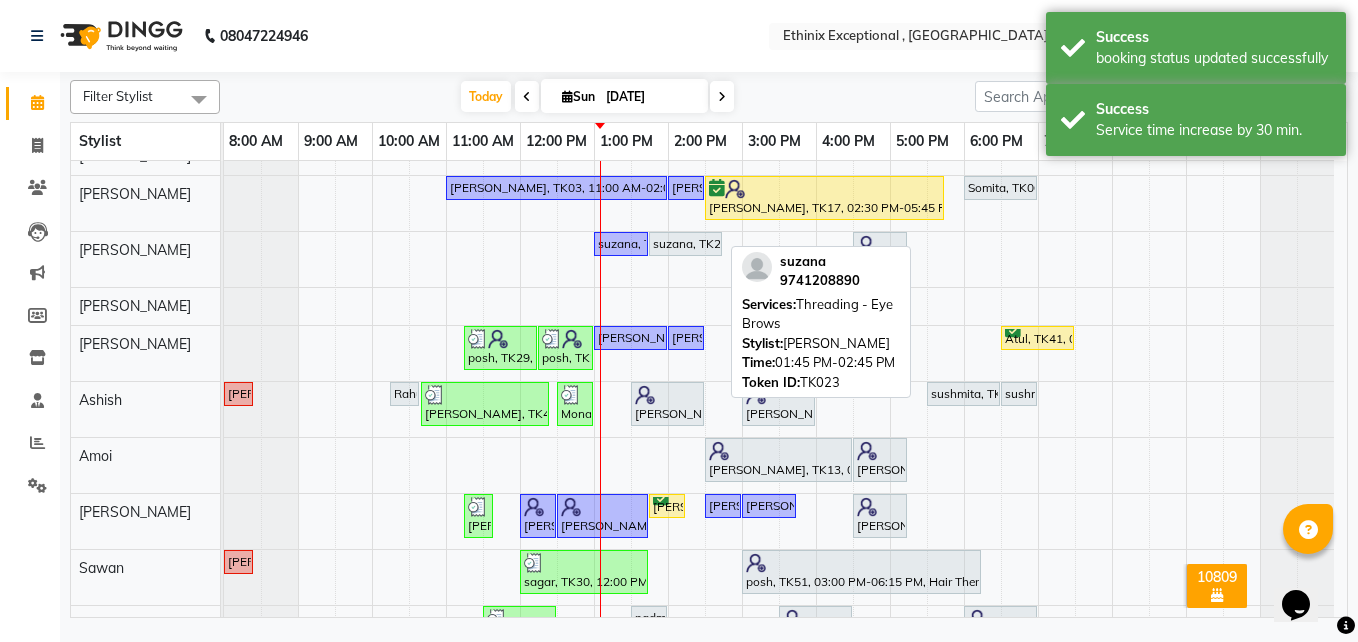 click on "suzana, TK23, 01:45 PM-02:45 PM, Threading - Eye Brows" at bounding box center [685, 244] 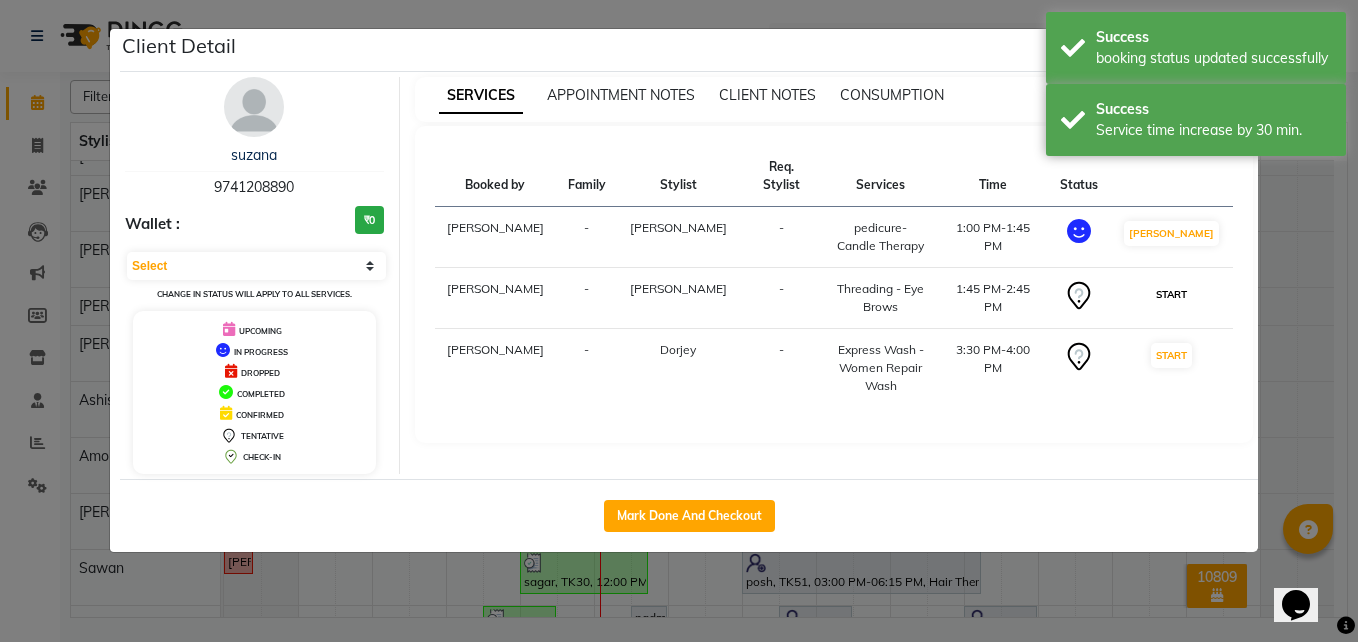 click on "START" at bounding box center [1171, 294] 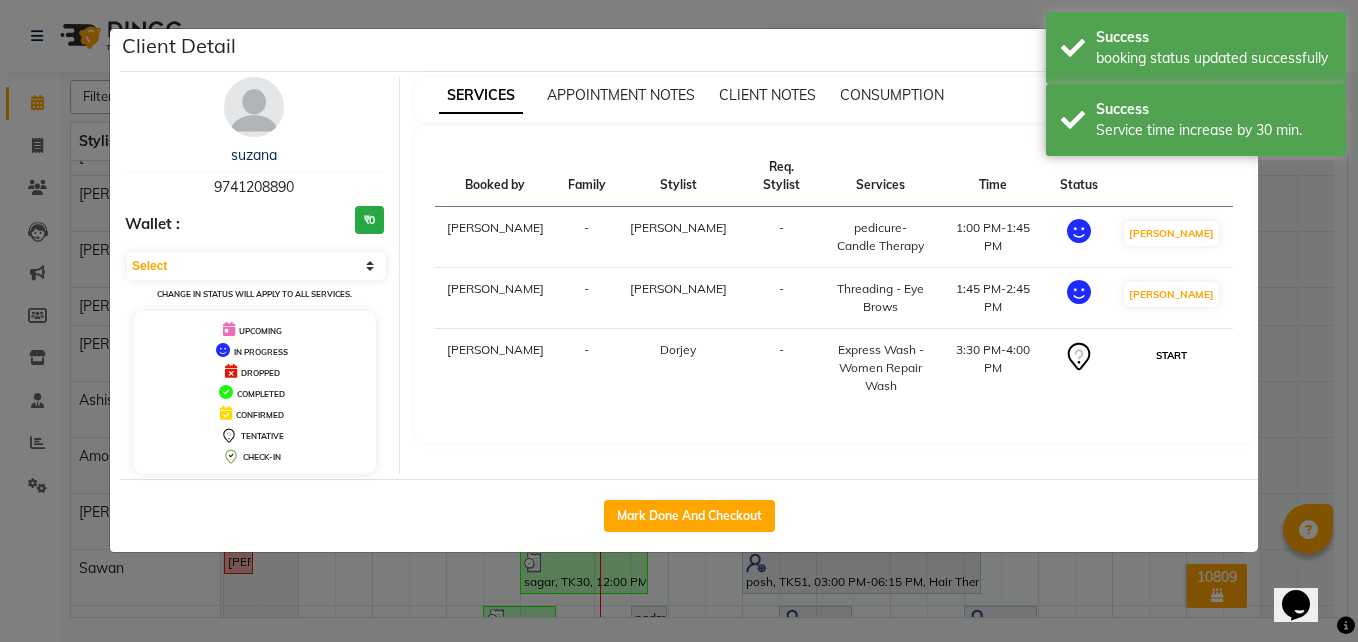 click on "START" at bounding box center (1171, 355) 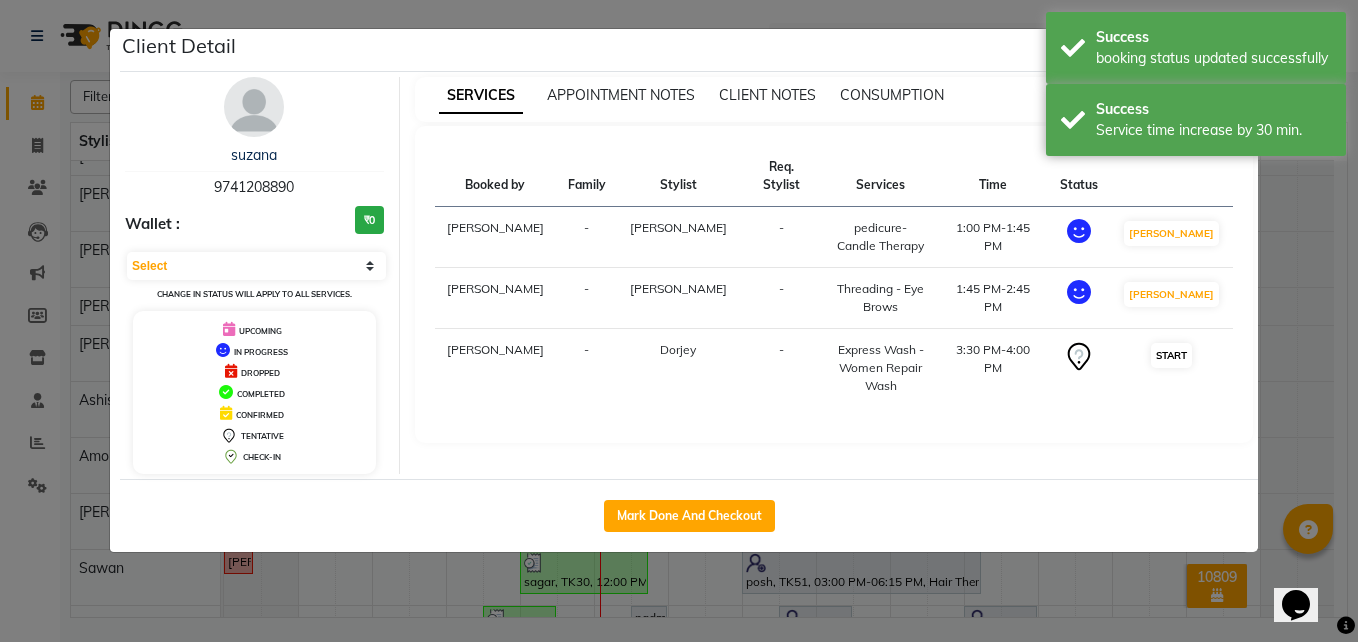 select on "1" 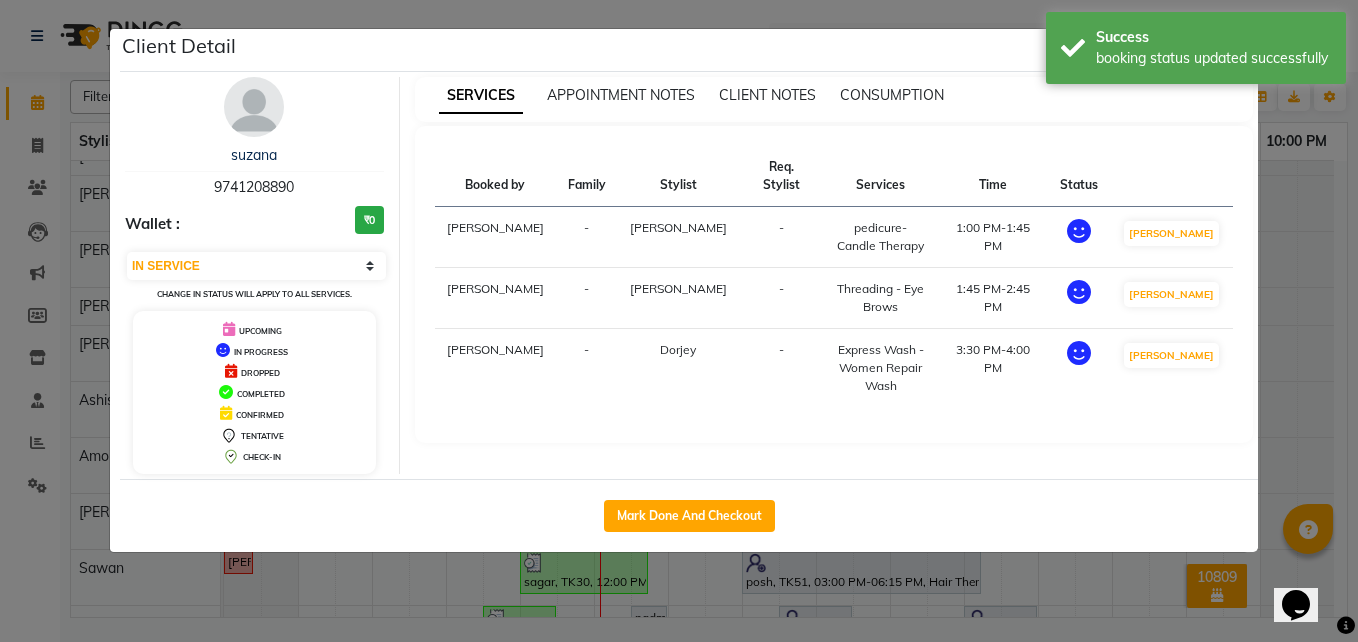 click on "Client Detail  suzana    9741208890 Wallet : ₹0 Select IN SERVICE CONFIRMED TENTATIVE CHECK IN MARK DONE DROPPED UPCOMING Change in status will apply to all services. UPCOMING IN PROGRESS DROPPED COMPLETED CONFIRMED TENTATIVE CHECK-IN SERVICES APPOINTMENT NOTES CLIENT NOTES CONSUMPTION Booked by Family Stylist Req. Stylist Services Time Status  MUSTHAFA  - BISHAKHA -  pedicure- Candle Therapy   1:00 PM-1:45 PM   MARK DONE   MUSTHAFA  - BISHAKHA -  Threading - Eye Brows   1:45 PM-2:45 PM   MARK DONE   MUSTHAFA  - Dorjey -  Express Wash - Women Repair Wash   3:30 PM-4:00 PM   MARK DONE   Mark Done And Checkout" 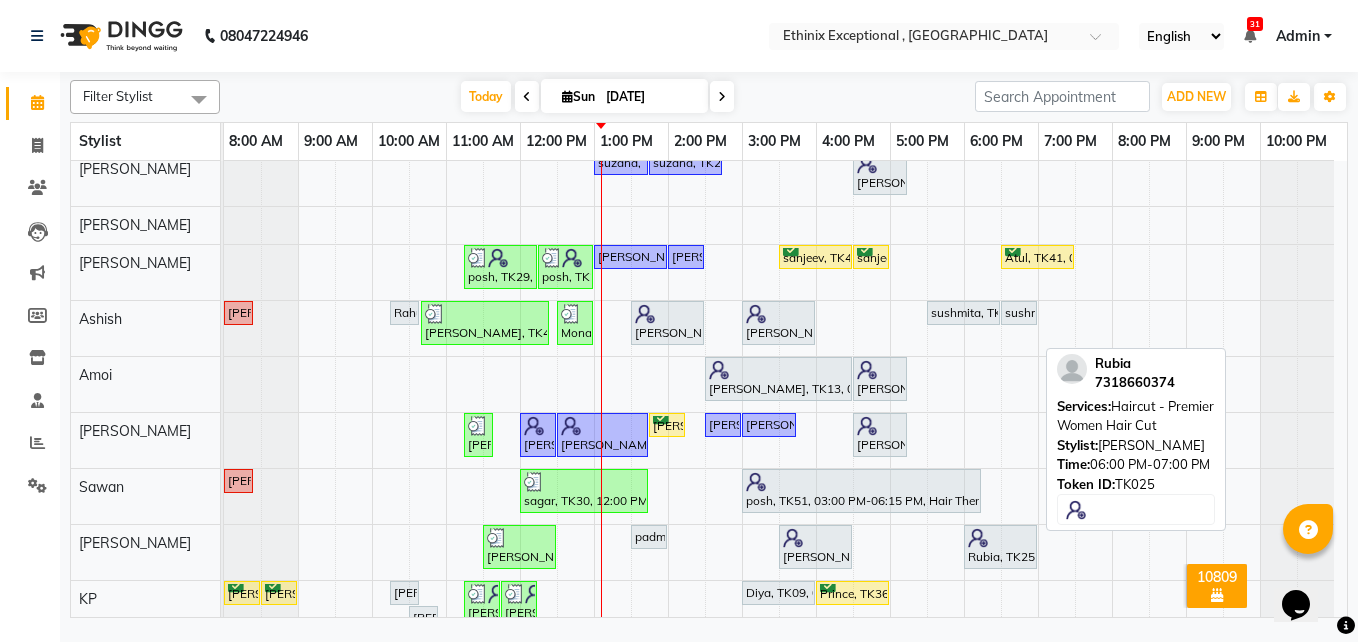 scroll, scrollTop: 700, scrollLeft: 1, axis: both 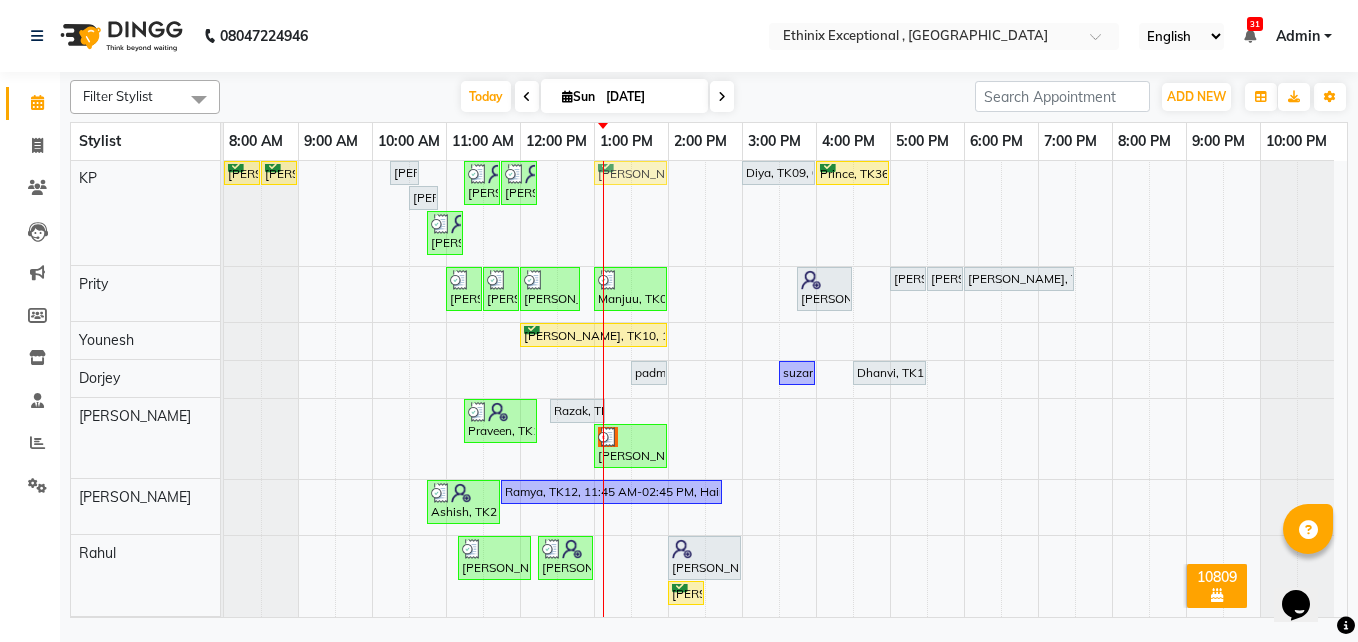 drag, startPoint x: 629, startPoint y: 530, endPoint x: 622, endPoint y: 191, distance: 339.07227 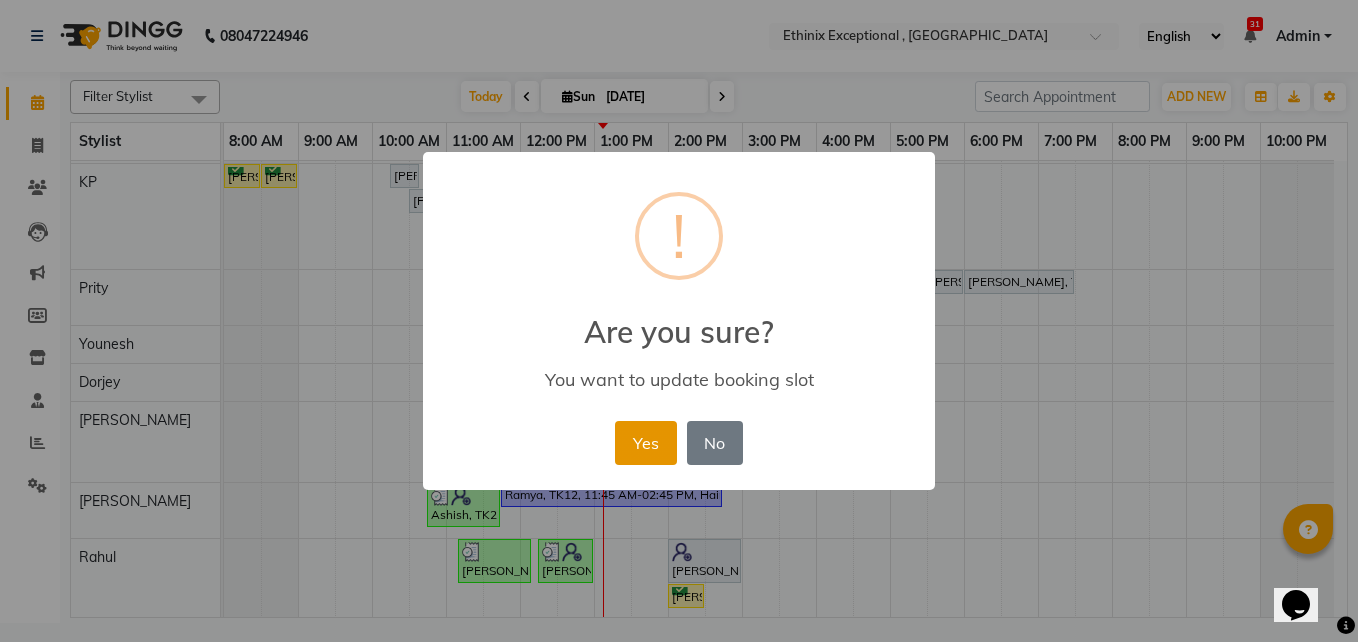 click on "Yes" at bounding box center [645, 443] 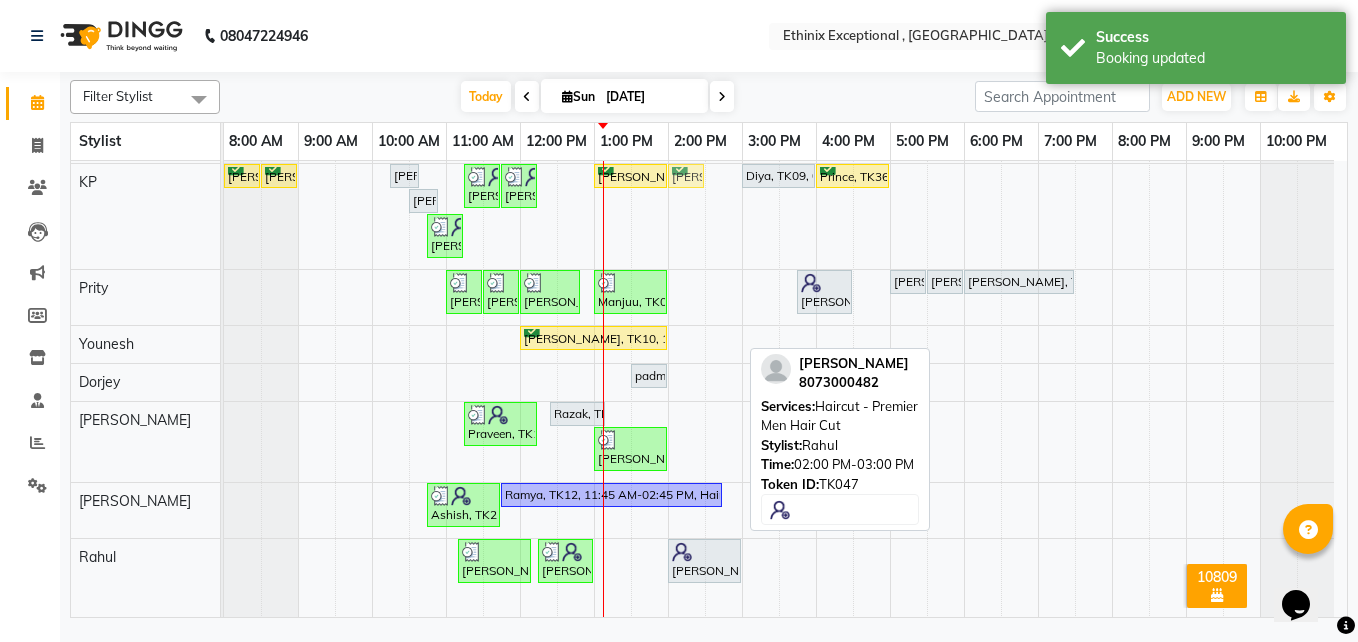 drag, startPoint x: 685, startPoint y: 591, endPoint x: 678, endPoint y: 235, distance: 356.06882 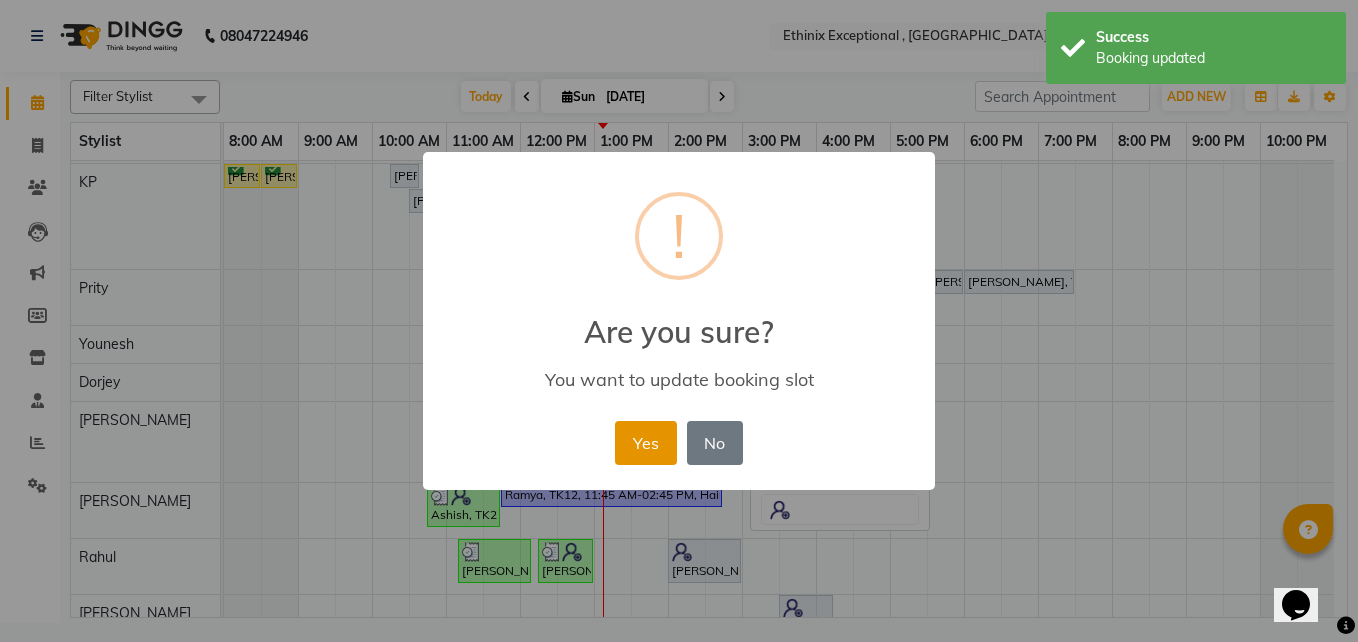 click on "Yes" at bounding box center (645, 443) 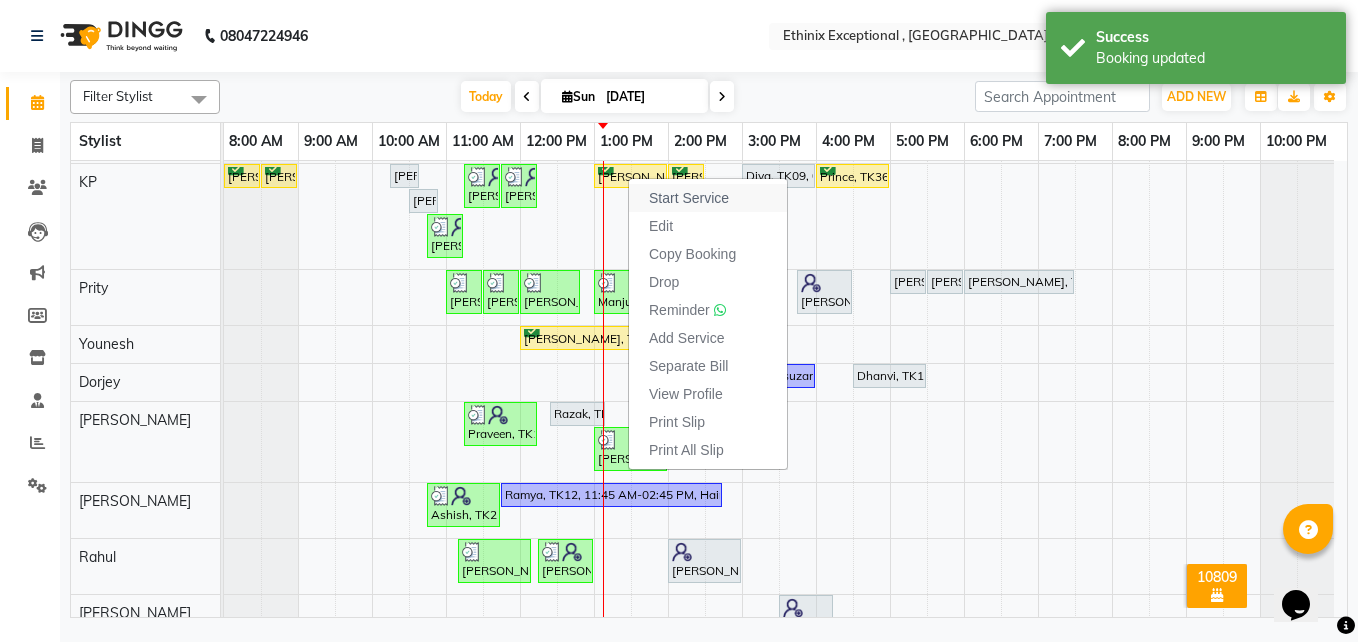 click on "Start Service" at bounding box center (689, 198) 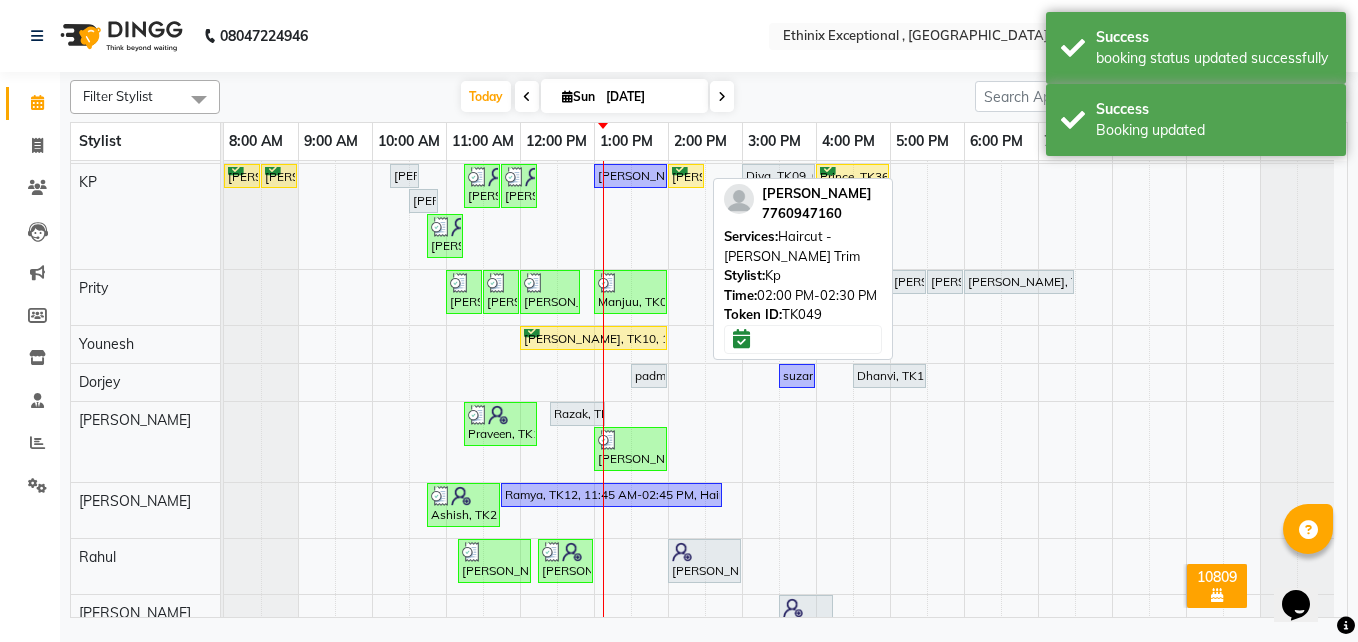click on "Lalith, TK49, 02:00 PM-02:30 PM, Haircut - Beard Trim" at bounding box center [686, 176] 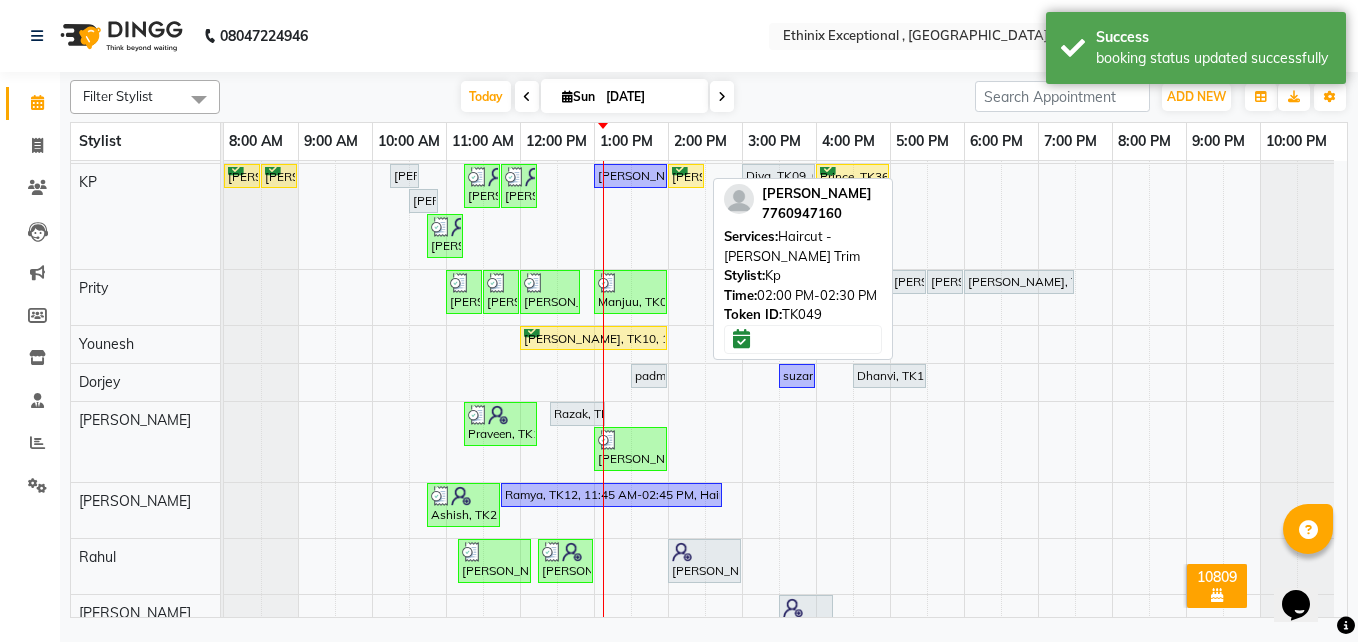 click on "Lalith, TK49, 02:00 PM-02:30 PM, Haircut - Beard Trim" at bounding box center (686, 176) 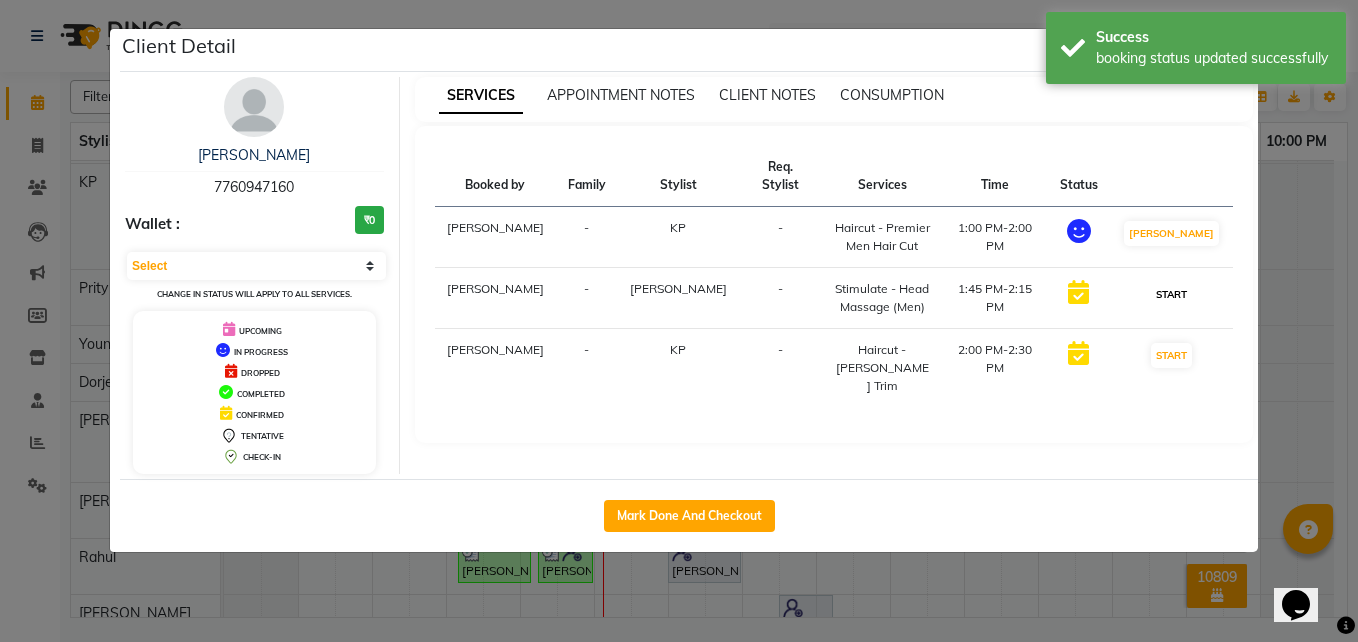 click on "START" at bounding box center (1171, 294) 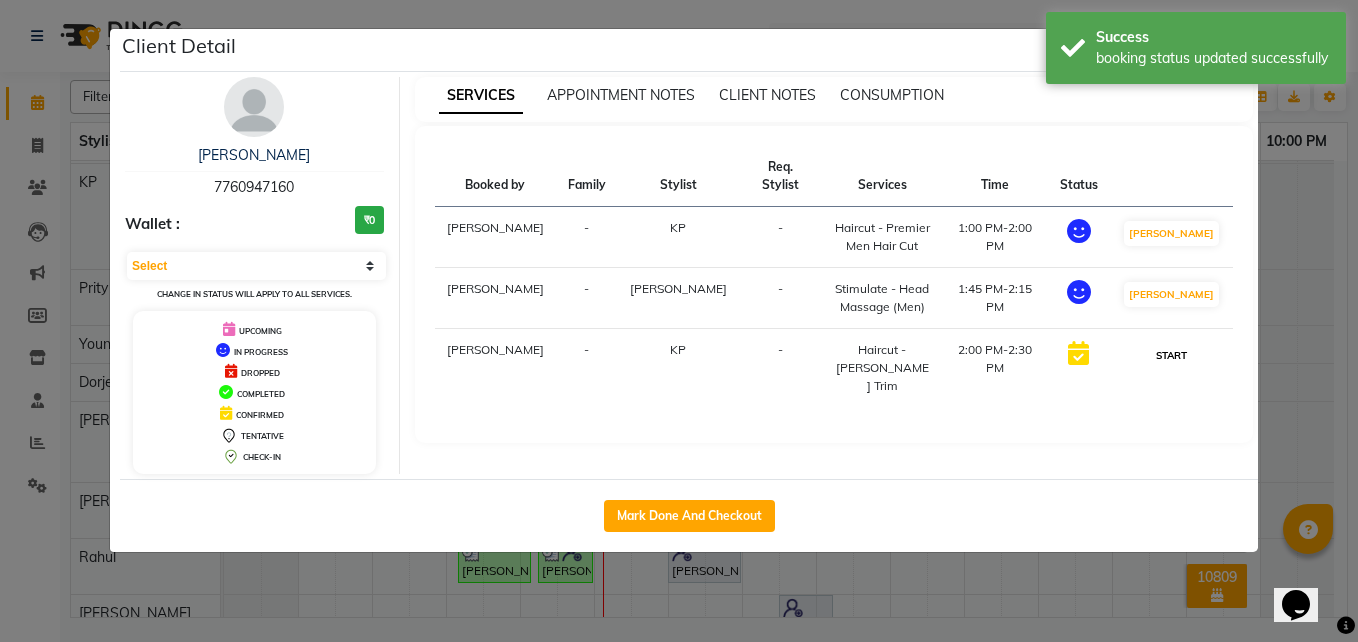 click on "START" at bounding box center [1171, 355] 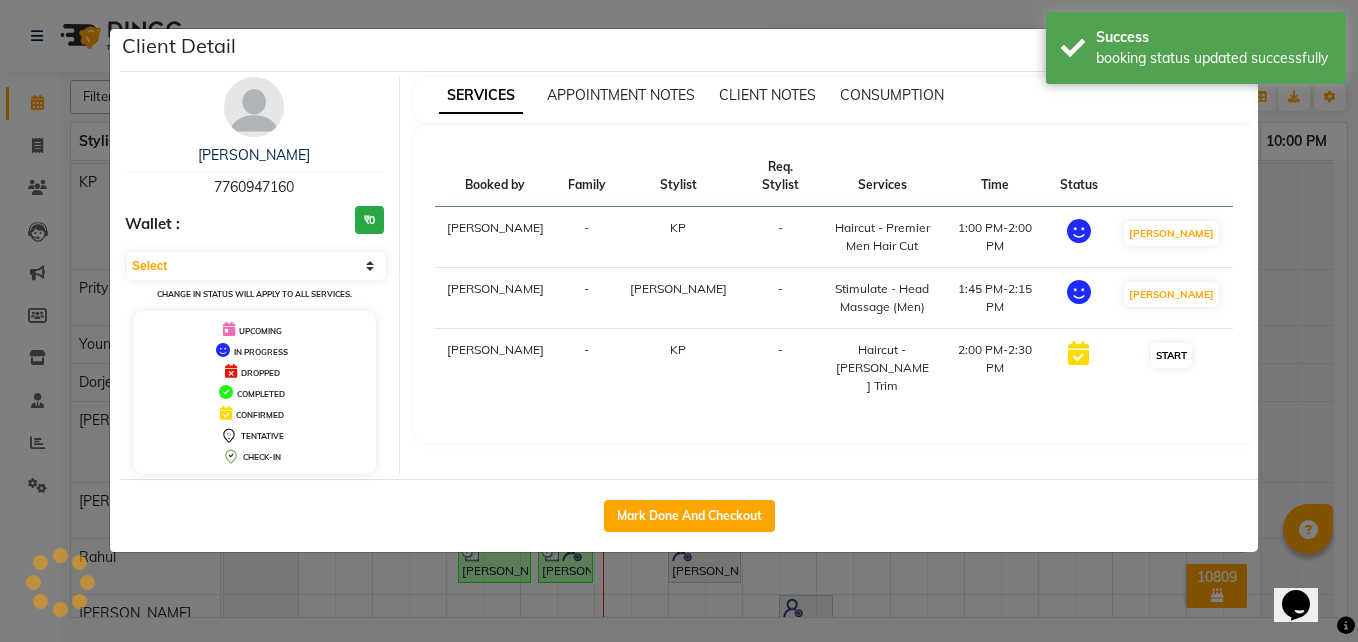 select on "1" 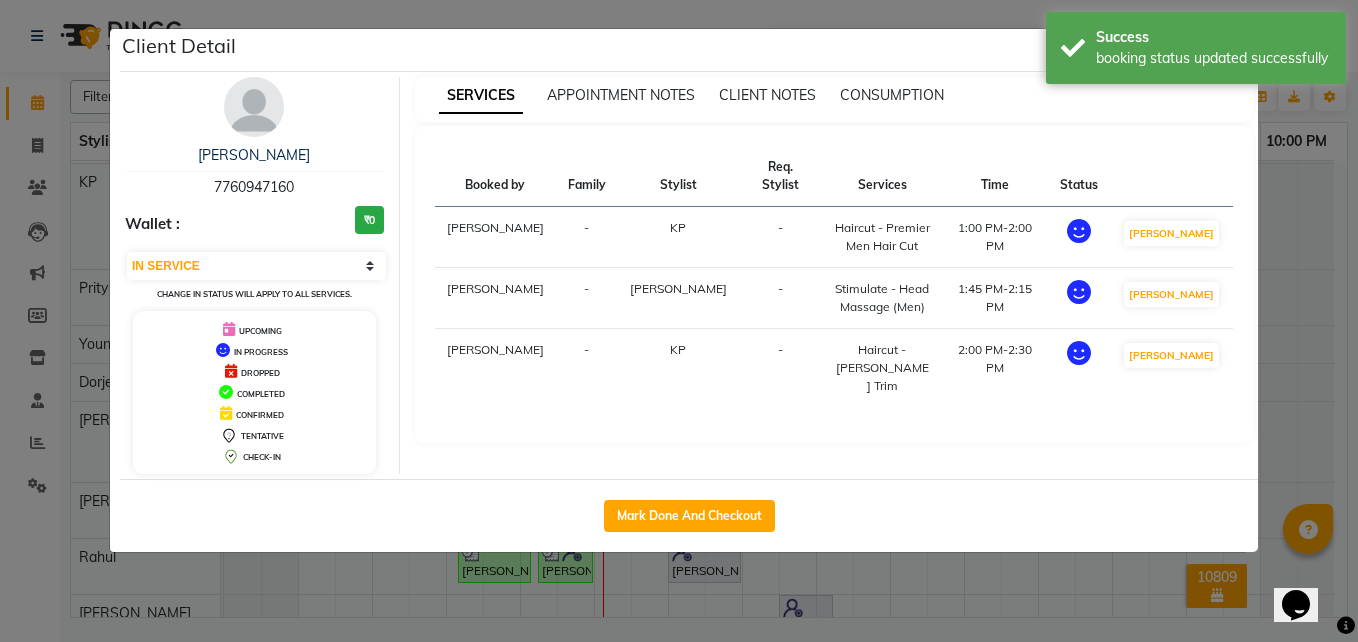 click on "SERVICES APPOINTMENT NOTES CLIENT NOTES CONSUMPTION Booked by Family Stylist Req. Stylist Services Time Status  MUSTHAFA  - KP -  Haircut - Premier Men Hair Cut    1:00 PM-2:00 PM   MARK DONE   MUSTHAFA  - Tina soni -  Stimulate - Head Massage (Men)   1:45 PM-2:15 PM   MARK DONE   MUSTHAFA  - KP -  Haircut - Beard Trim   2:00 PM-2:30 PM   MARK DONE" at bounding box center [834, 275] 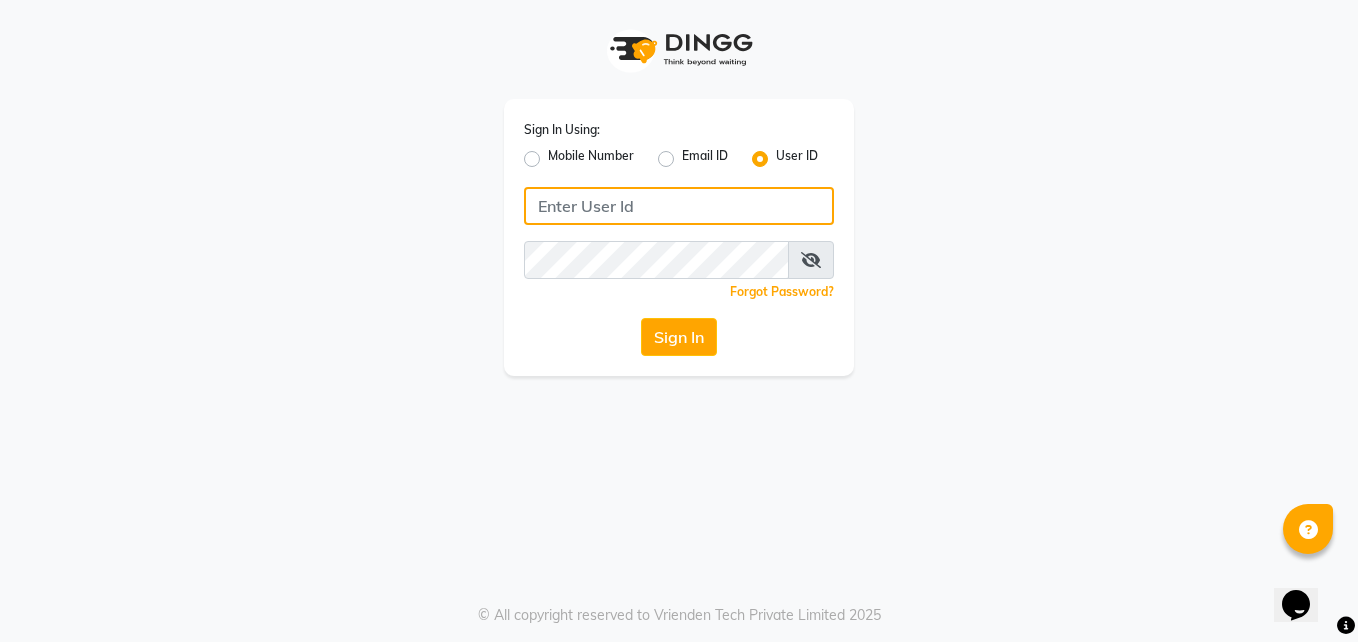 type on "ethinixexceptional" 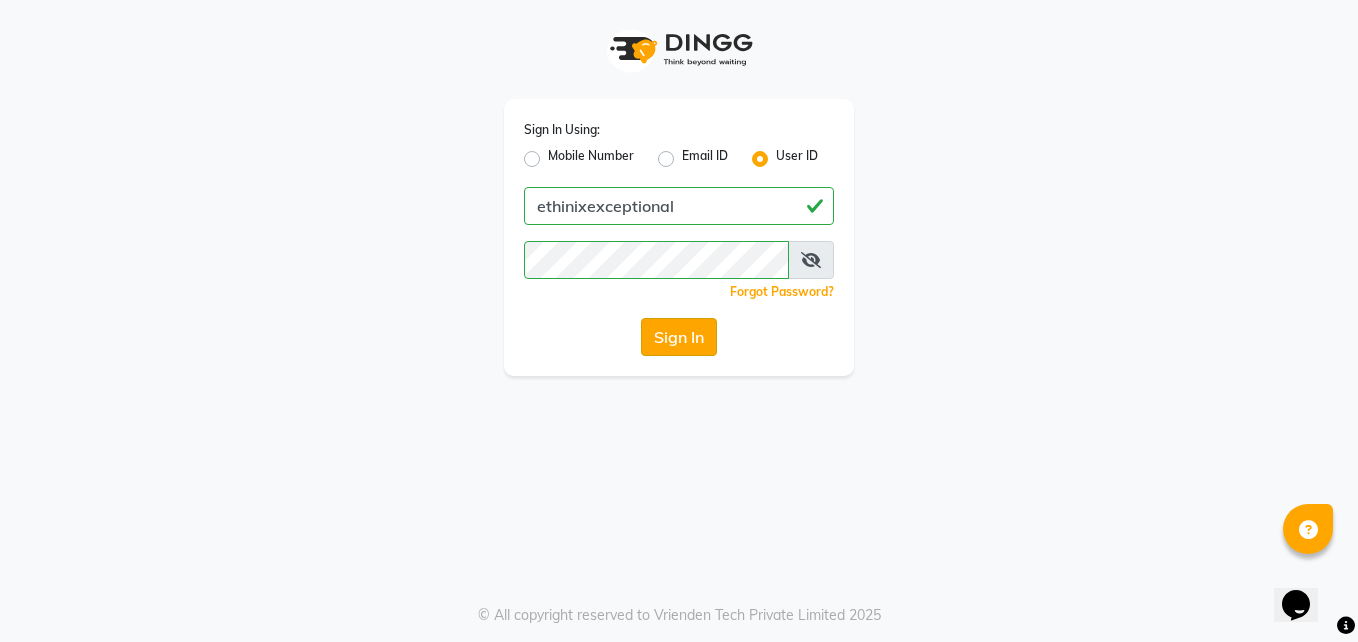 click on "Sign In" 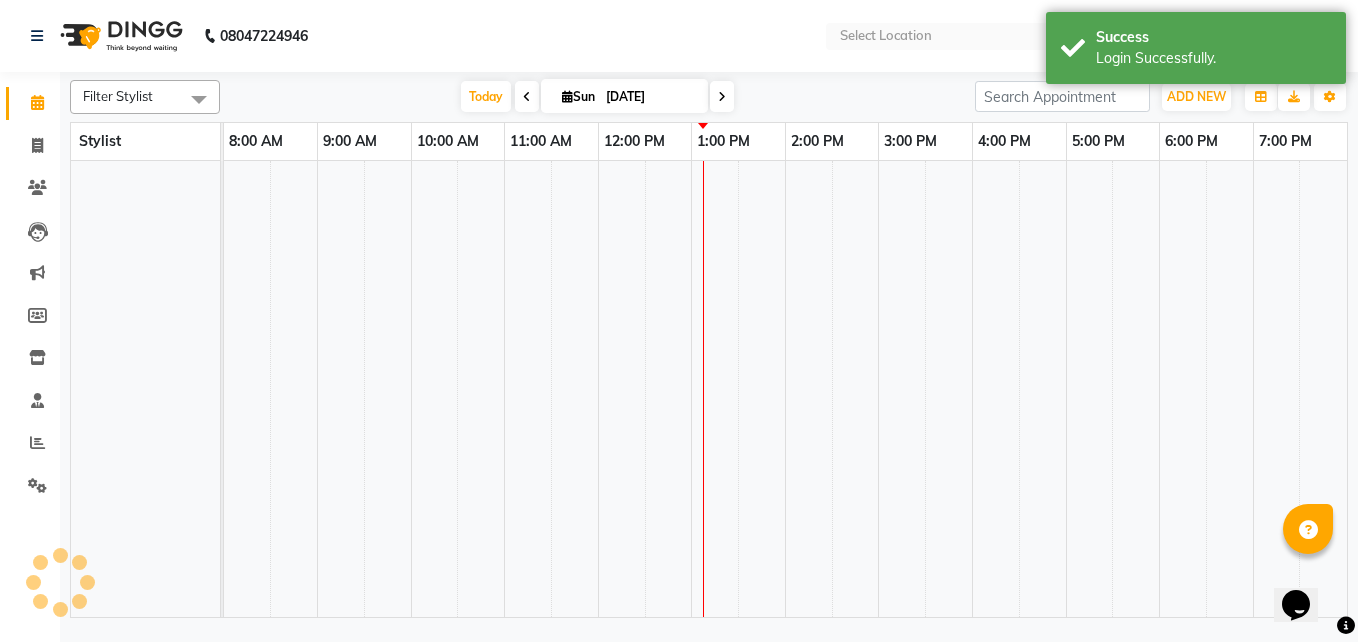 select on "en" 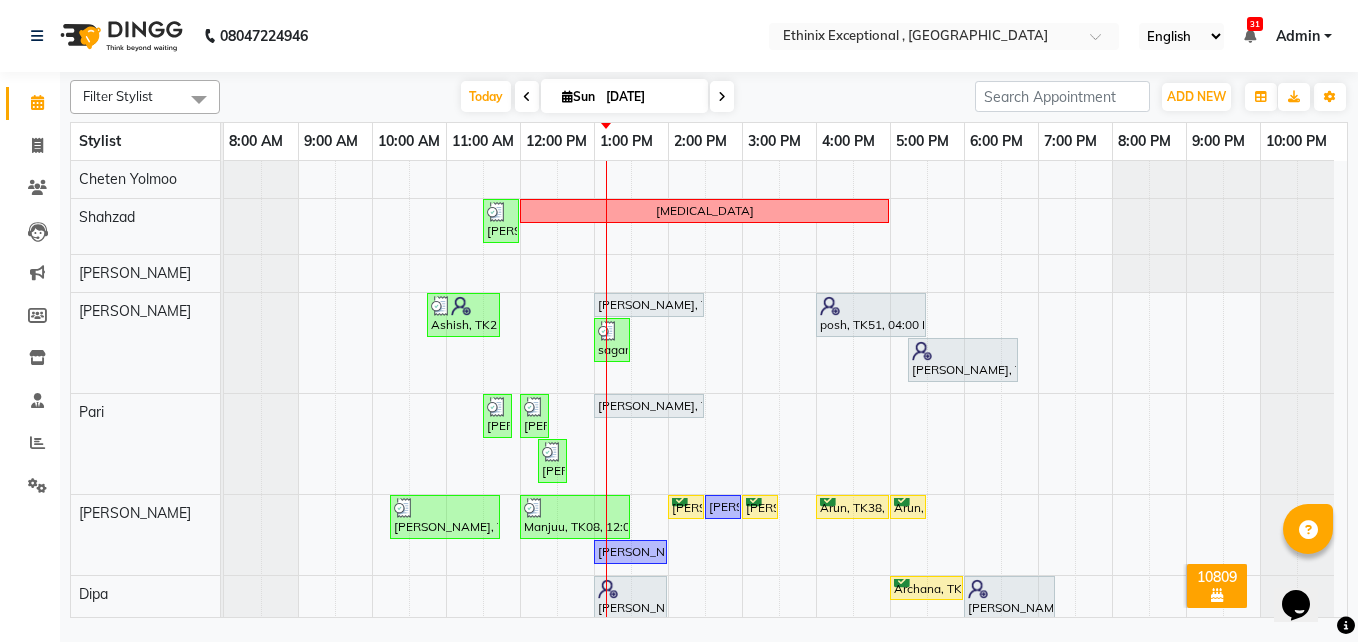 scroll, scrollTop: 104, scrollLeft: 0, axis: vertical 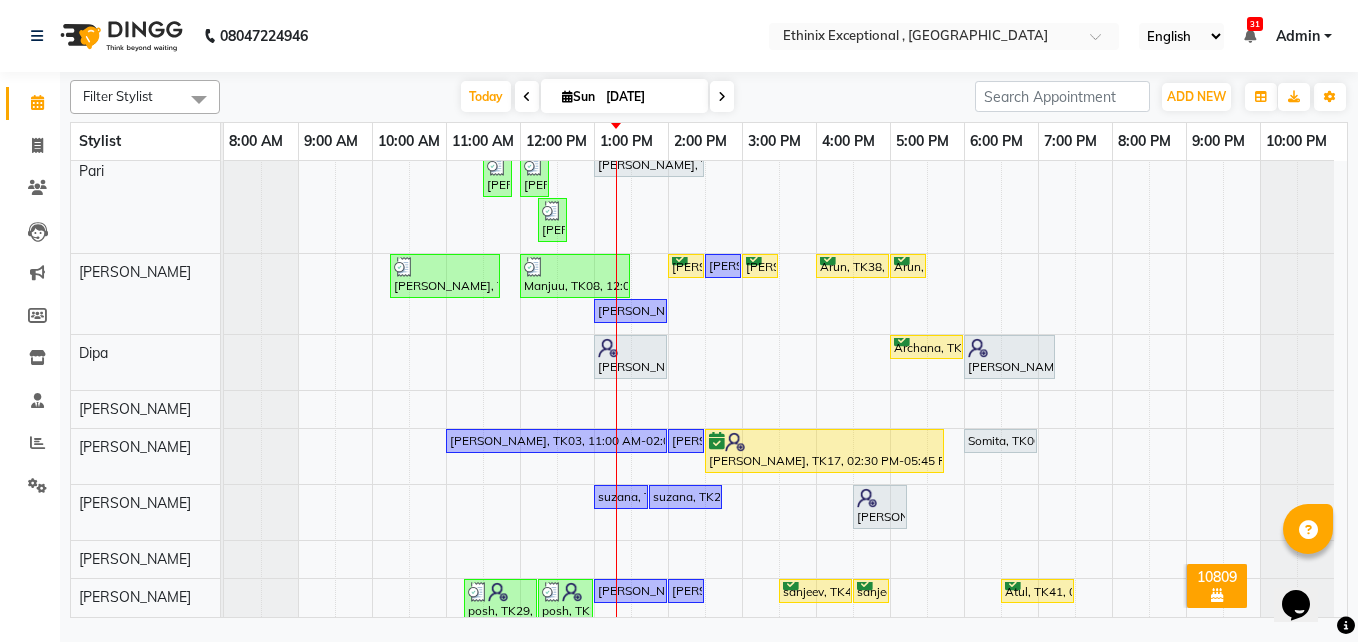 click on "Vidyadhar, TK24, 11:30 AM-12:00 PM, Haircut - Beard Trim  biotin      Ashish, TK21, 10:45 AM-11:45 AM, Stimulate - Head Massage (Men),Threading - Eye Brows    Tanushree, TK33, 01:00 PM-02:30 PM, Retuals - Power C Range(Unisex)     posh, TK51, 04:00 PM-05:30 PM, Retuals - Power Hyaluronic Range(Unisex)     sagar, TK30, 01:00 PM-01:30 PM, Threading - Eye Brows,Threading- Upper Lips     Anamika, TK13, 05:15 PM-06:45 PM, Retuals - Power Hyaluronic Range(Unisex)     Monica, TK31, 11:30 AM-11:45 AM, Threading - Eye Brows     Ipshita, TK05, 12:00 PM-12:15 PM, Threading - Eye Brows    Tanushree, TK33, 01:00 PM-02:30 PM, Retuals - Power C Range(Unisex)     Ipshita, TK05, 12:15 PM-12:30 PM, Threading- Upper Lips     Monish, TK35, 10:15 AM-11:45 AM, Haircut - Premier Men Hair Cut ,Haircut - Beard Trim     Manjuu, TK08, 12:00 PM-01:30 PM, Haircut - Premier Men Hair Cut ,Haircut - Beard Trim     Shibani, TK04, 02:00 PM-02:30 PM, Haircut - Premier Men Hair Cut     Shubha, TK01, 02:30 PM-03:00 PM, Haircut - Beard Trim" at bounding box center (785, 698) 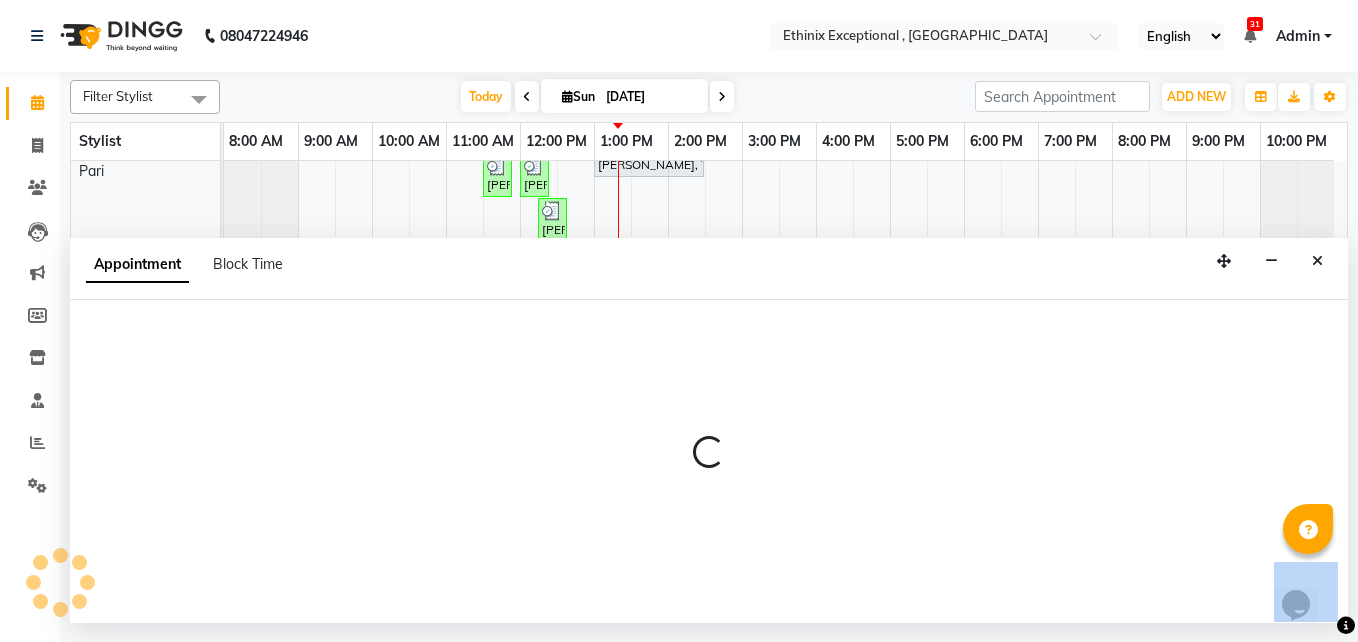 select on "37443" 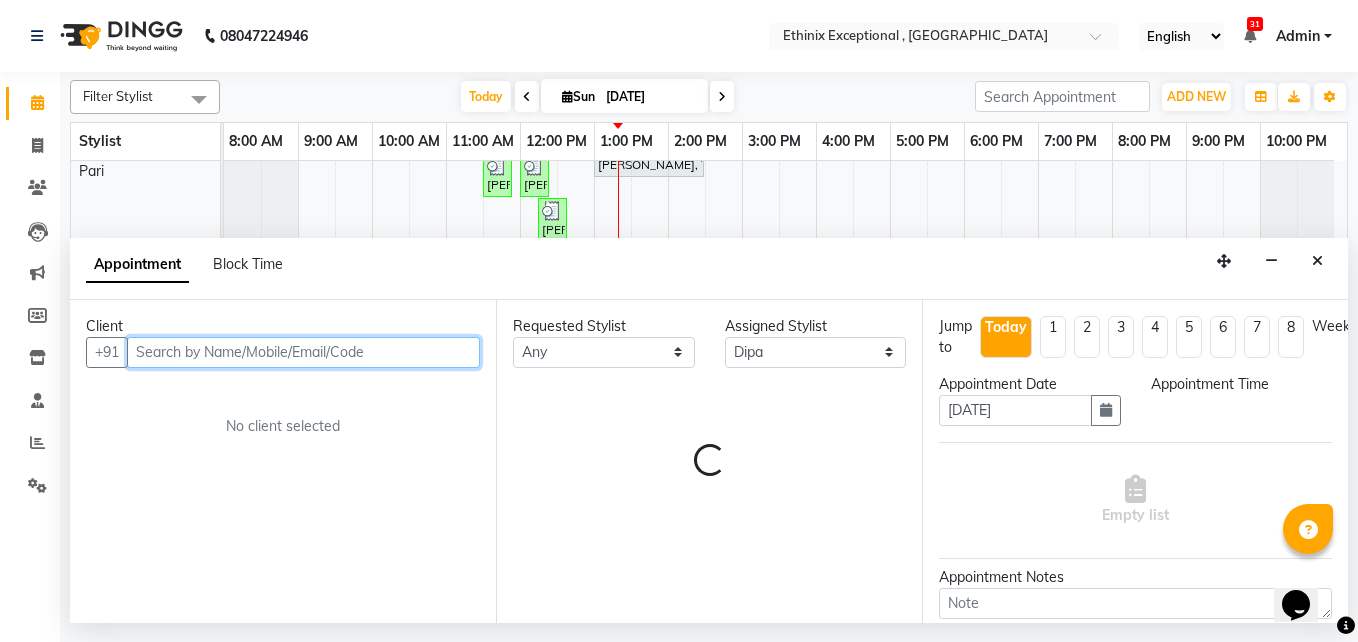 select on "840" 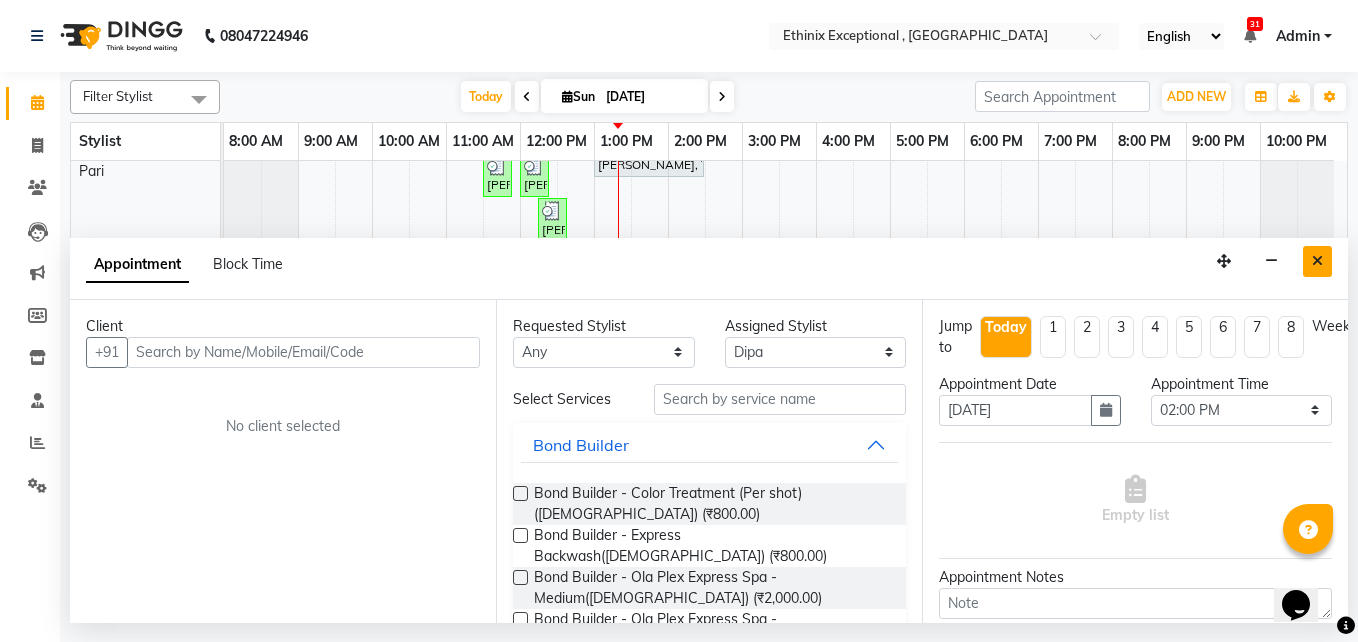 click at bounding box center (1317, 261) 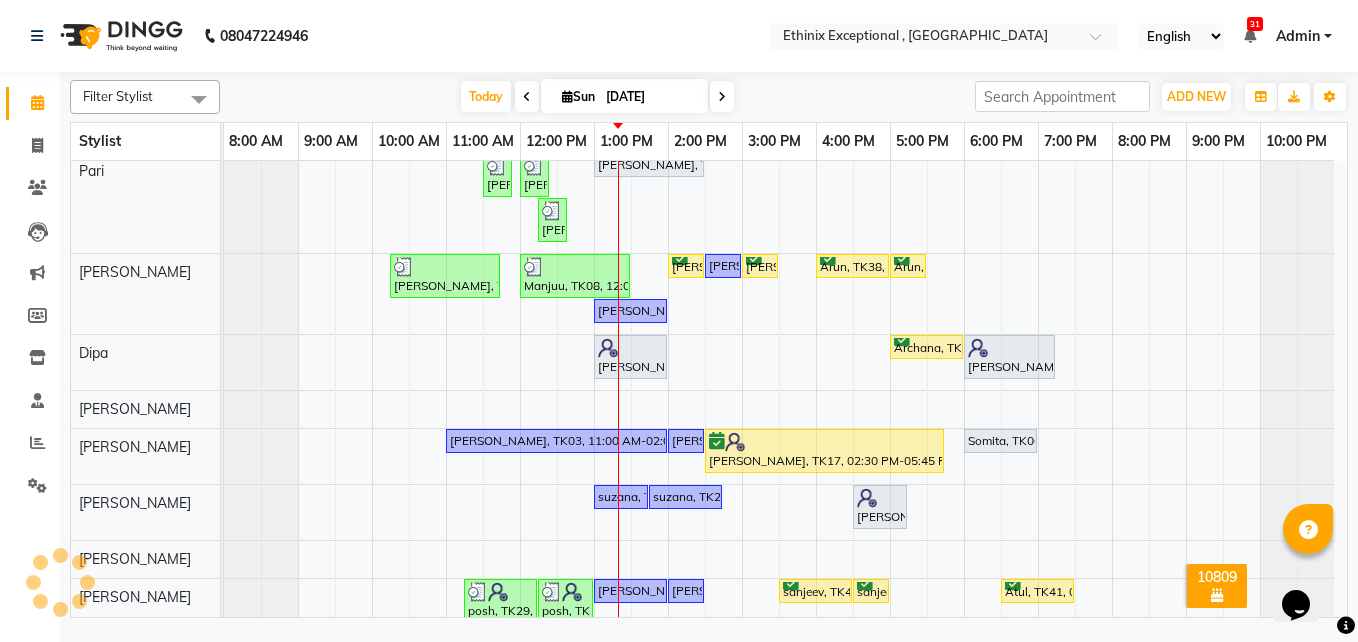 scroll, scrollTop: 834, scrollLeft: 0, axis: vertical 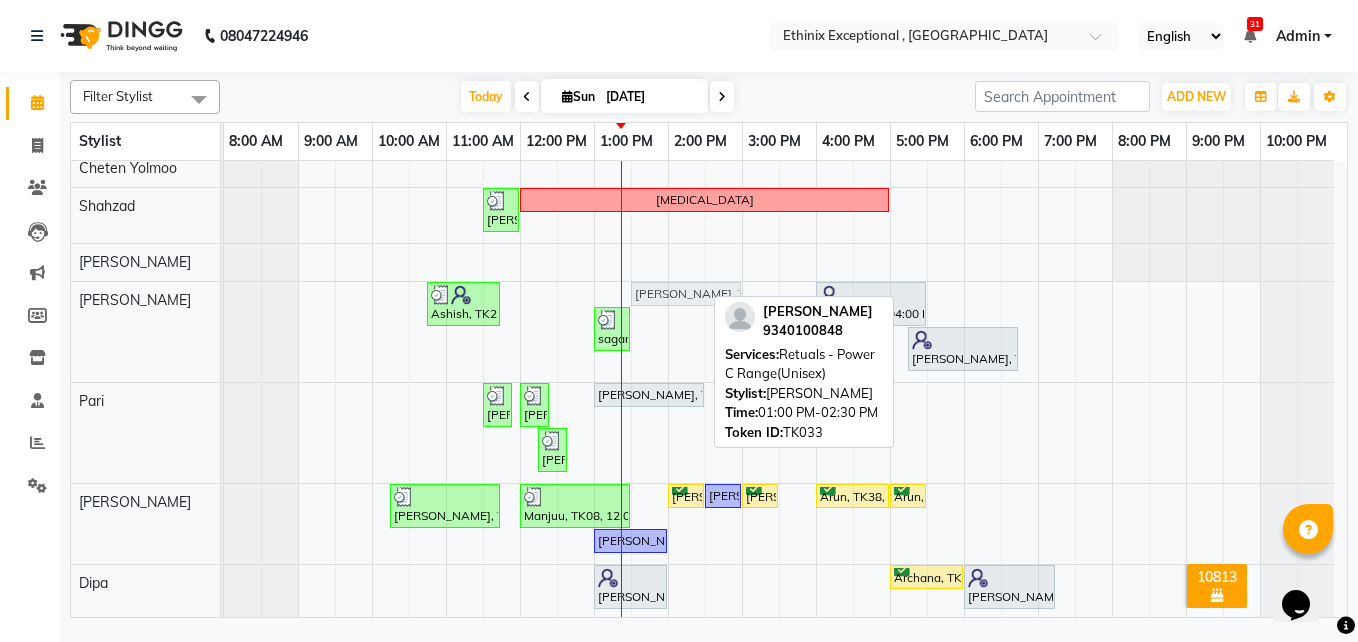 drag, startPoint x: 646, startPoint y: 292, endPoint x: 684, endPoint y: 291, distance: 38.013157 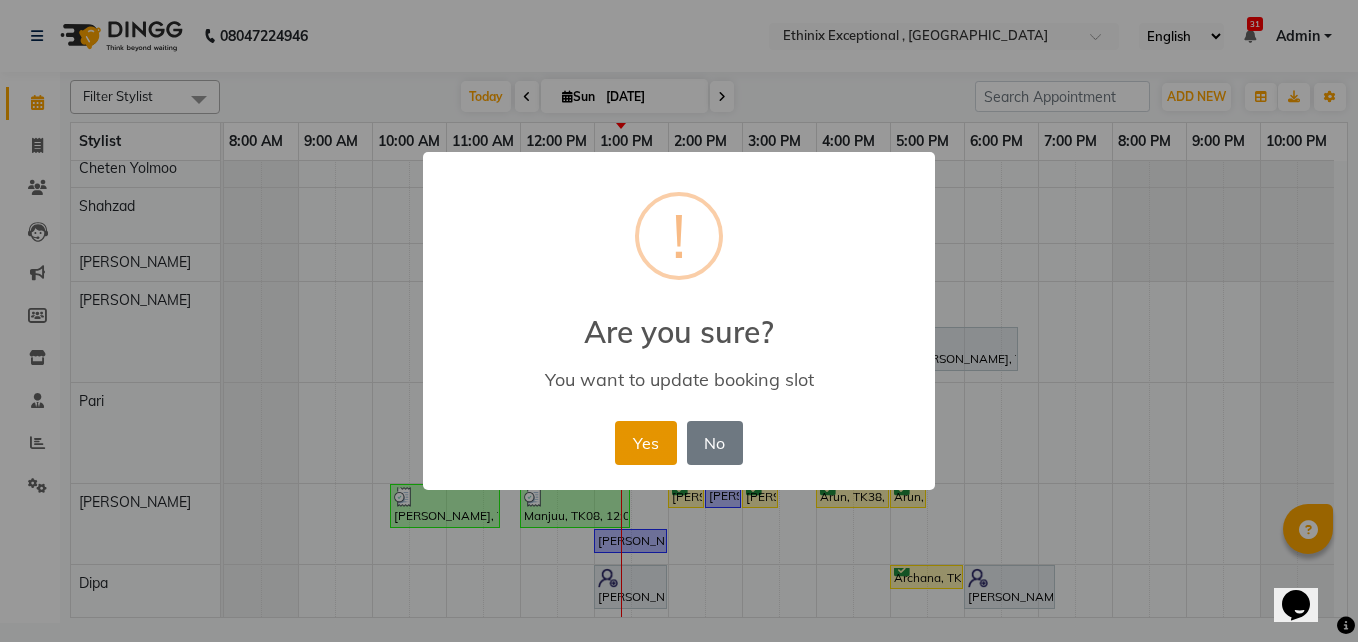 click on "Yes" at bounding box center (645, 443) 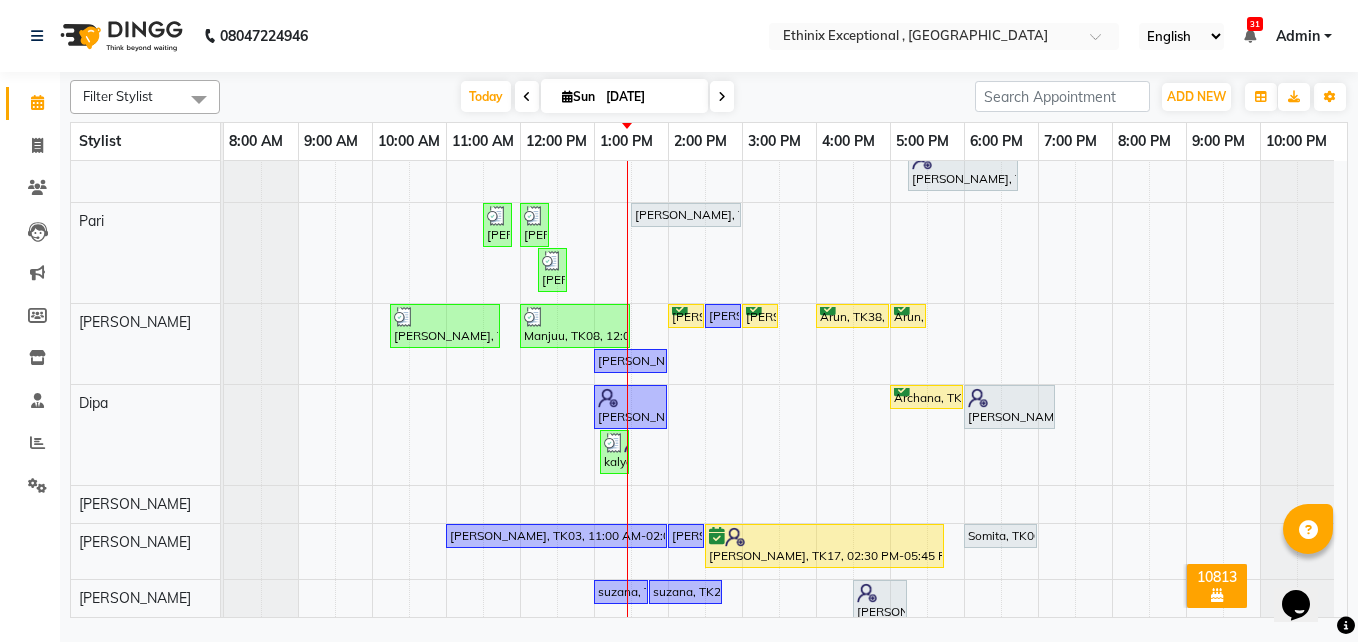 scroll, scrollTop: 0, scrollLeft: 0, axis: both 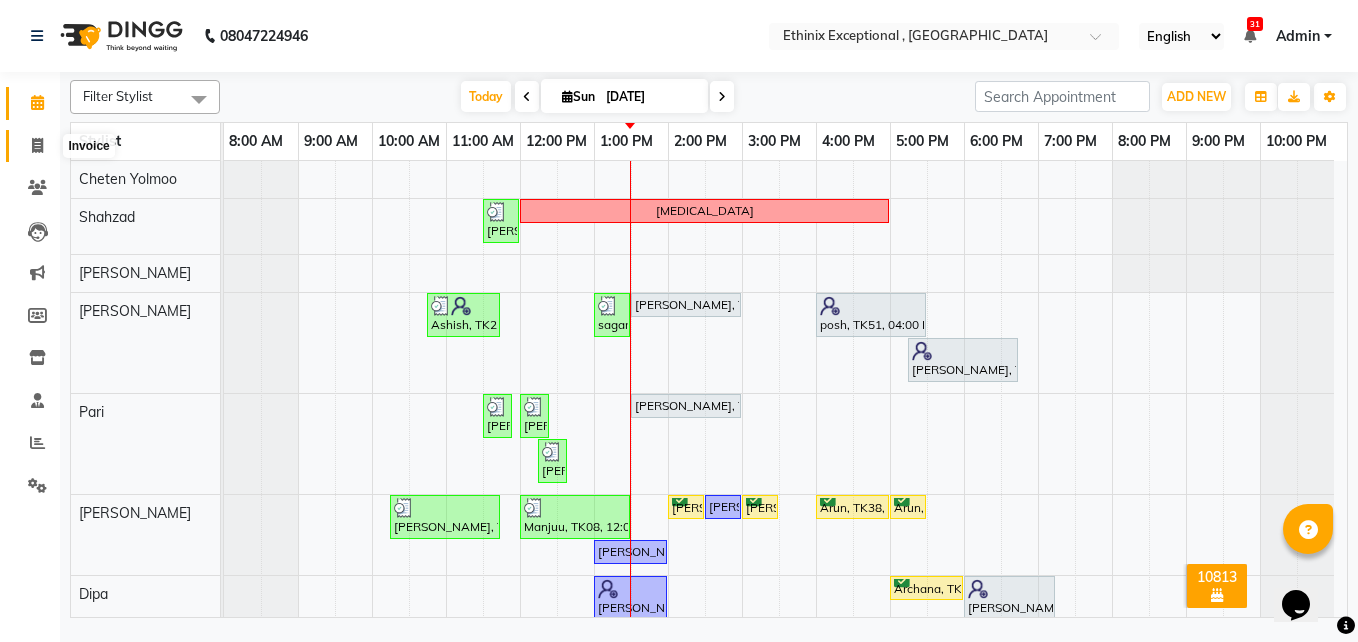 click 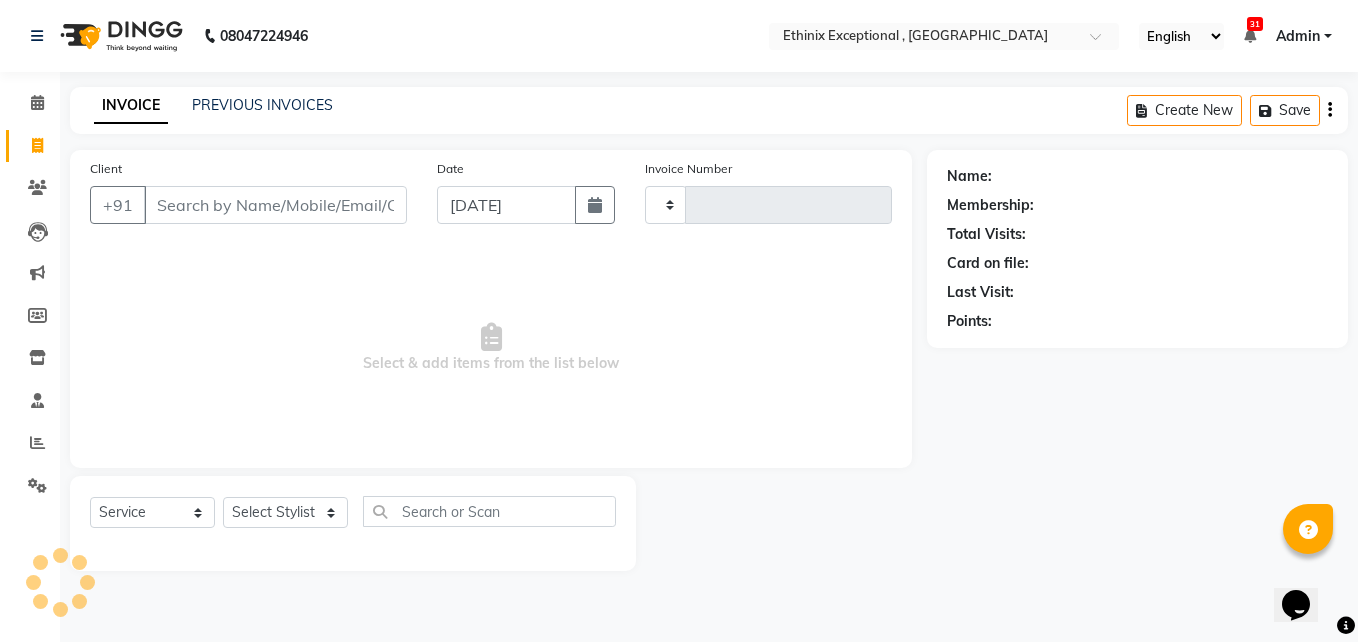 type on "6159" 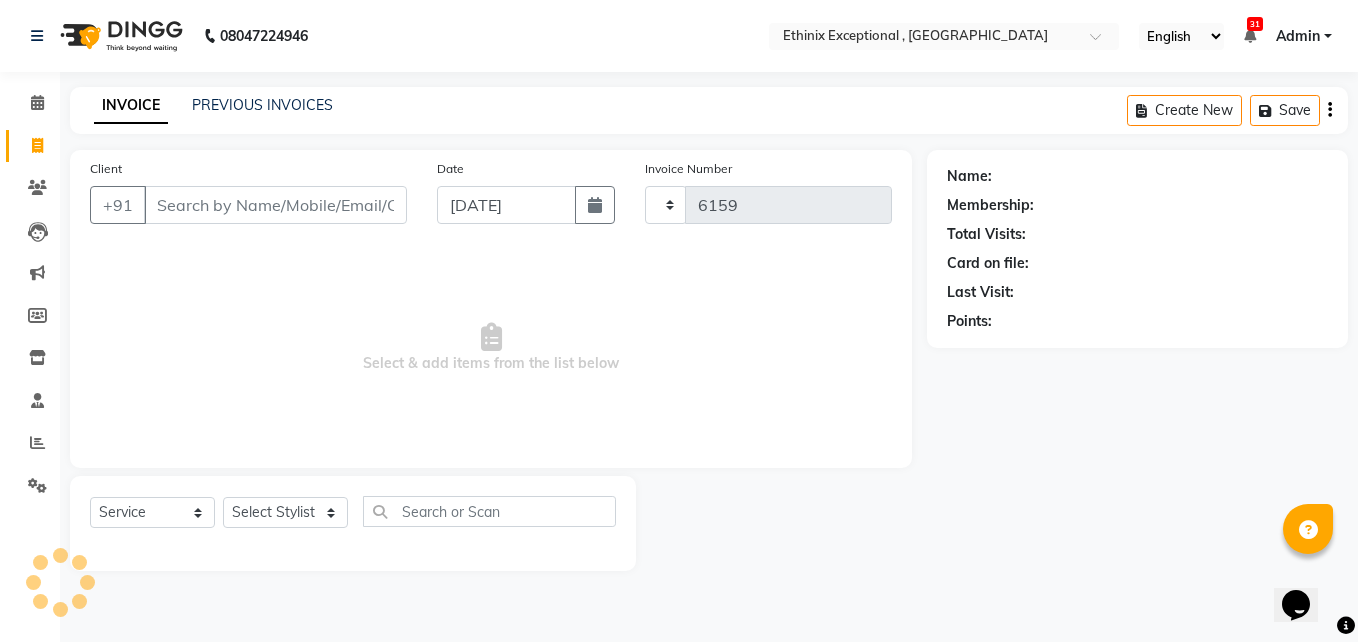 select on "3625" 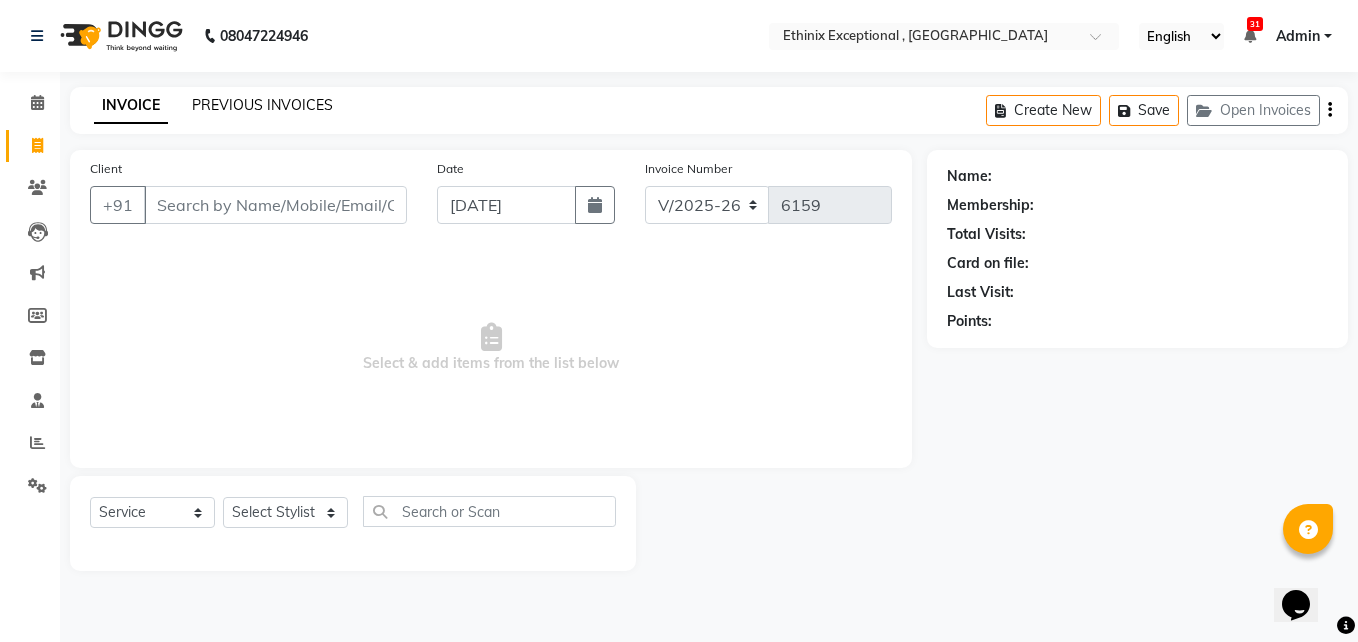 click on "PREVIOUS INVOICES" 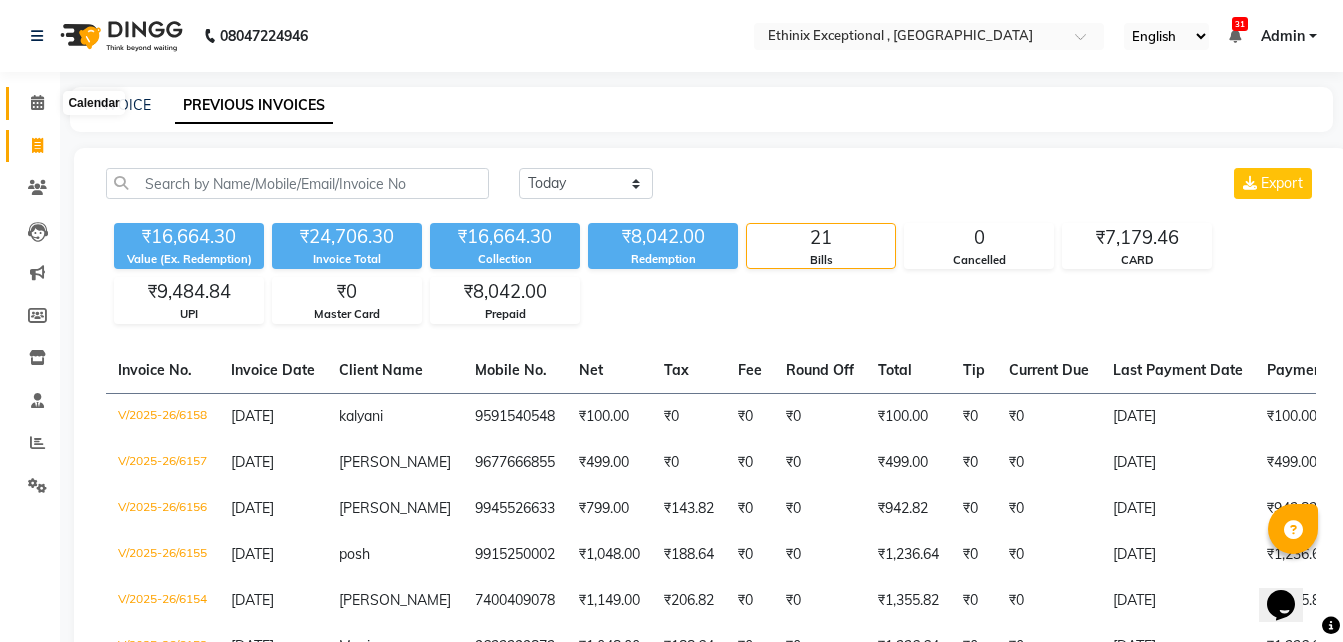 click 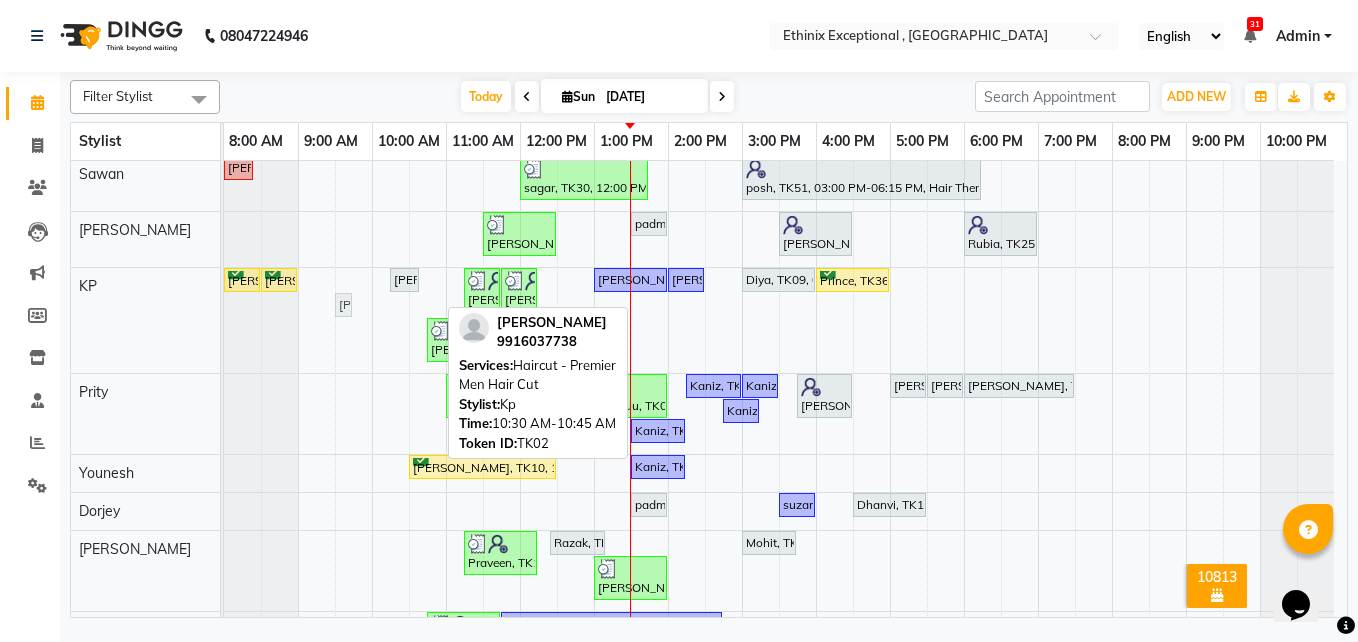 drag, startPoint x: 421, startPoint y: 304, endPoint x: 358, endPoint y: 318, distance: 64.53681 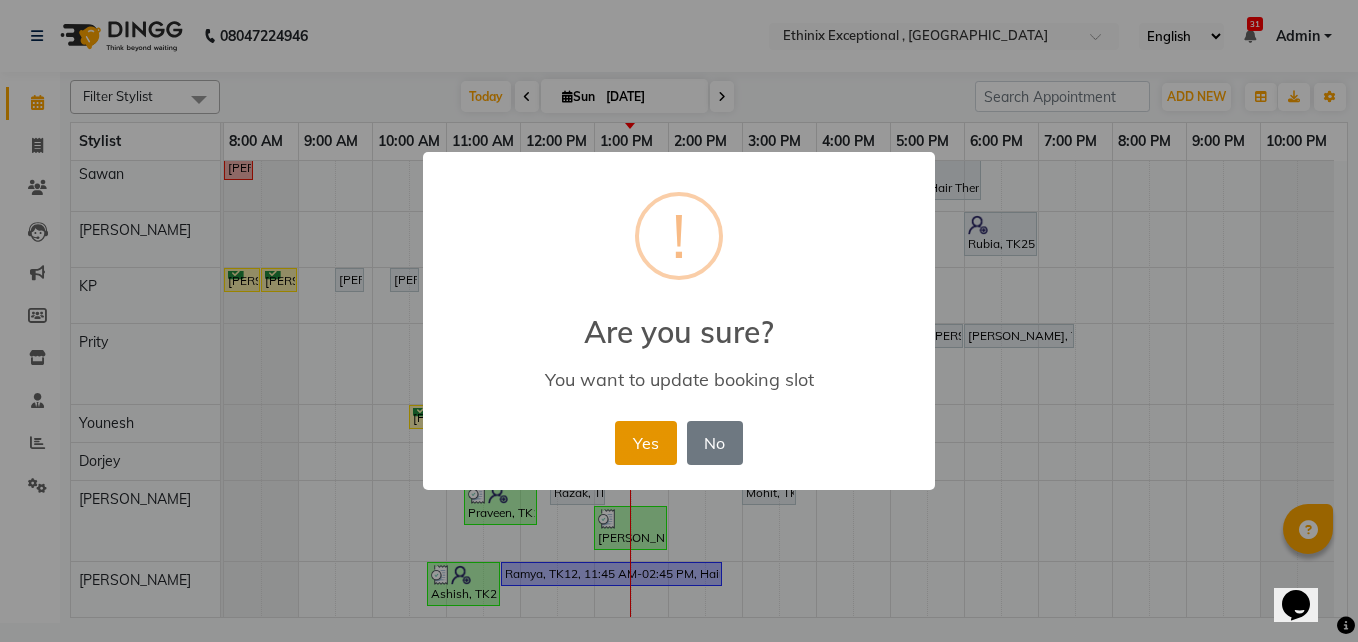 click on "Yes" at bounding box center [645, 443] 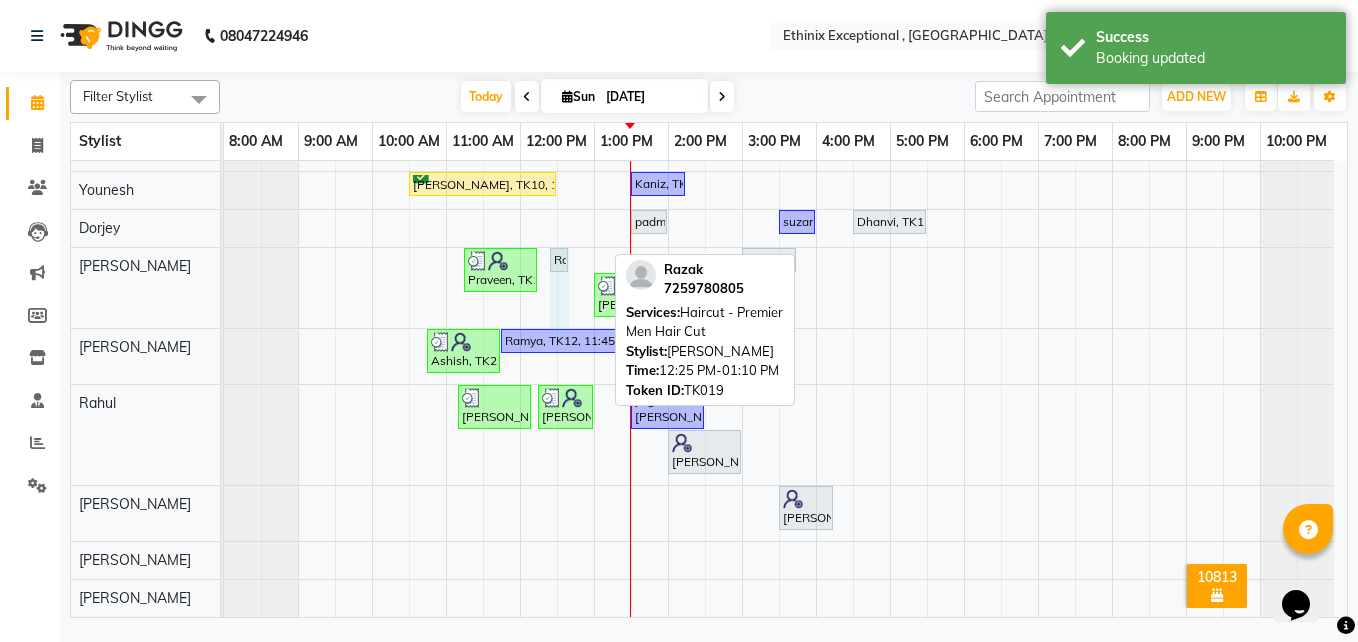 drag, startPoint x: 604, startPoint y: 248, endPoint x: 584, endPoint y: 248, distance: 20 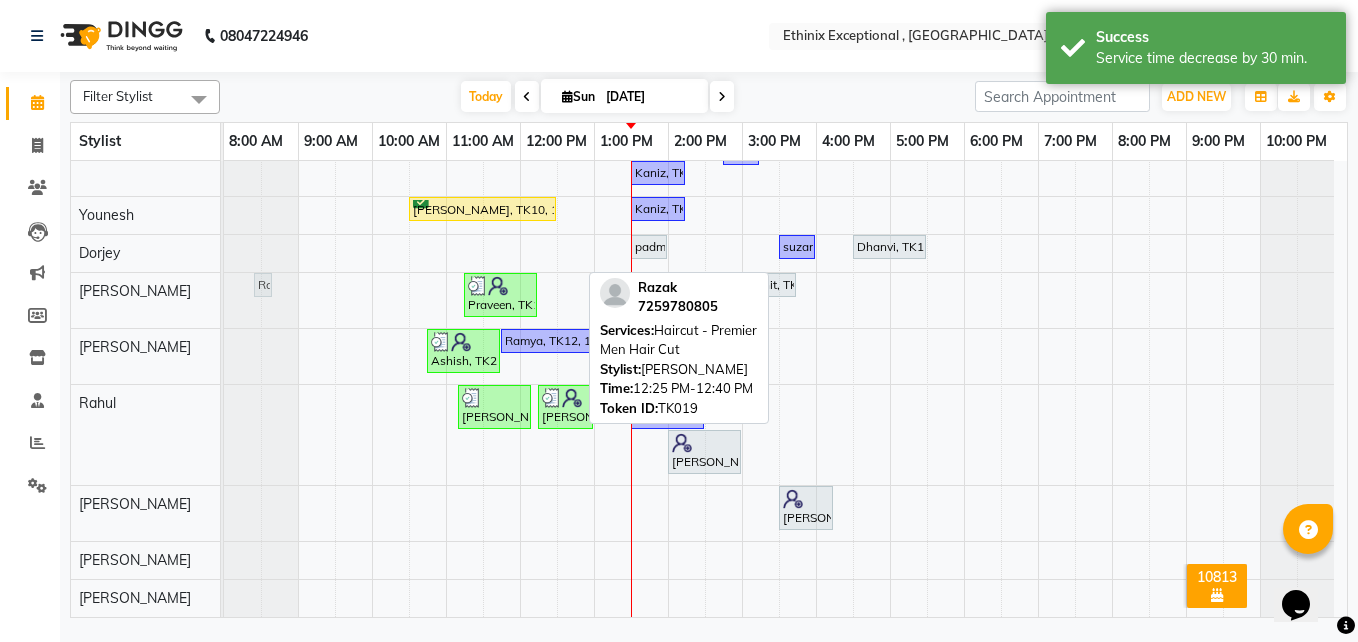 drag, startPoint x: 565, startPoint y: 270, endPoint x: 277, endPoint y: 287, distance: 288.5013 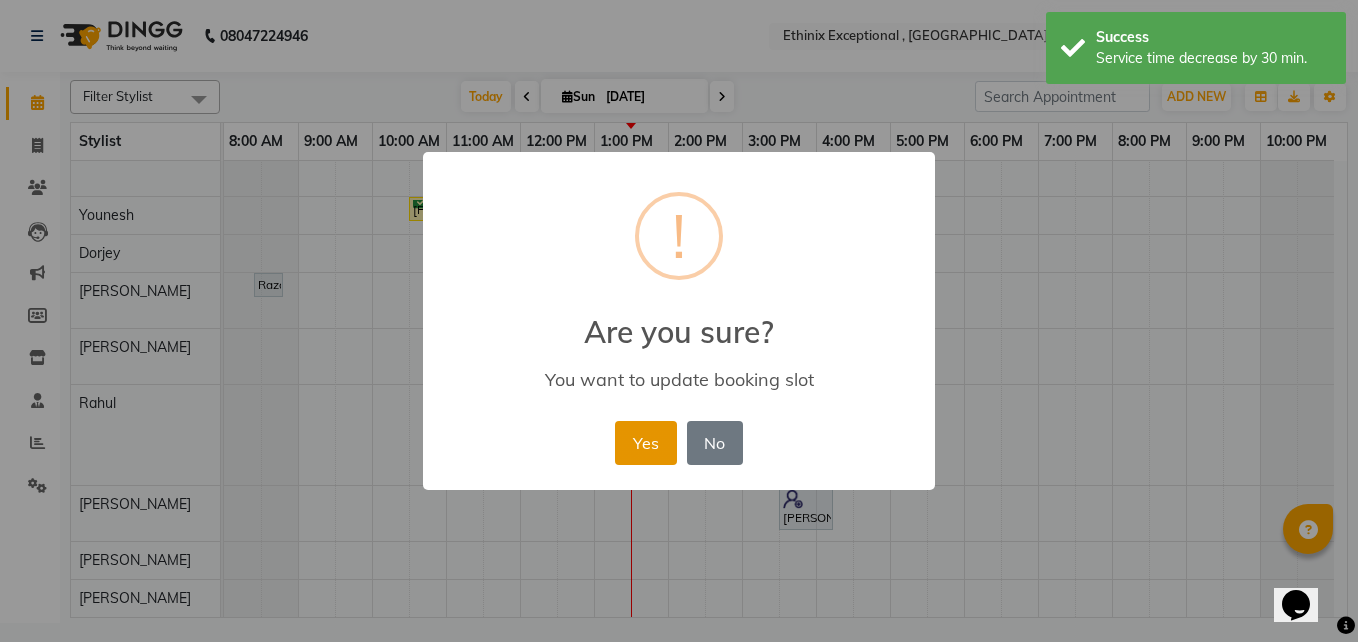 click on "Yes" at bounding box center [645, 443] 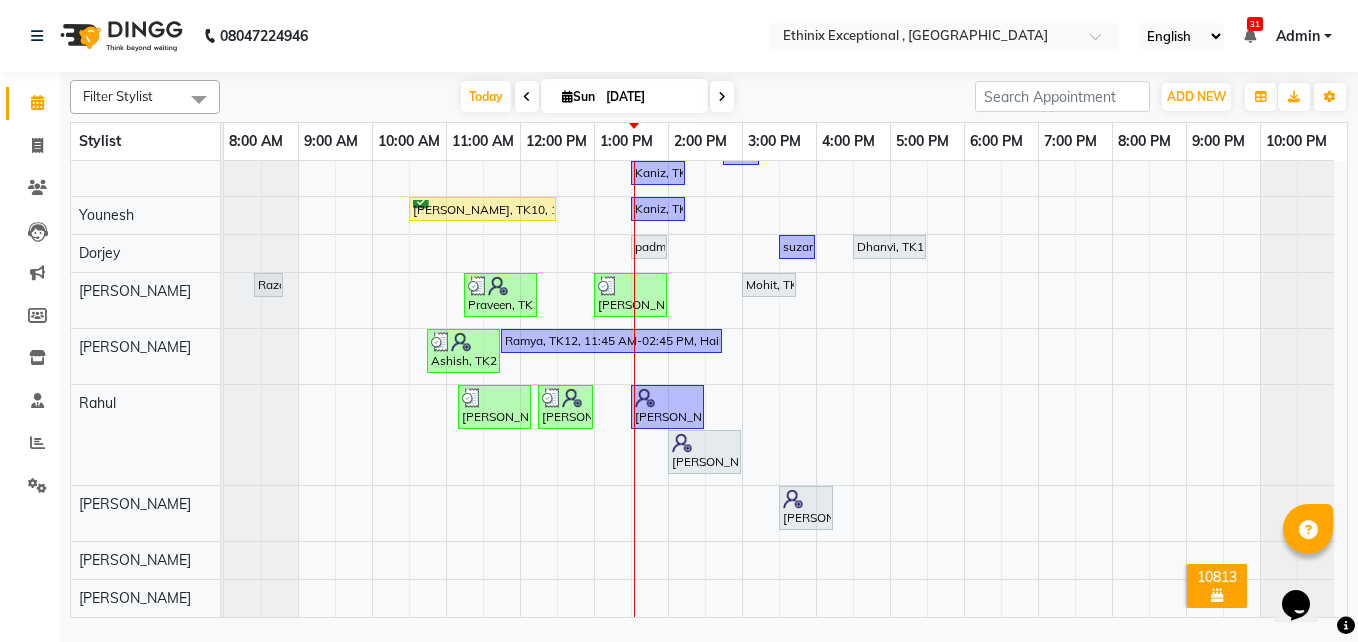 scroll, scrollTop: 967, scrollLeft: 0, axis: vertical 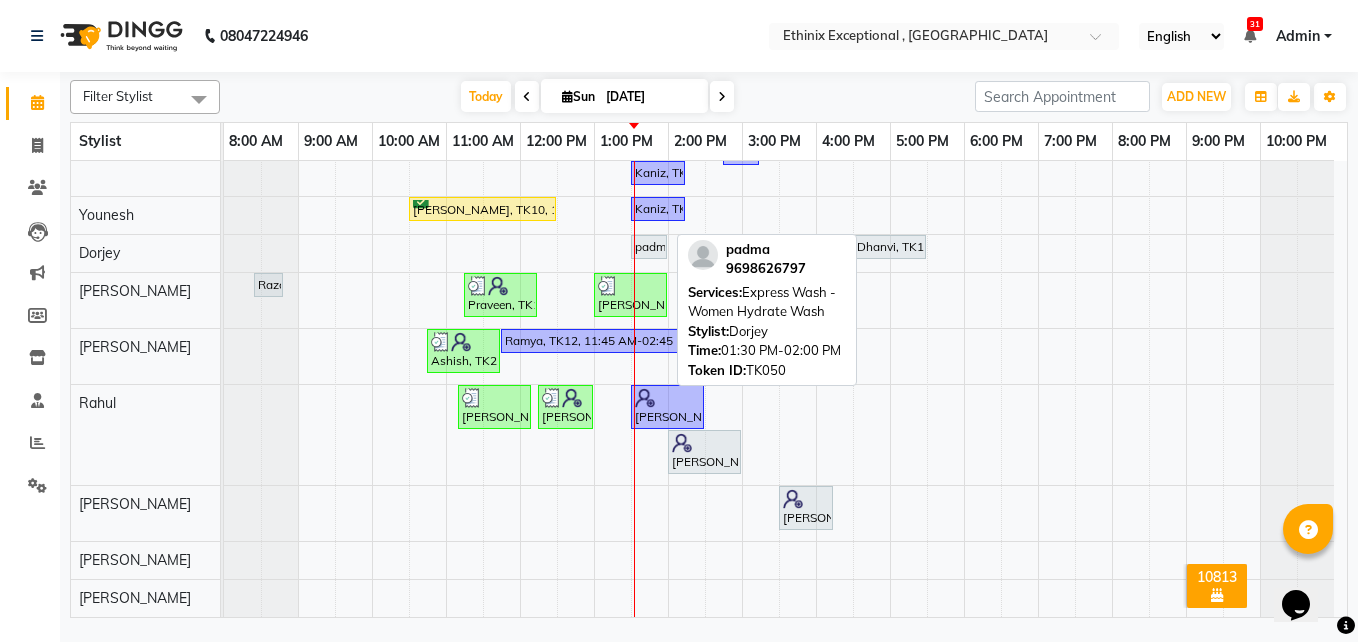 click on "padma, TK50, 01:30 PM-02:00 PM, Express Wash - Women Hydrate Wash" at bounding box center [649, 247] 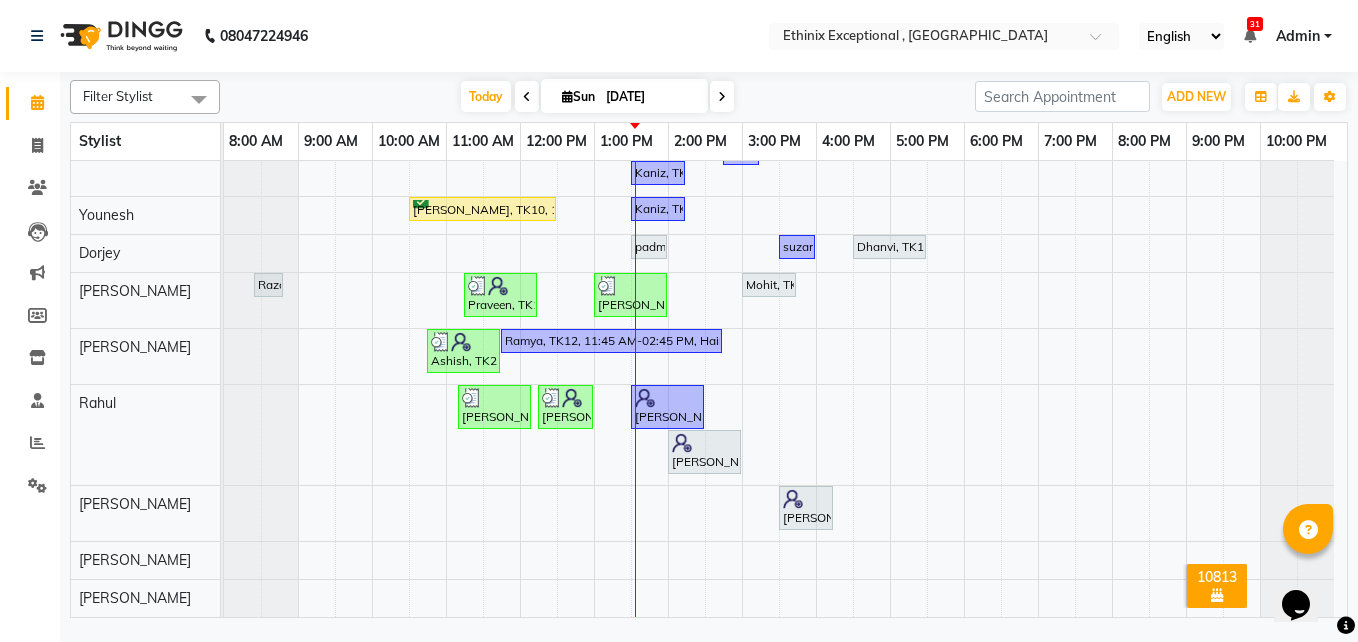 scroll, scrollTop: 1069, scrollLeft: 0, axis: vertical 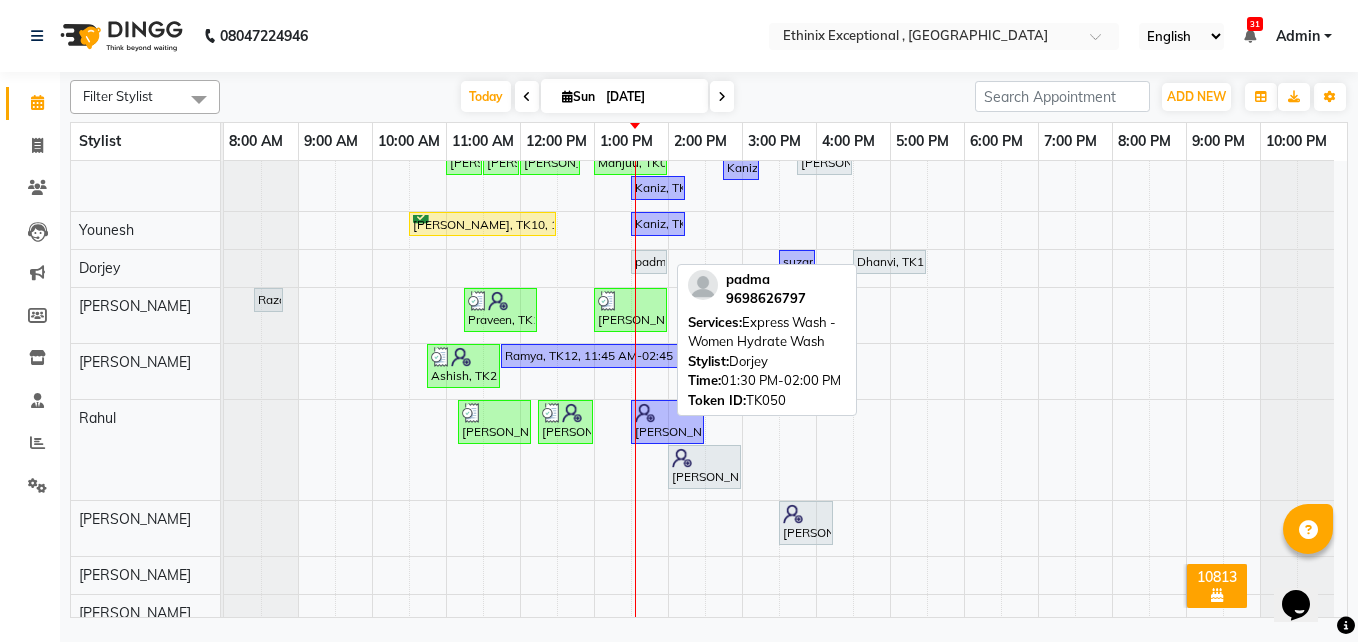 click on "padma, TK50, 01:30 PM-02:00 PM, Express Wash - Women Hydrate Wash" at bounding box center (649, 262) 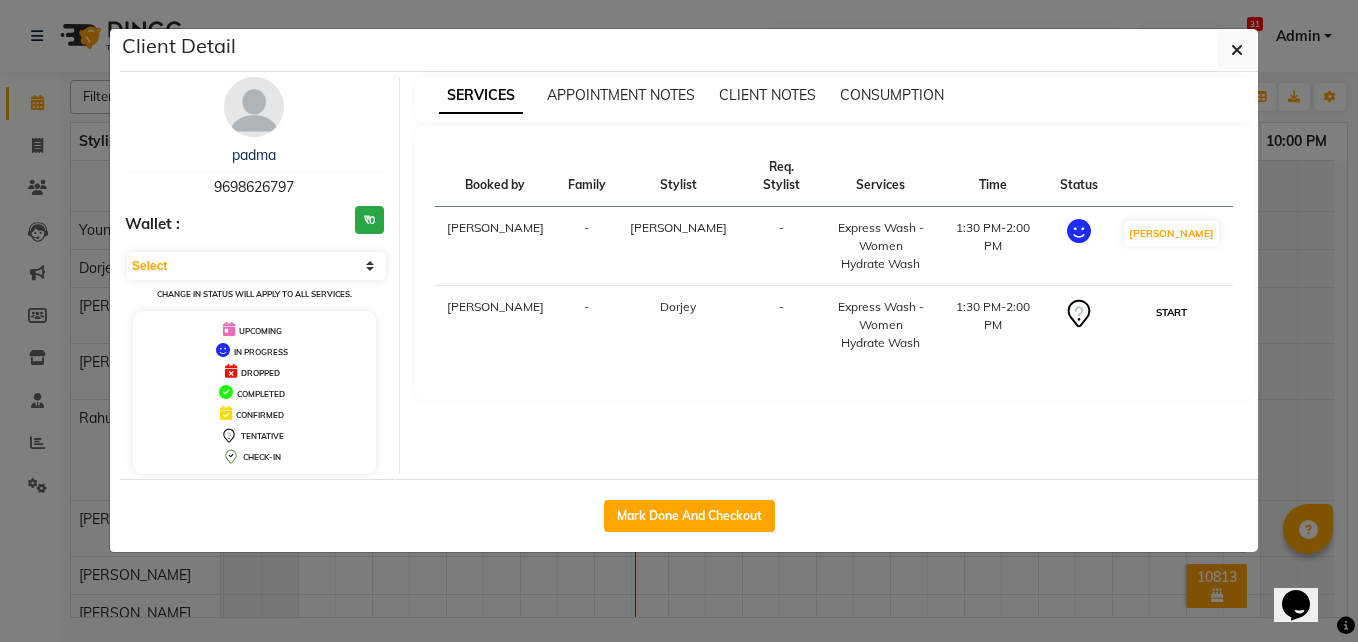 click on "START" at bounding box center (1171, 312) 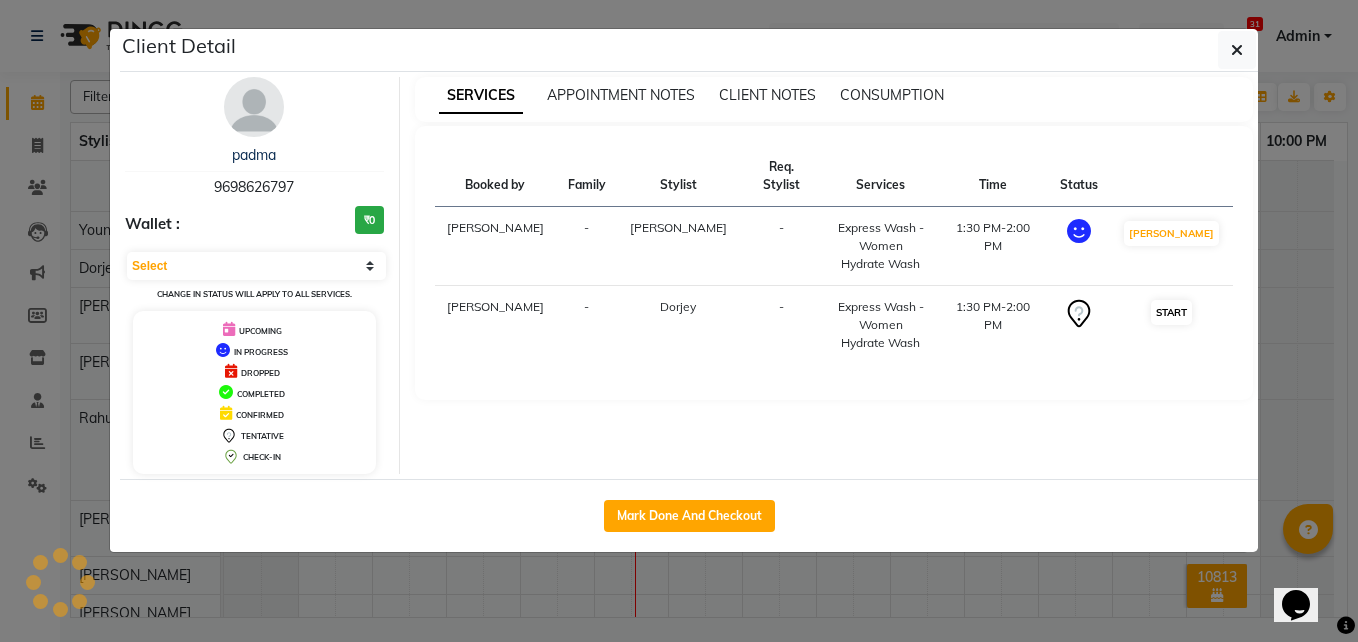 select on "1" 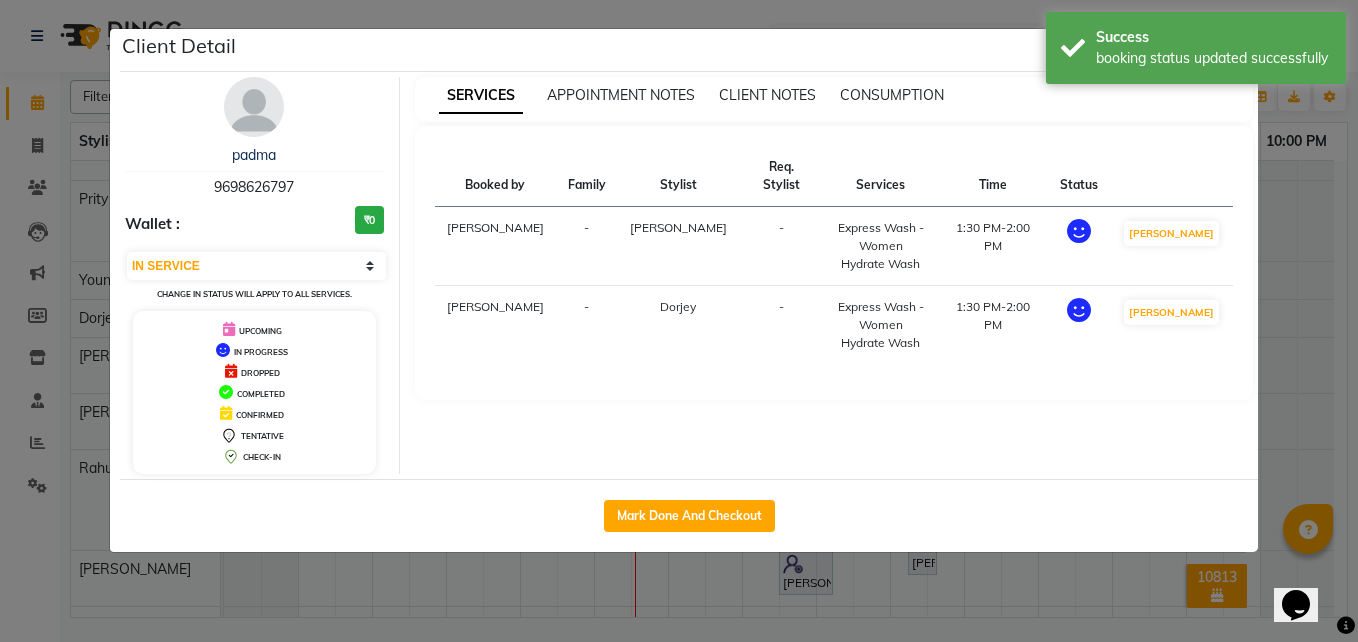 click on "Client Detail  padma    9698626797 Wallet : ₹0 Select IN SERVICE CONFIRMED TENTATIVE CHECK IN MARK DONE DROPPED UPCOMING Change in status will apply to all services. UPCOMING IN PROGRESS DROPPED COMPLETED CONFIRMED TENTATIVE CHECK-IN SERVICES APPOINTMENT NOTES CLIENT NOTES CONSUMPTION Booked by Family Stylist Req. Stylist Services Time Status  MUSTHAFA  - Nitesh -  Express Wash - Women Hydrate Wash   1:30 PM-2:00 PM   MARK DONE   MUSTHAFA  - Dorjey -  Express Wash - Women Hydrate Wash   1:30 PM-2:00 PM   MARK DONE   Mark Done And Checkout" 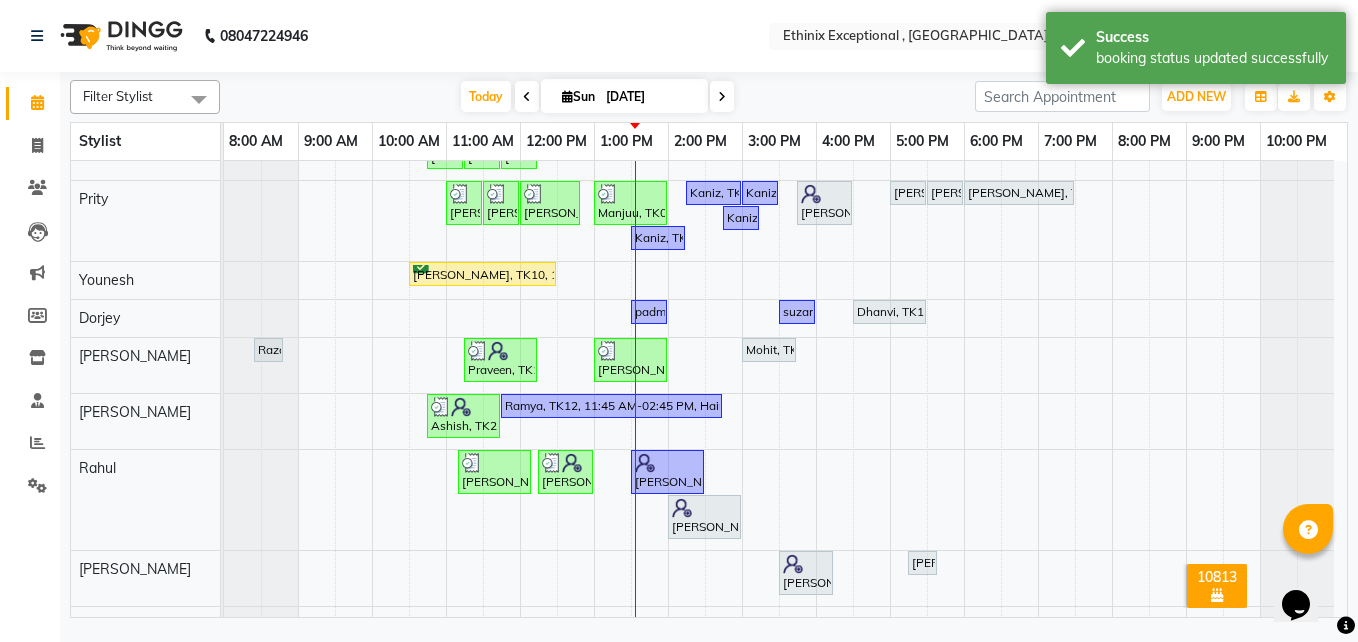 scroll, scrollTop: 1206, scrollLeft: 0, axis: vertical 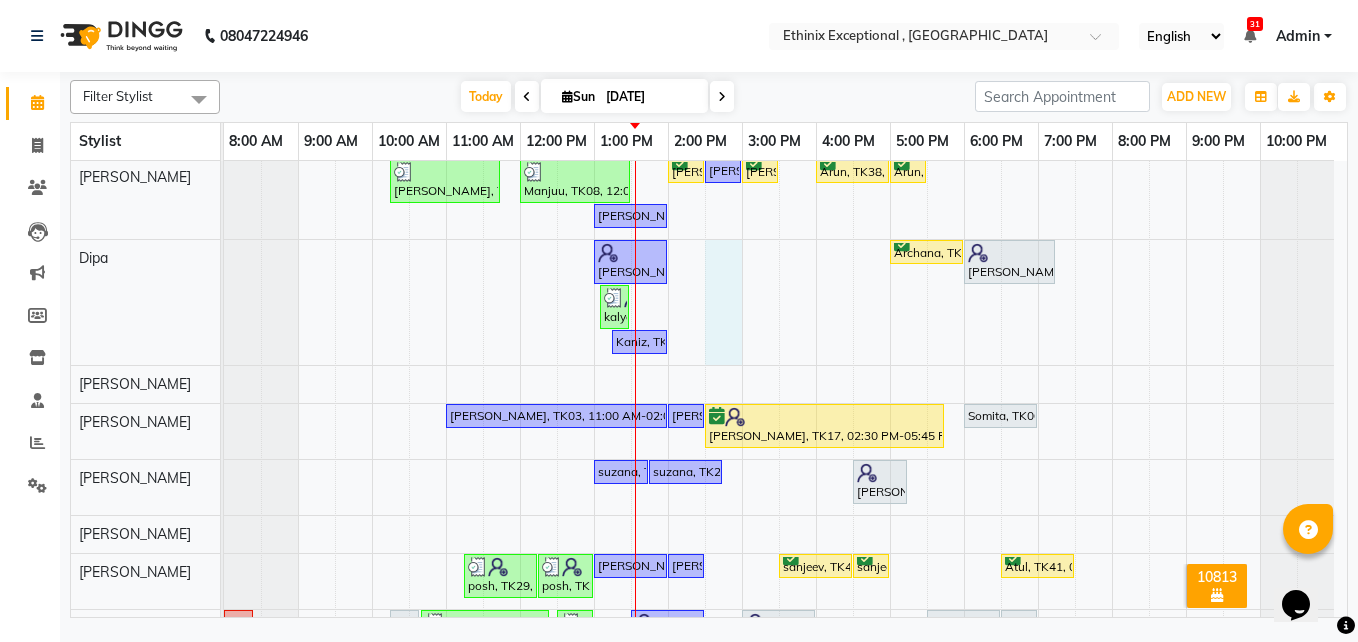 drag, startPoint x: 725, startPoint y: 333, endPoint x: 724, endPoint y: 309, distance: 24.020824 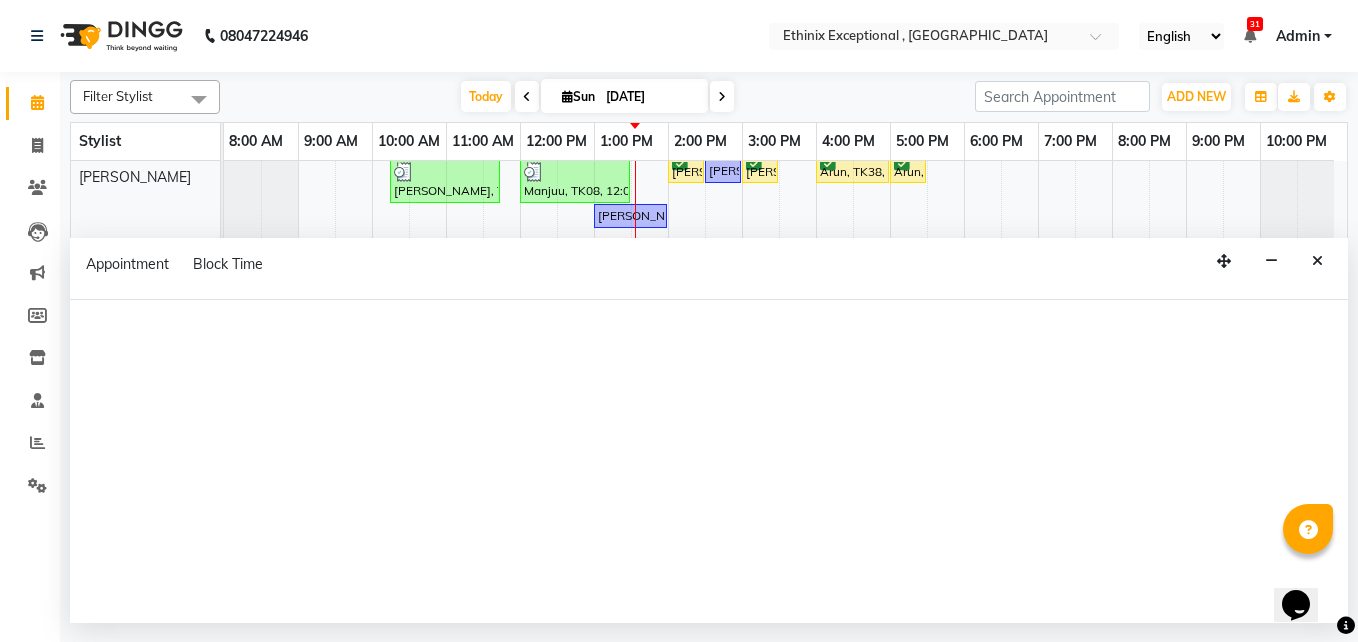 select on "37443" 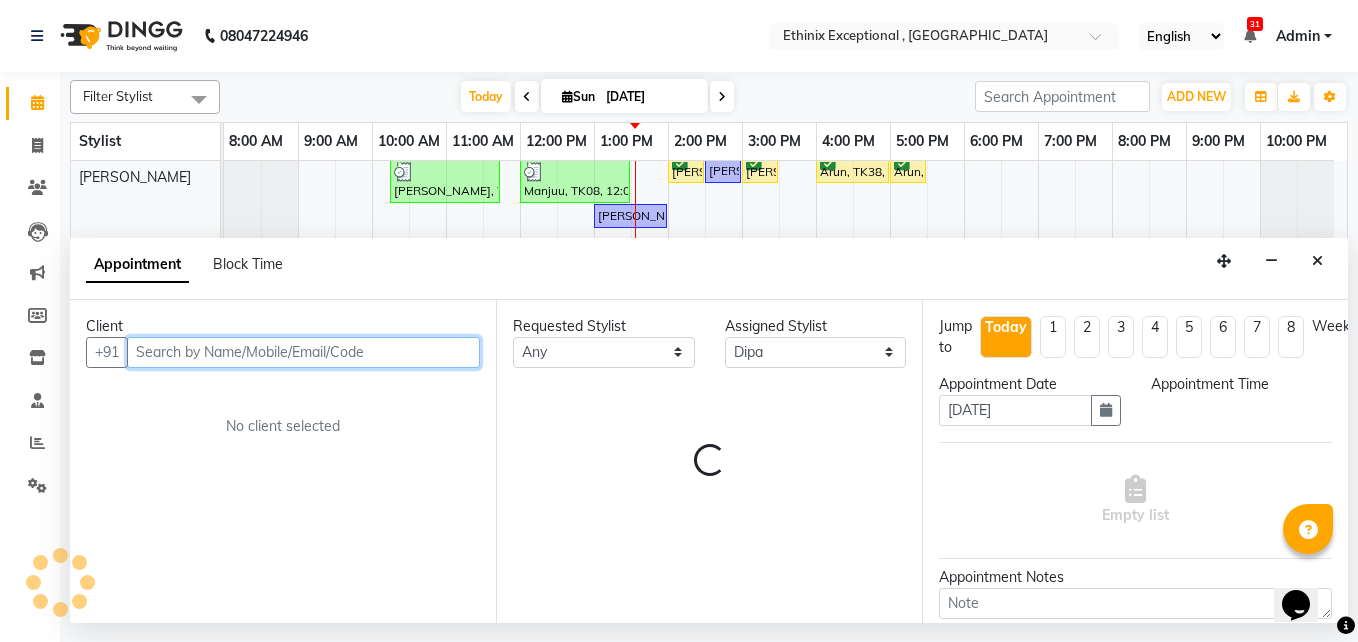 select on "870" 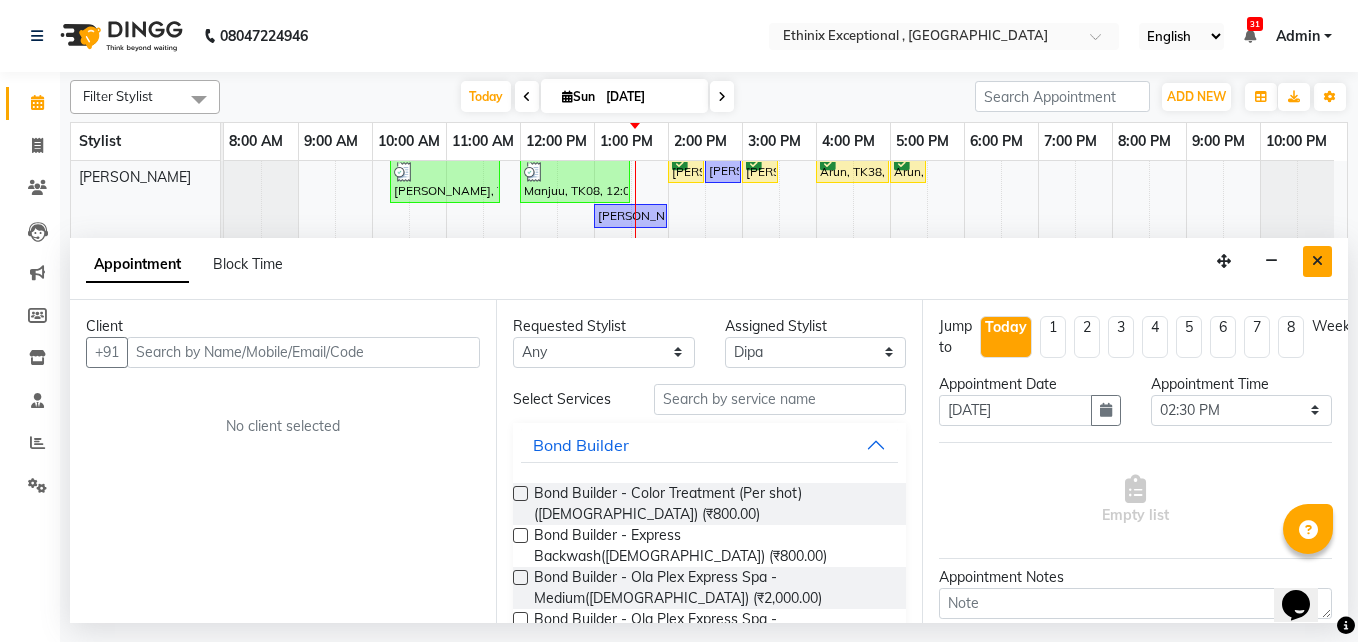 click at bounding box center (1317, 261) 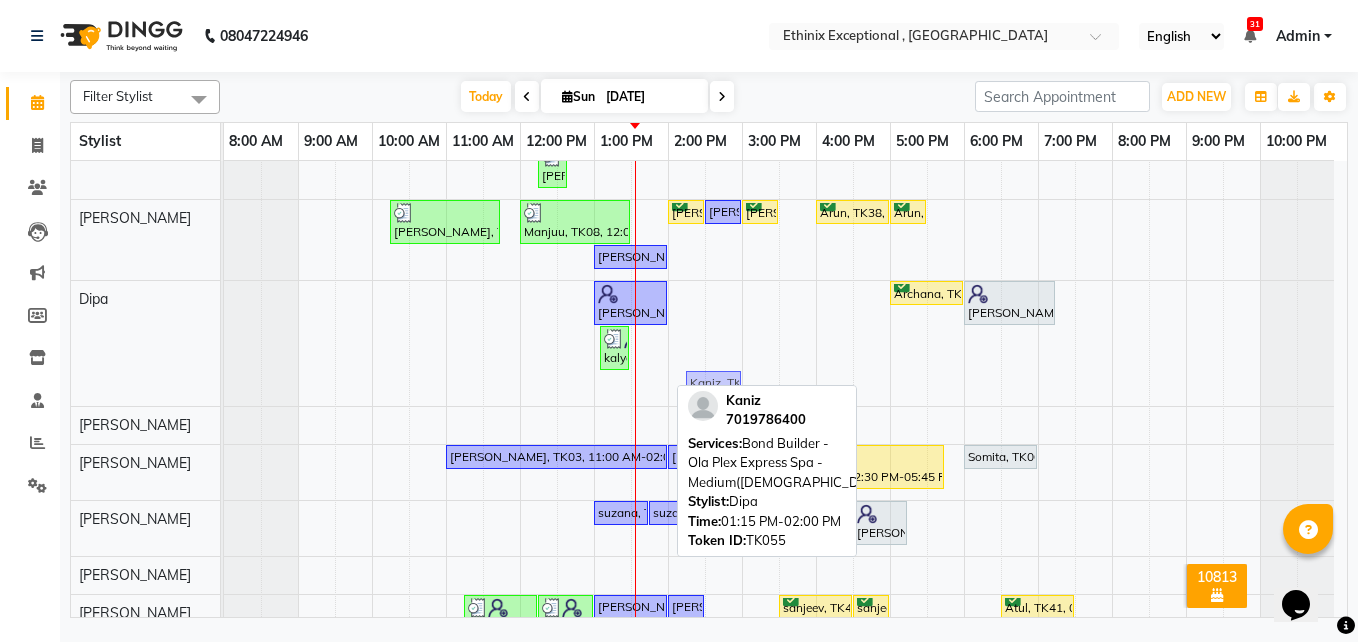 drag, startPoint x: 647, startPoint y: 389, endPoint x: 707, endPoint y: 354, distance: 69.46222 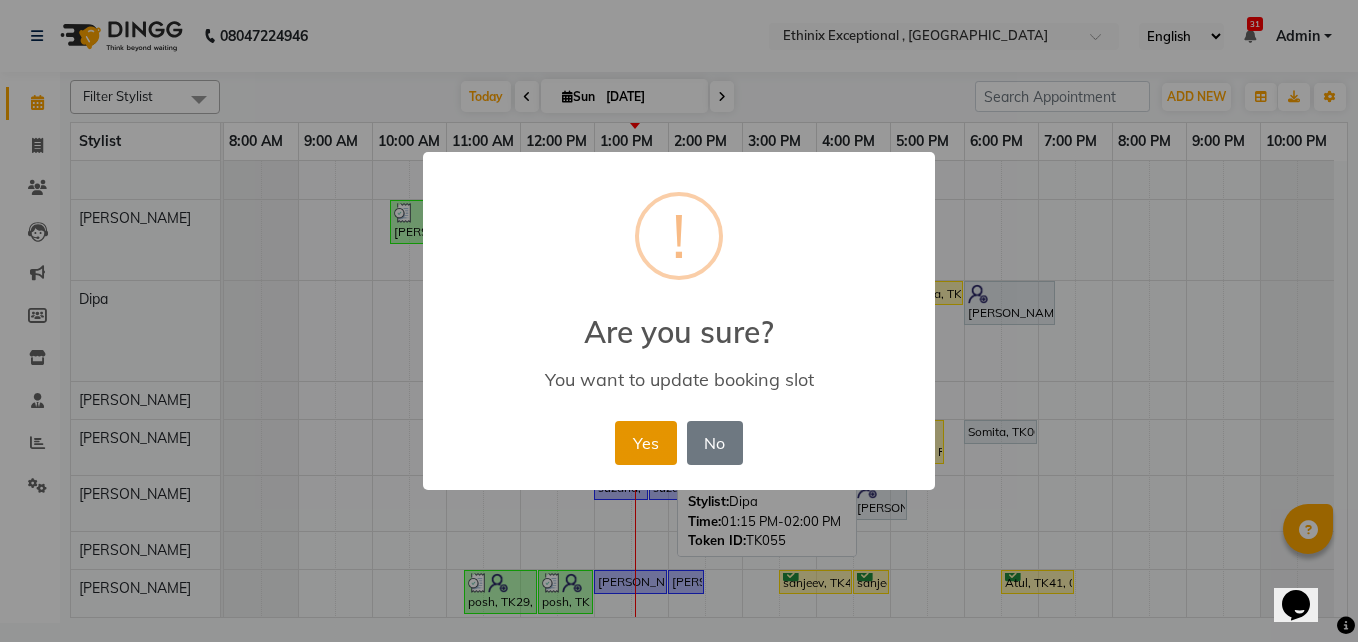 click on "Yes" at bounding box center [645, 443] 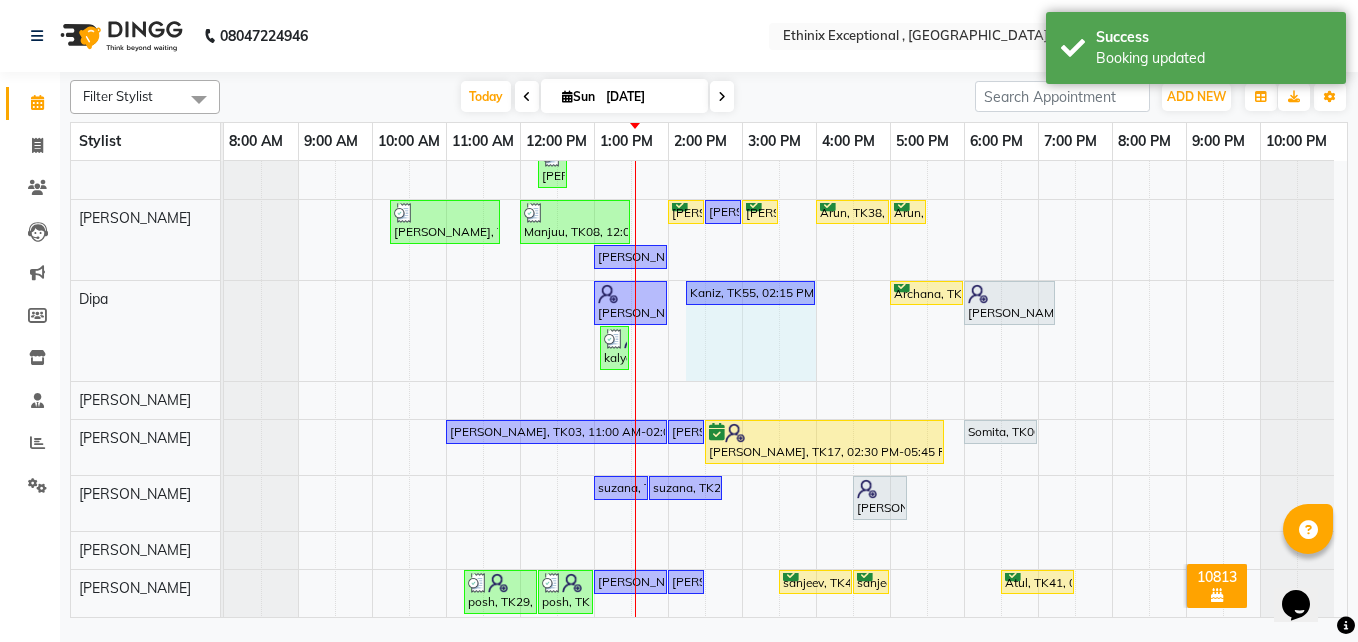 drag, startPoint x: 739, startPoint y: 299, endPoint x: 780, endPoint y: 291, distance: 41.773197 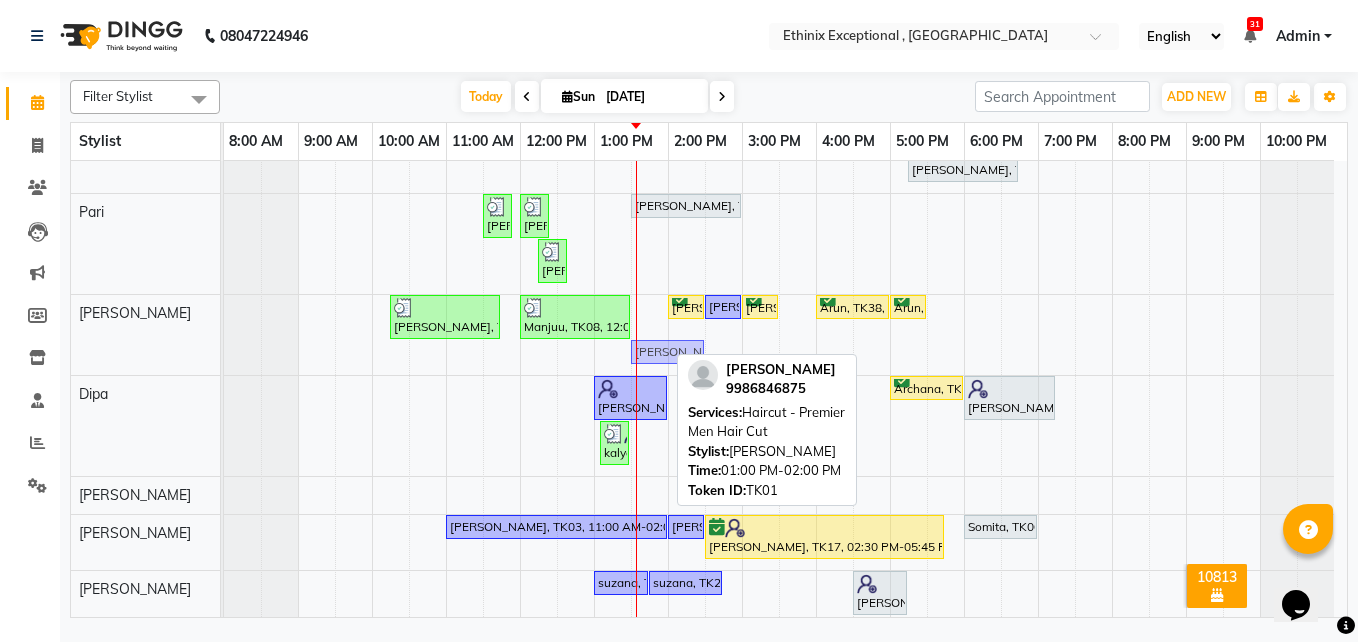 drag, startPoint x: 644, startPoint y: 360, endPoint x: 687, endPoint y: 355, distance: 43.289722 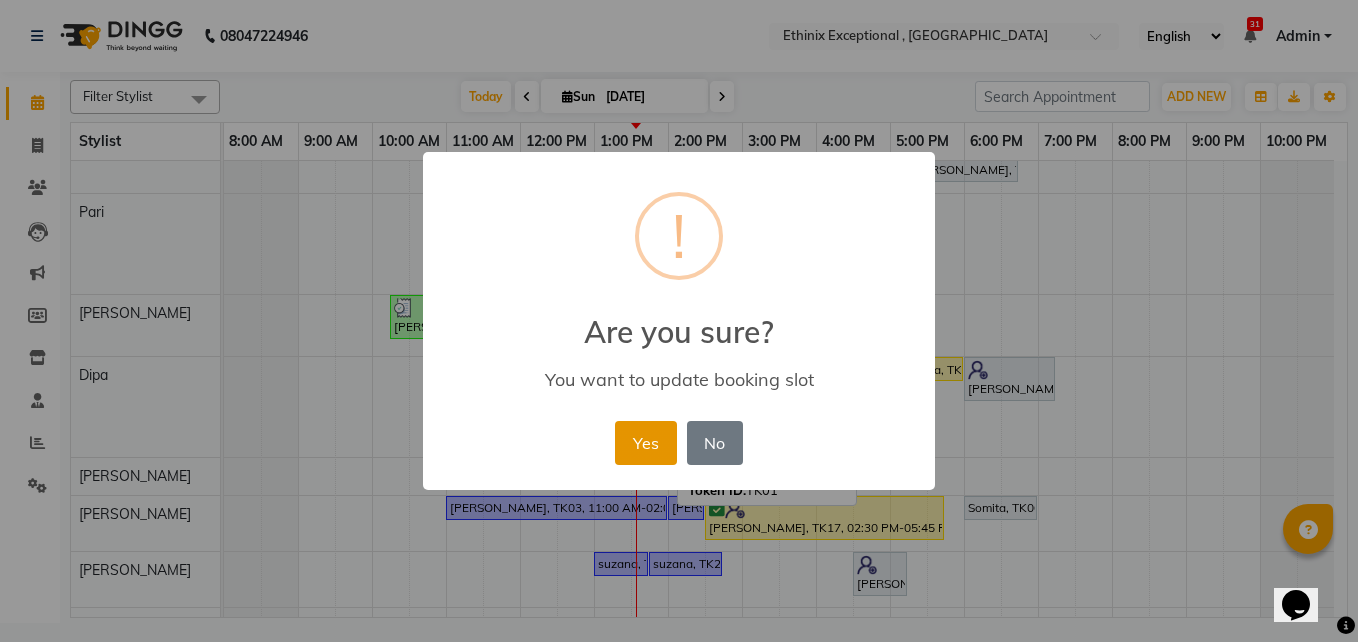 click on "Yes" at bounding box center (645, 443) 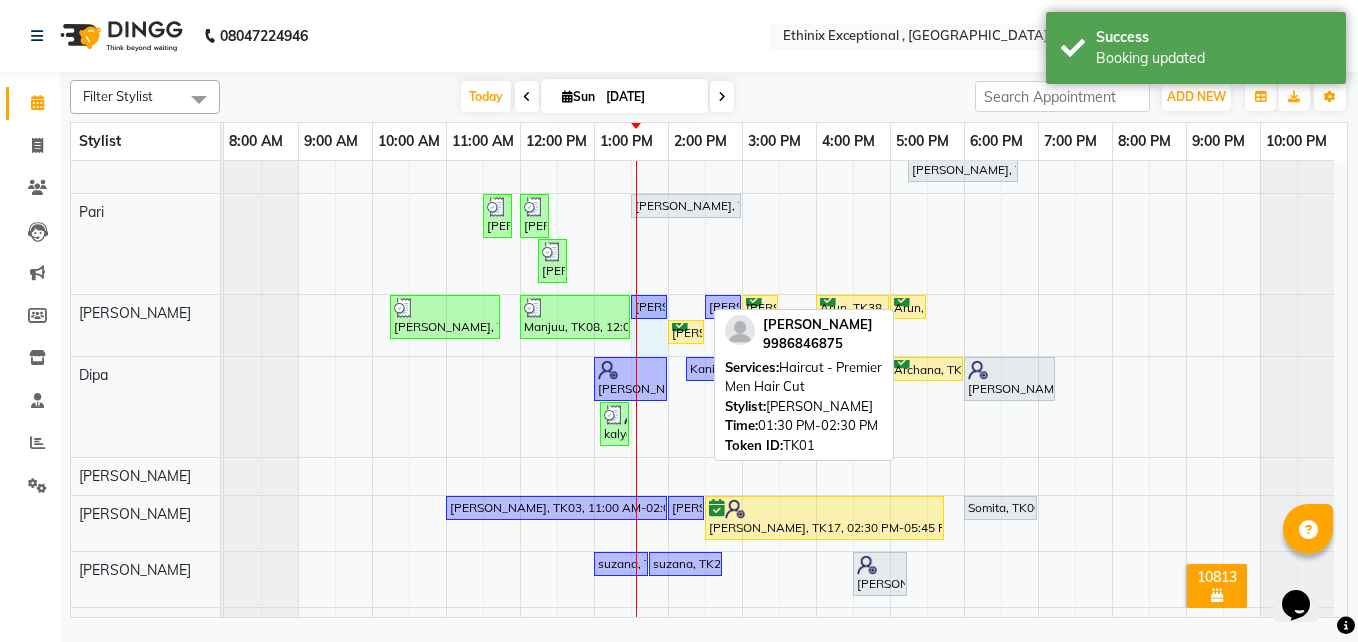 drag, startPoint x: 703, startPoint y: 312, endPoint x: 665, endPoint y: 305, distance: 38.63936 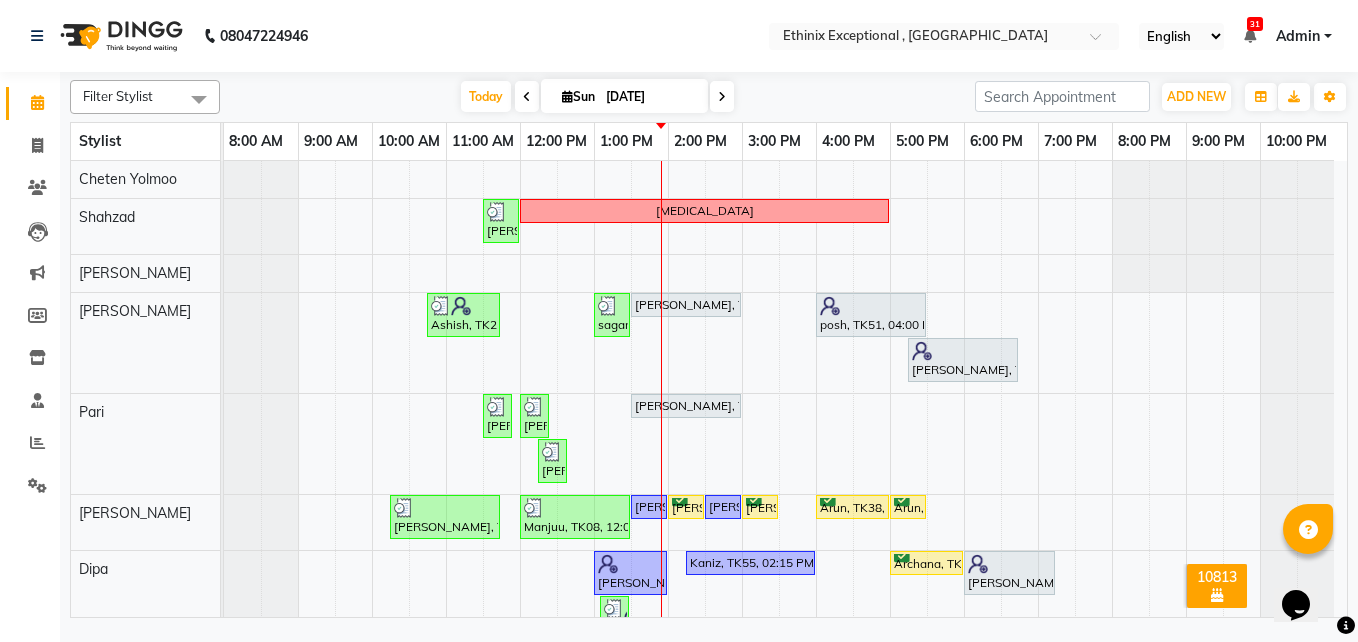 scroll, scrollTop: 167, scrollLeft: 0, axis: vertical 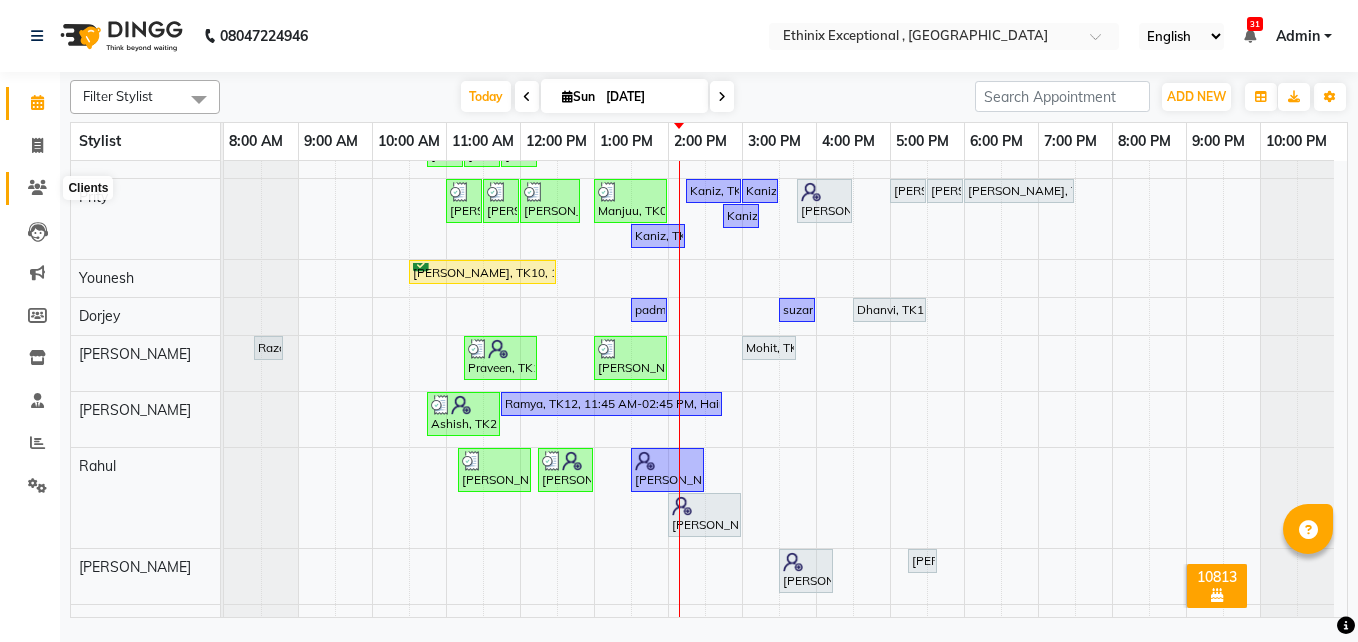 click 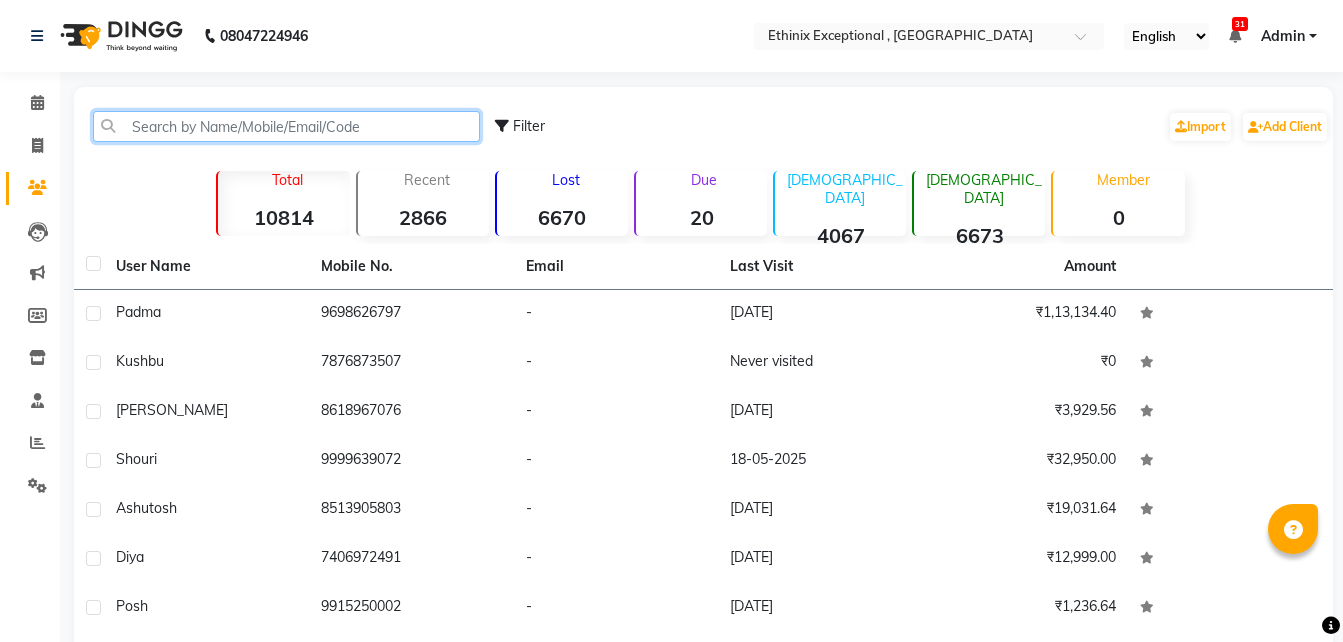 click 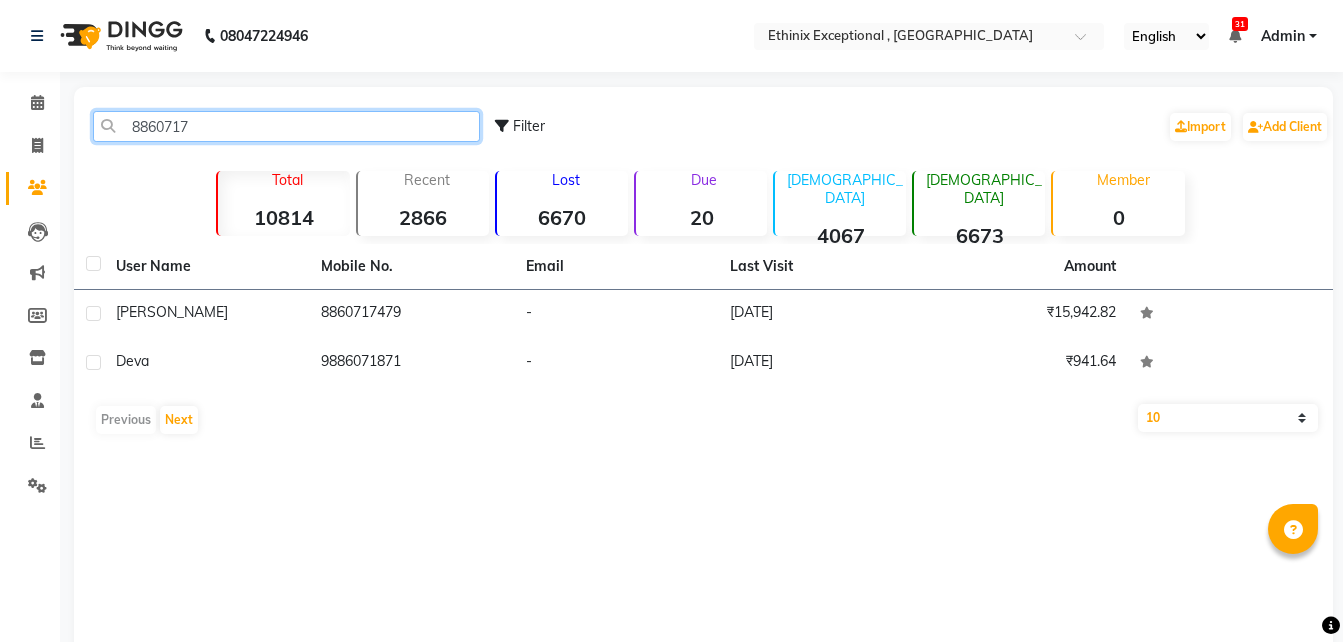 type on "8860717" 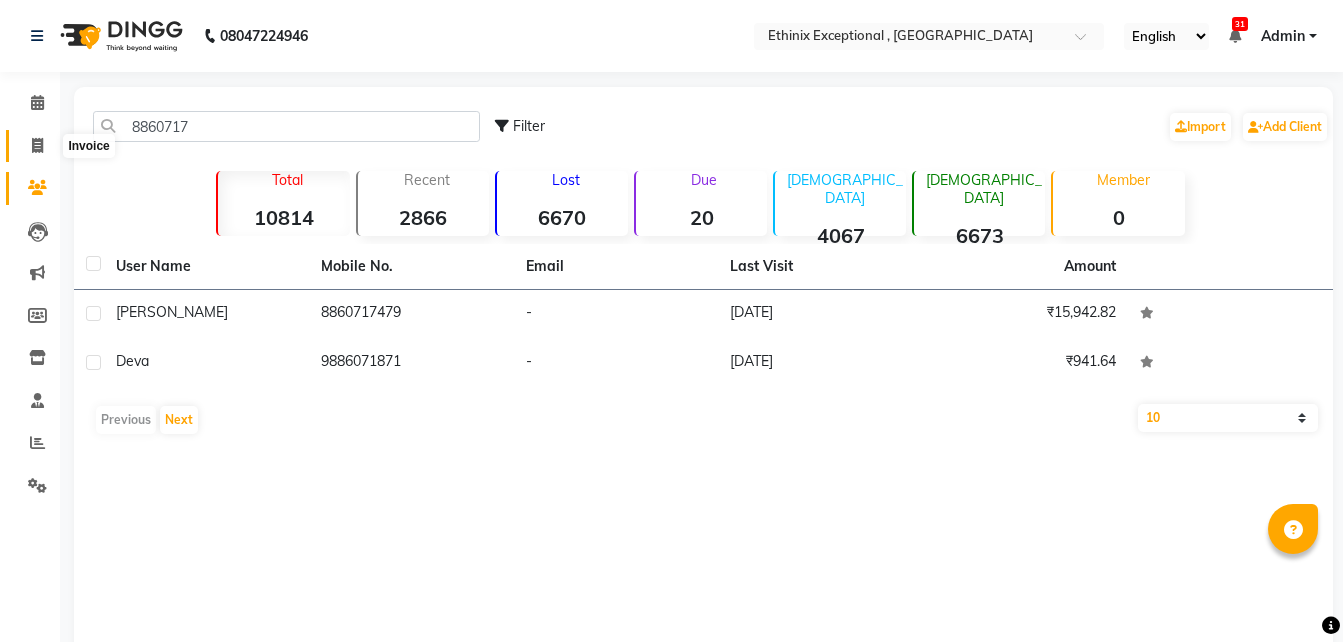 click 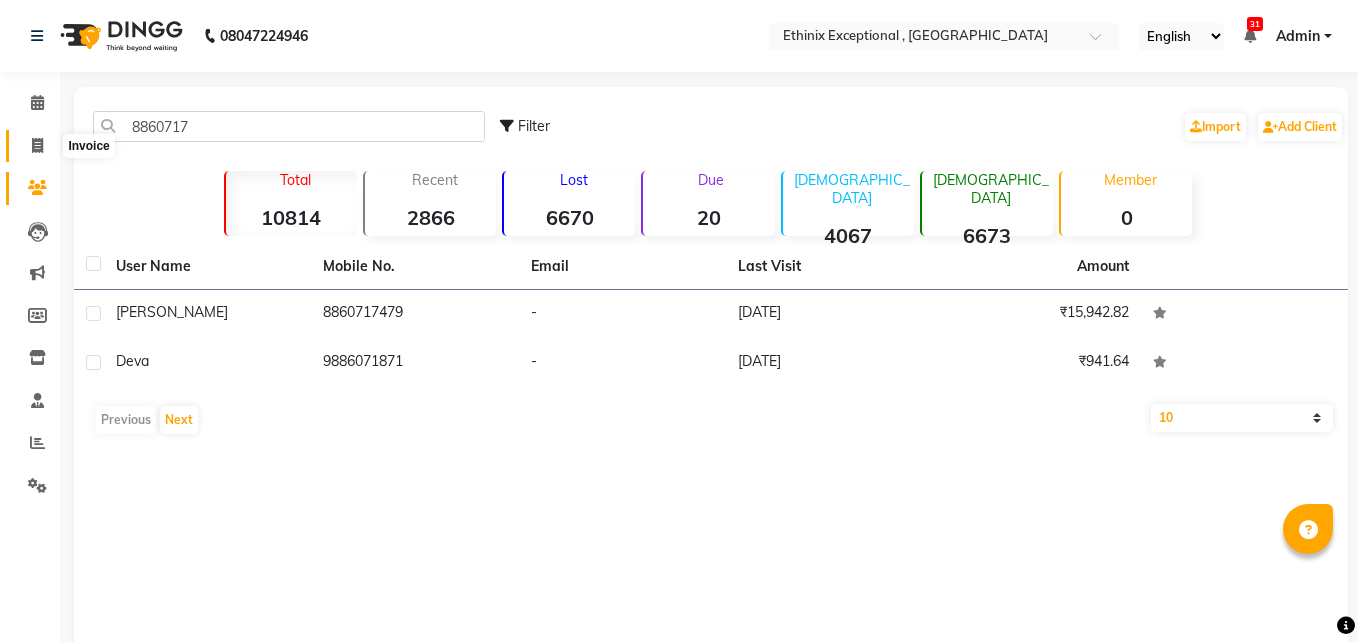 select on "service" 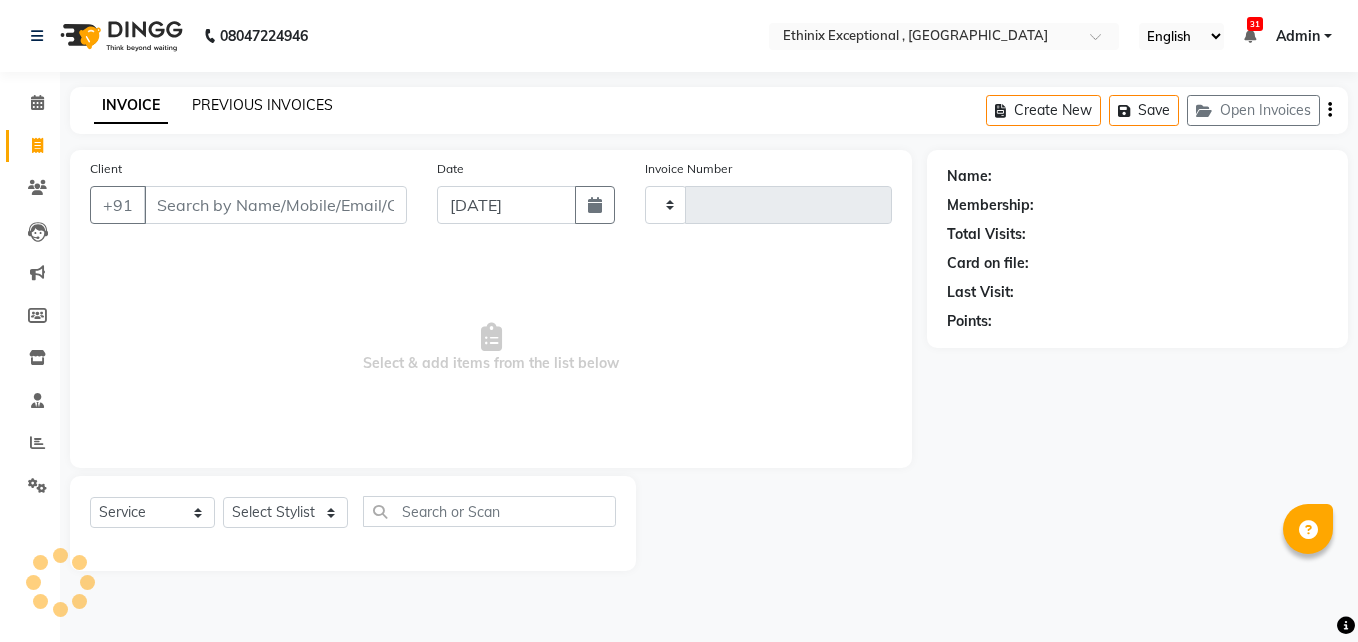 click on "PREVIOUS INVOICES" 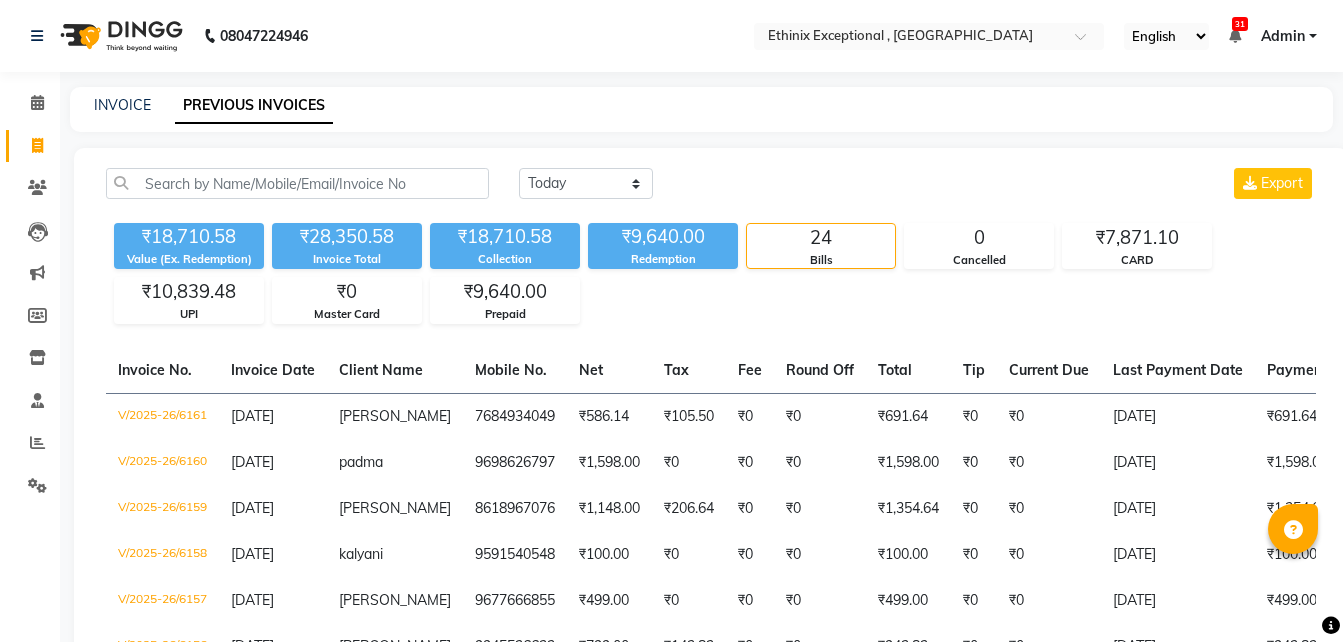 click on "₹18,710.58" 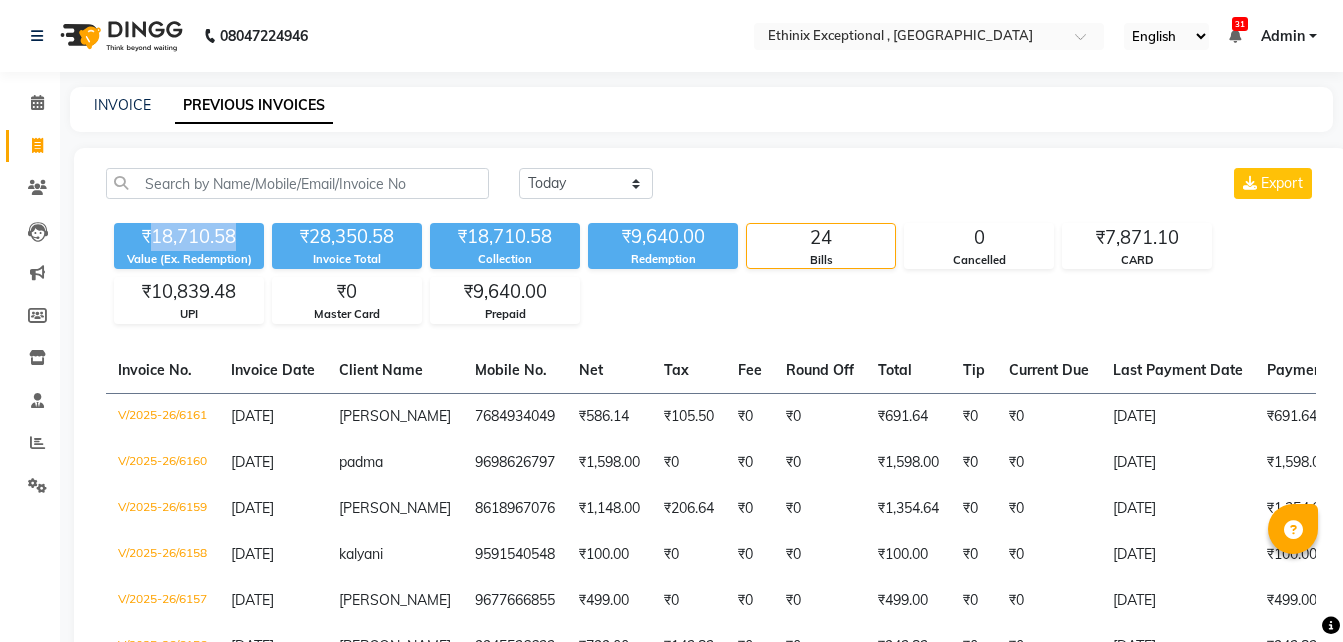 click on "₹18,710.58" 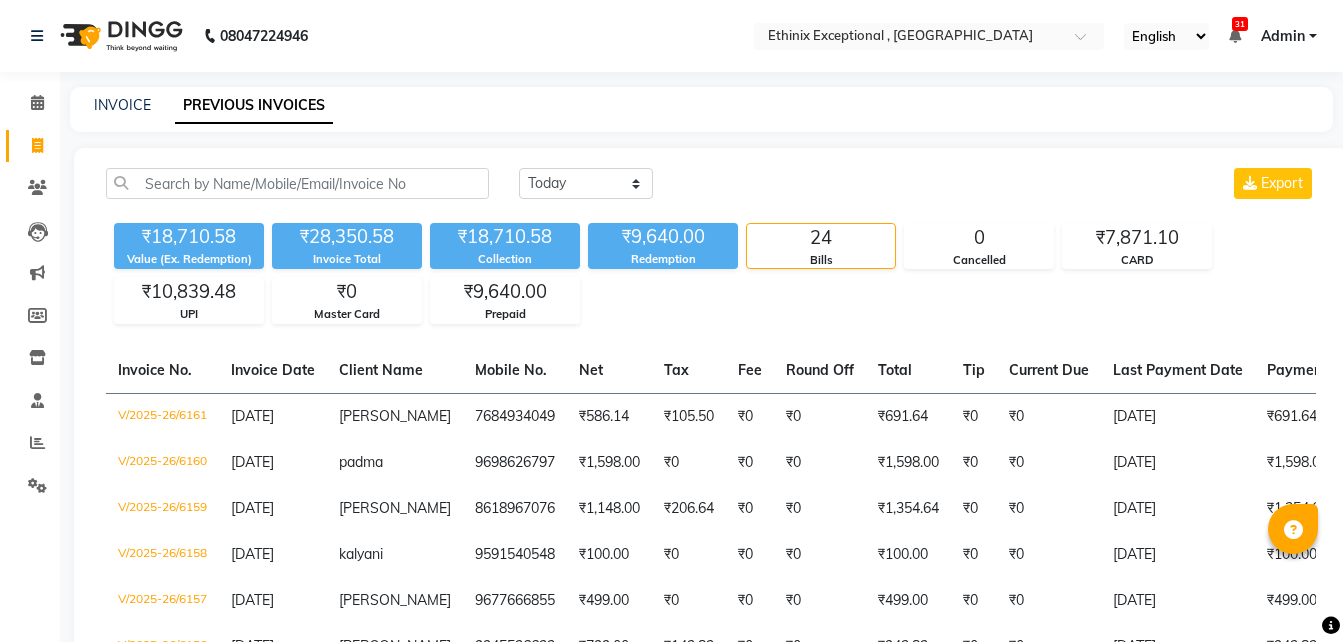 click on "INVOICE PREVIOUS INVOICES" 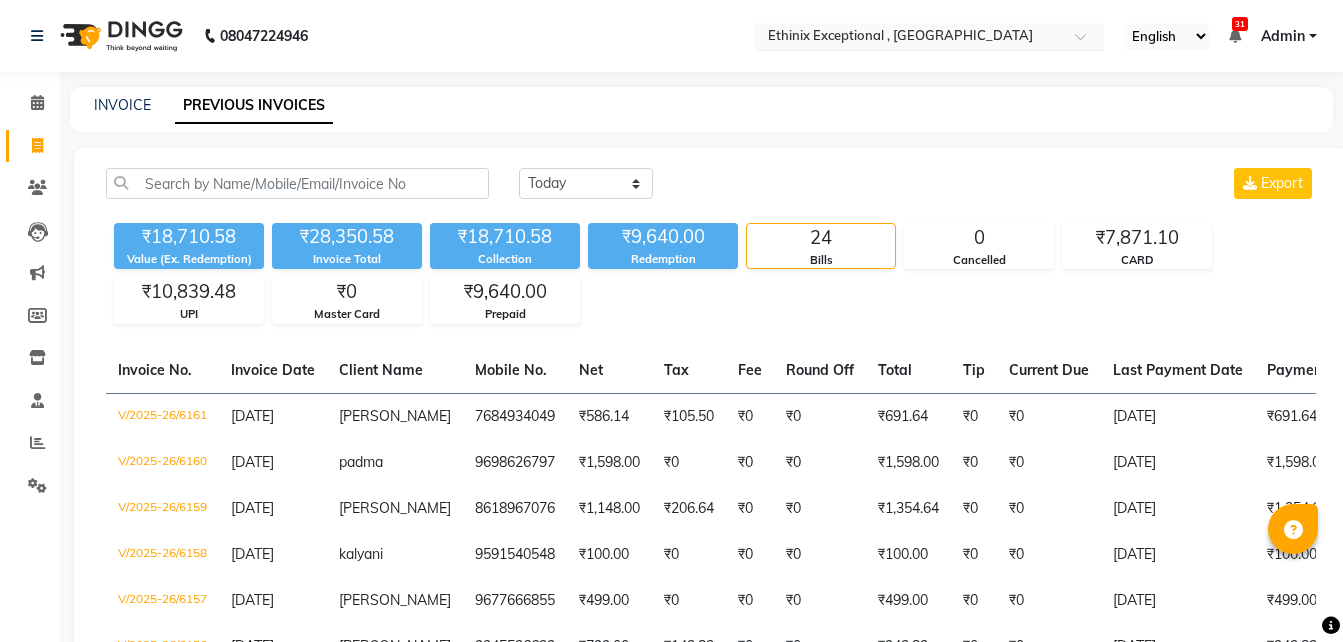 click at bounding box center [909, 38] 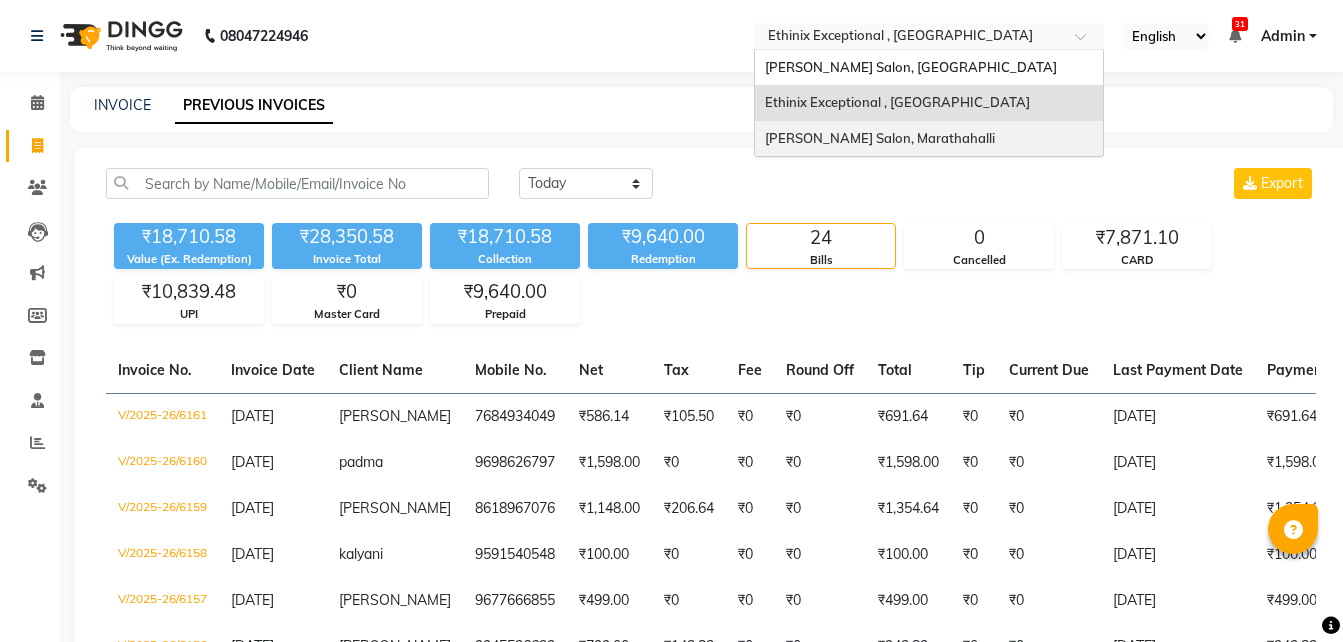 click on "Ethnix Salon, Marathahalli" at bounding box center (929, 139) 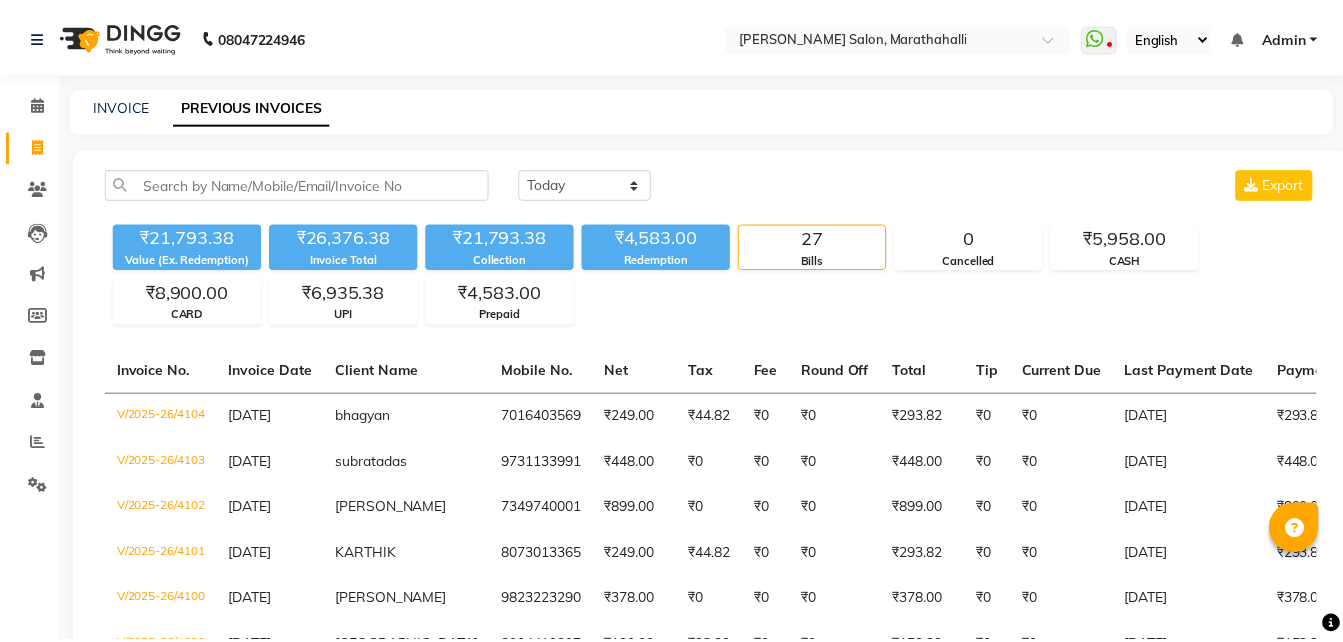 scroll, scrollTop: 0, scrollLeft: 0, axis: both 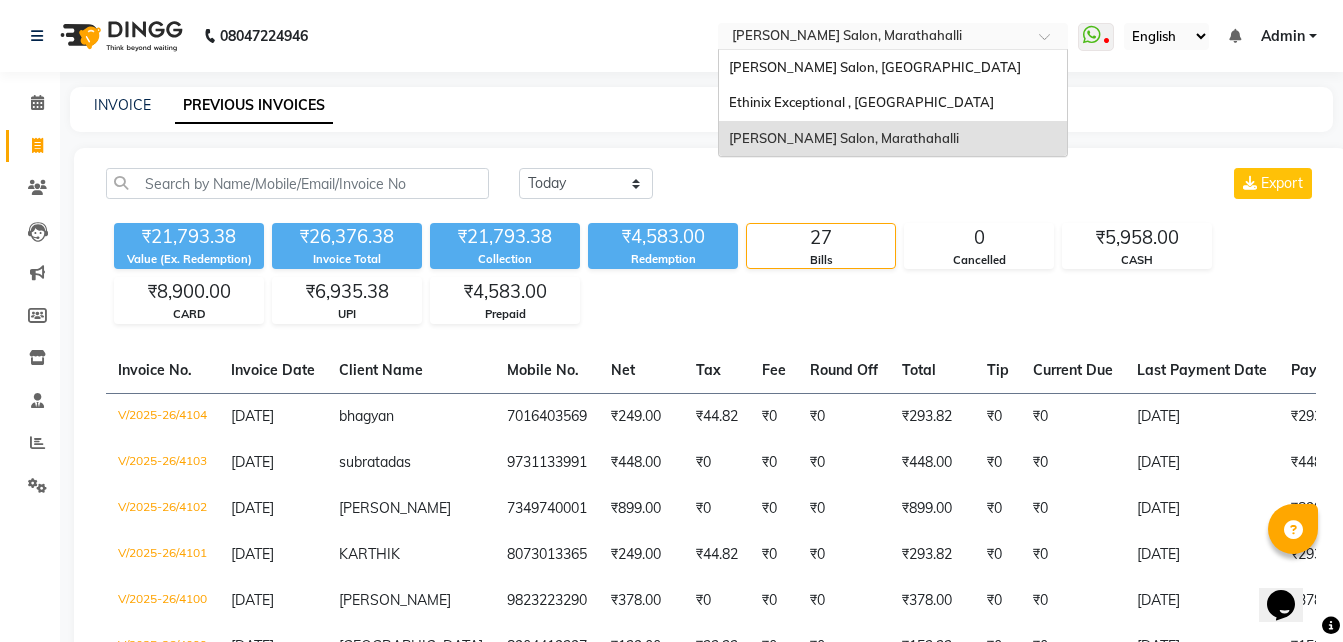 click at bounding box center (873, 38) 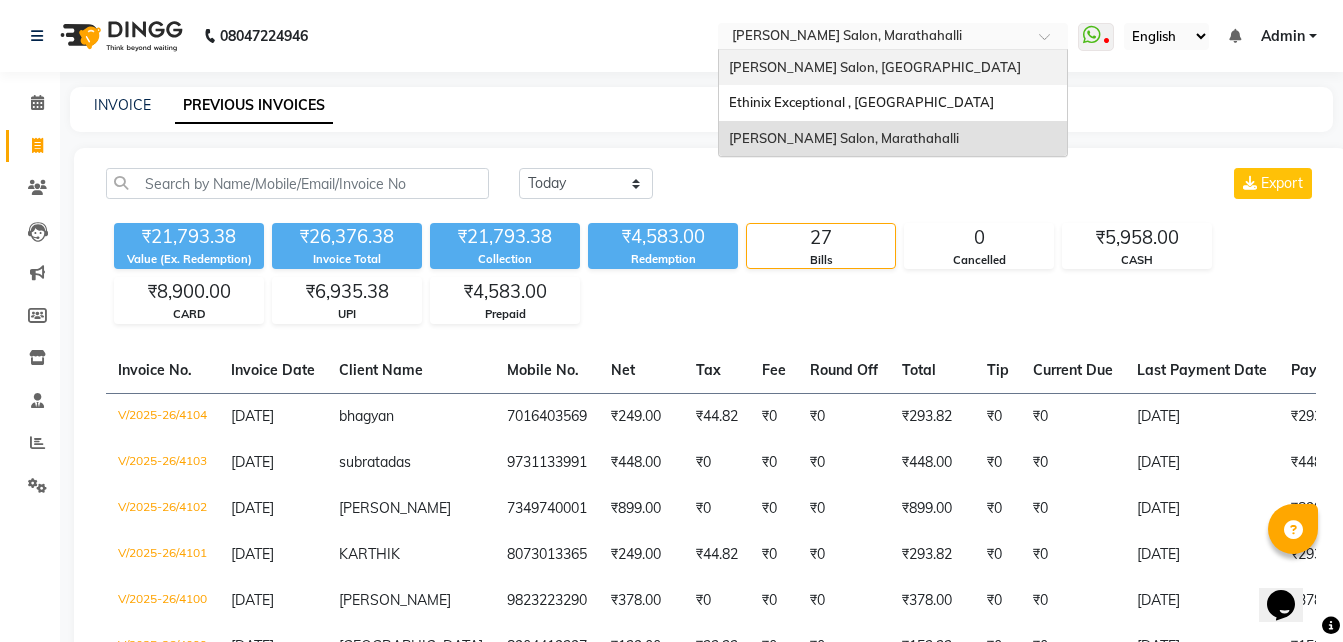 click on "[PERSON_NAME] Salon, [GEOGRAPHIC_DATA]" at bounding box center [893, 68] 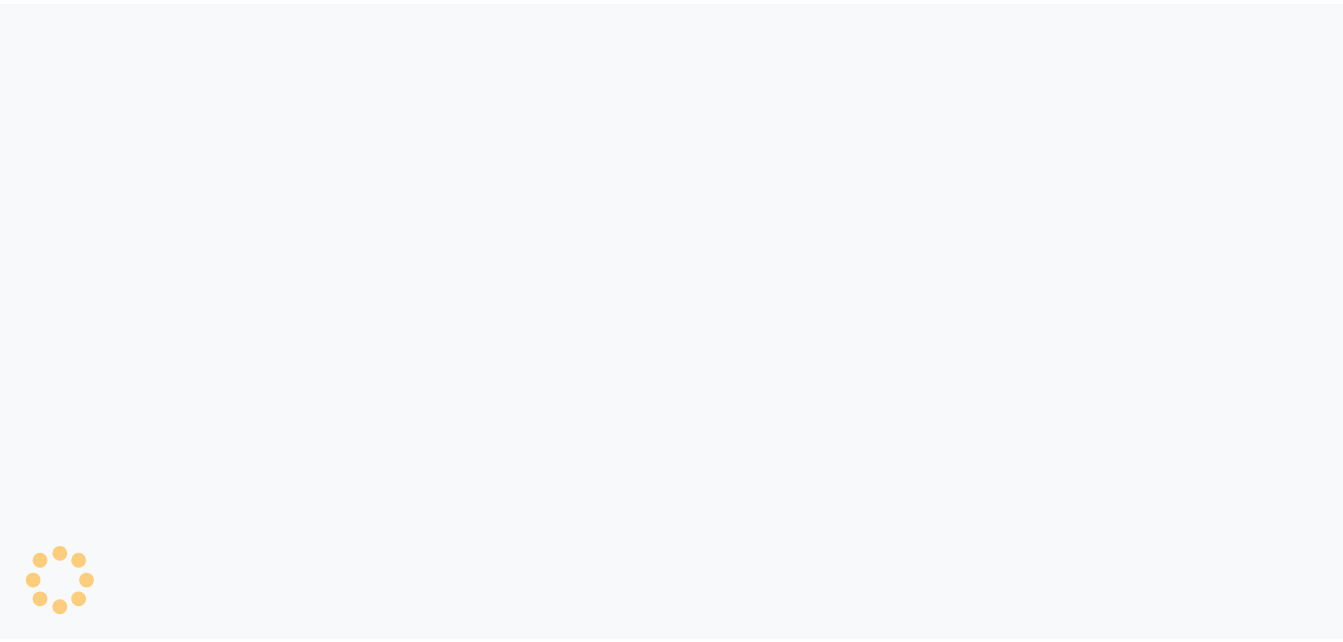 scroll, scrollTop: 0, scrollLeft: 0, axis: both 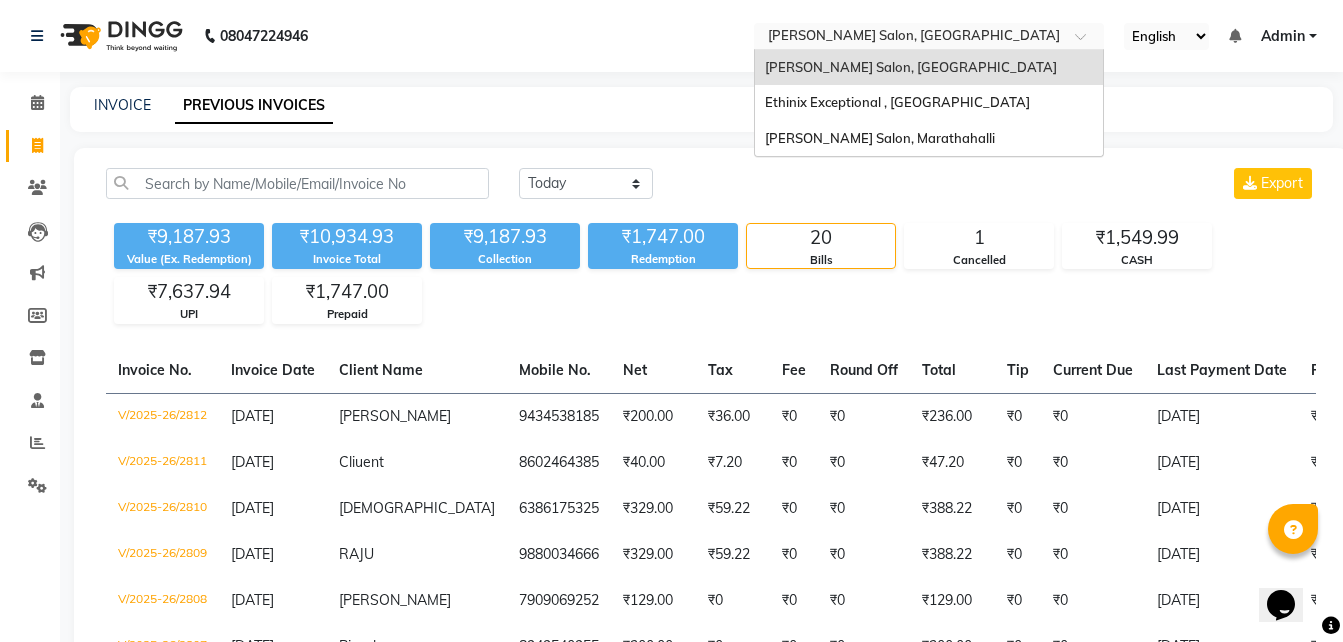 click on "Select Location × [PERSON_NAME] Salon, [GEOGRAPHIC_DATA]" at bounding box center [929, 36] 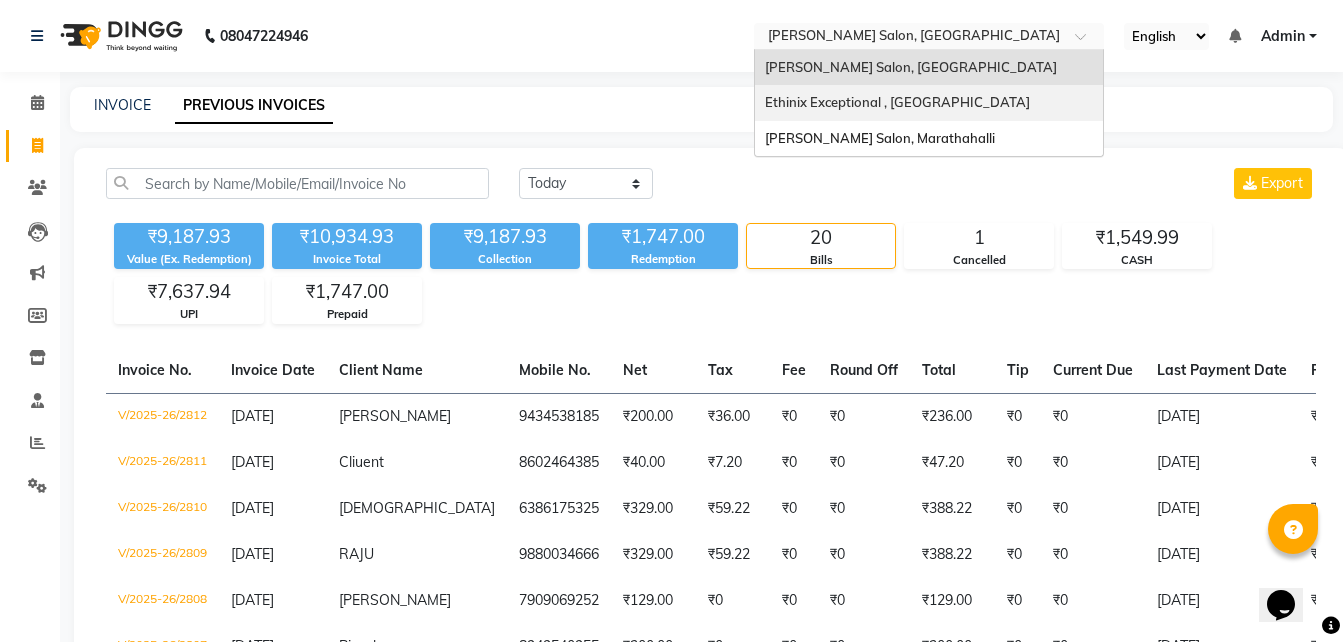 click on "Ethinix Exceptional , [GEOGRAPHIC_DATA]" at bounding box center [897, 102] 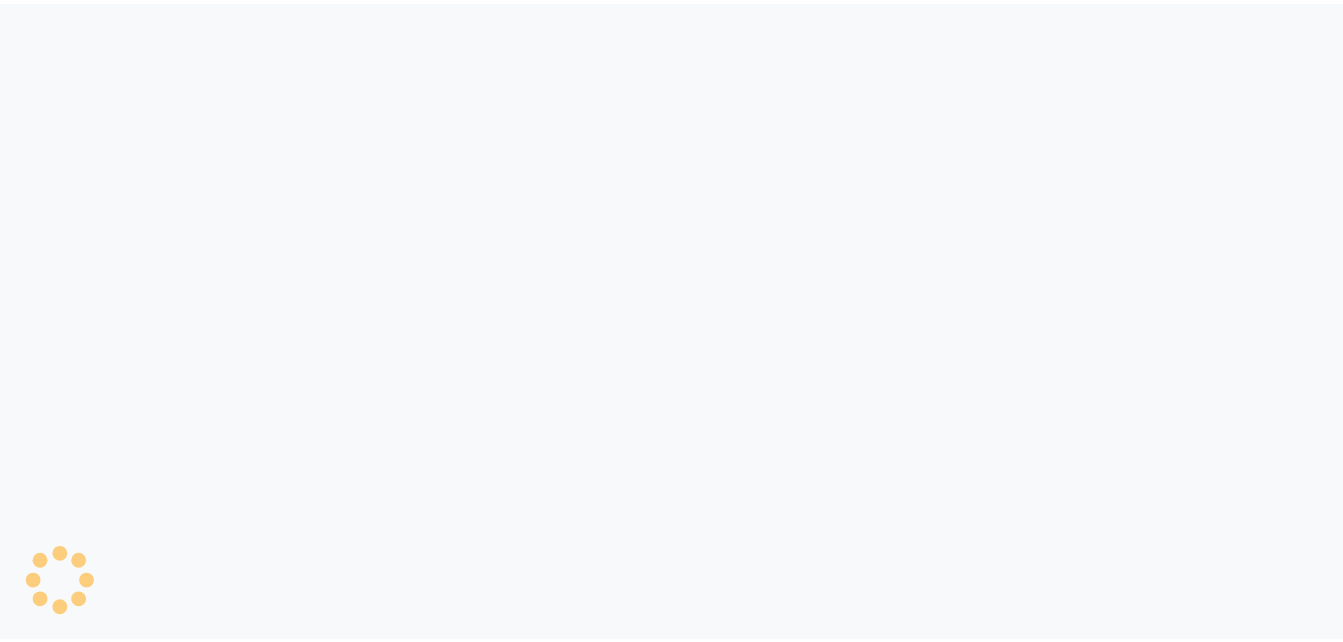 scroll, scrollTop: 0, scrollLeft: 0, axis: both 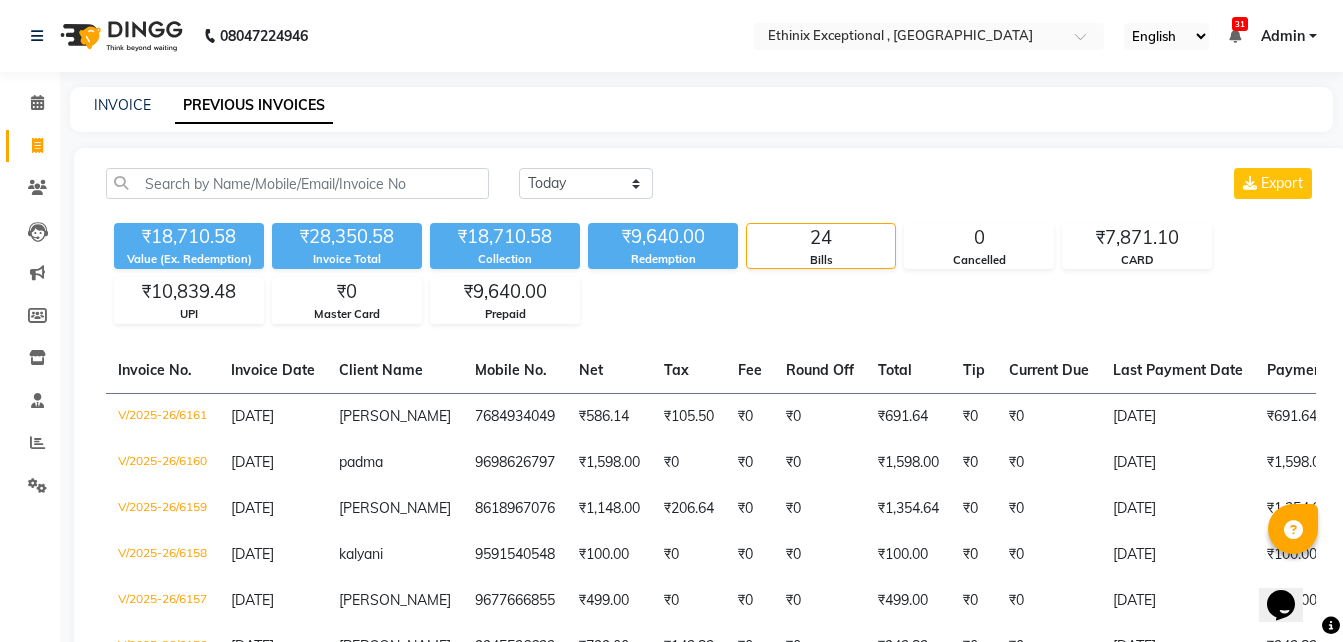 click 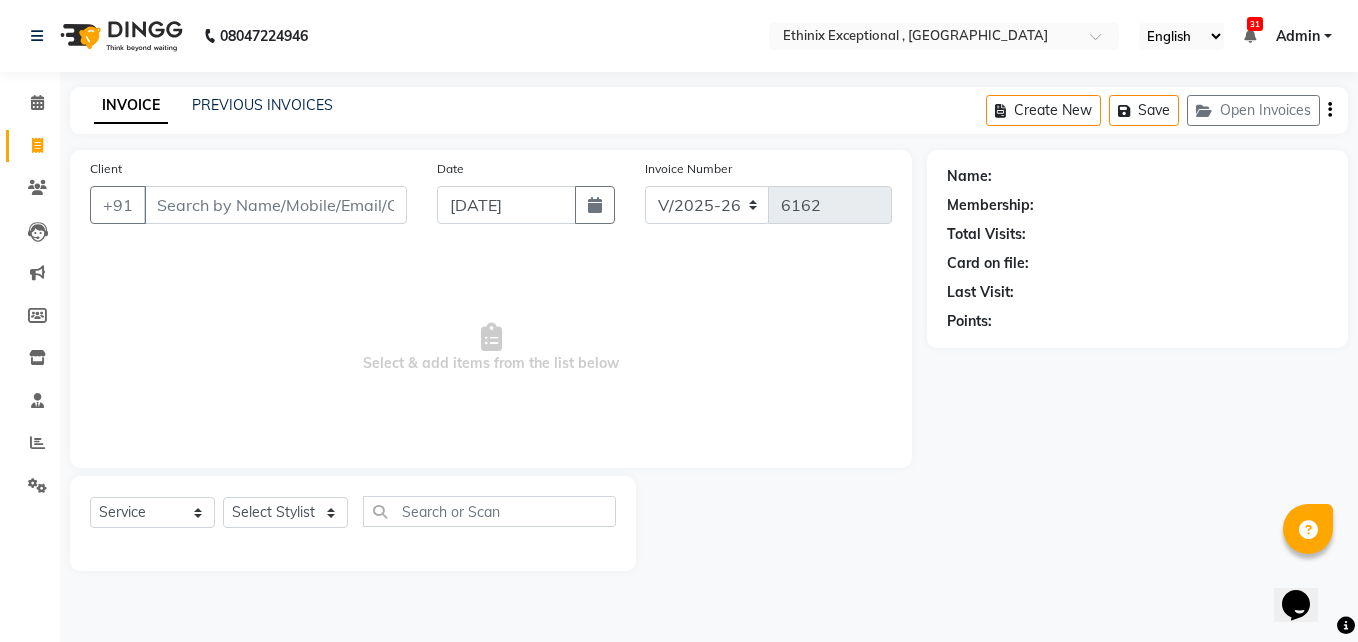 click on "Client" at bounding box center (275, 205) 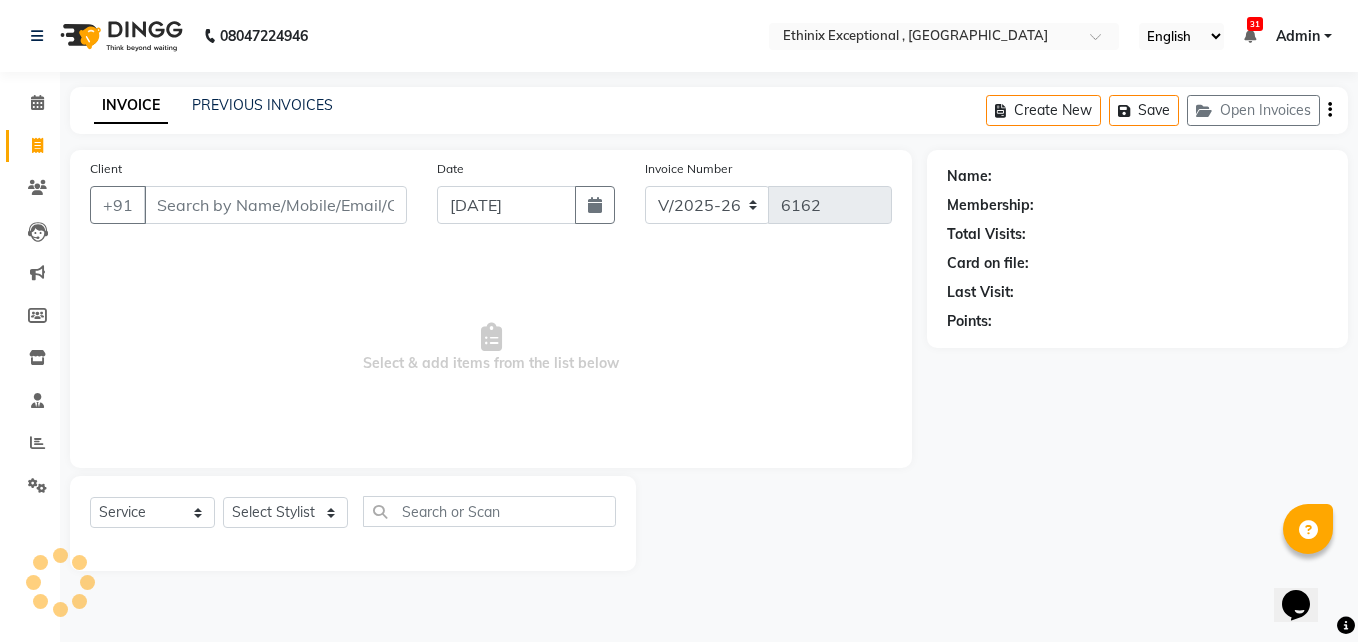 click on "Client" at bounding box center [275, 205] 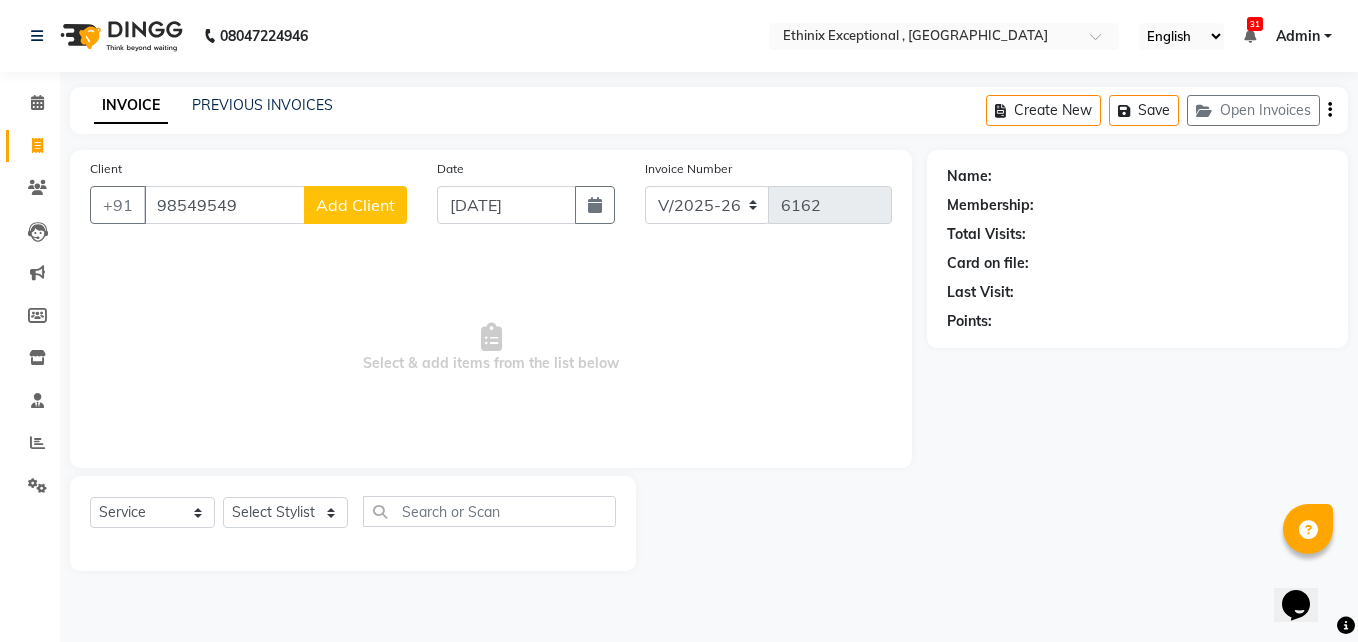 click on "98549549" at bounding box center (224, 205) 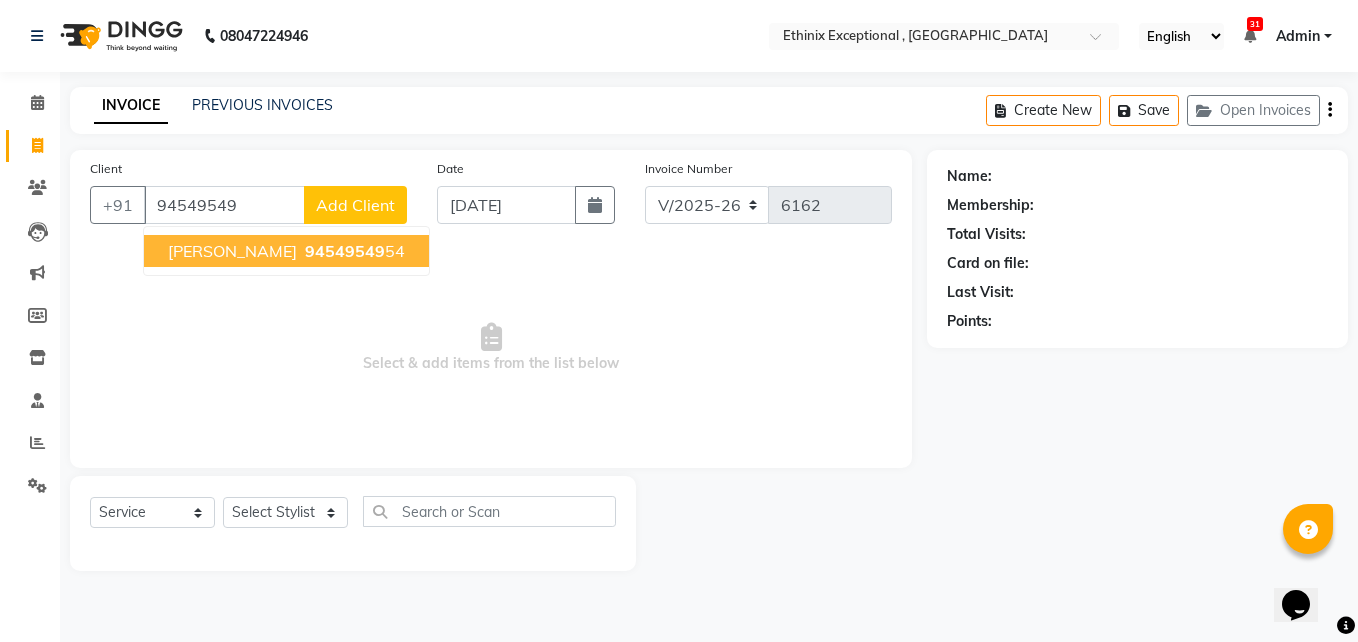 click on "94549549" at bounding box center [345, 251] 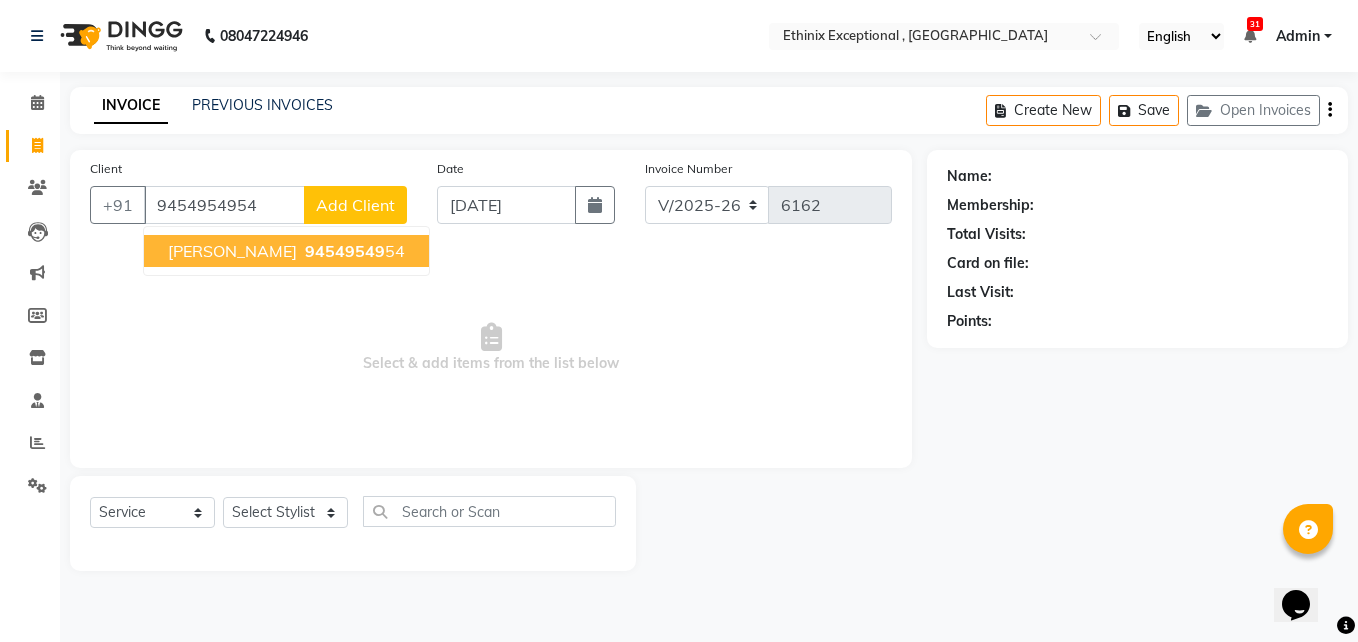 type on "9454954954" 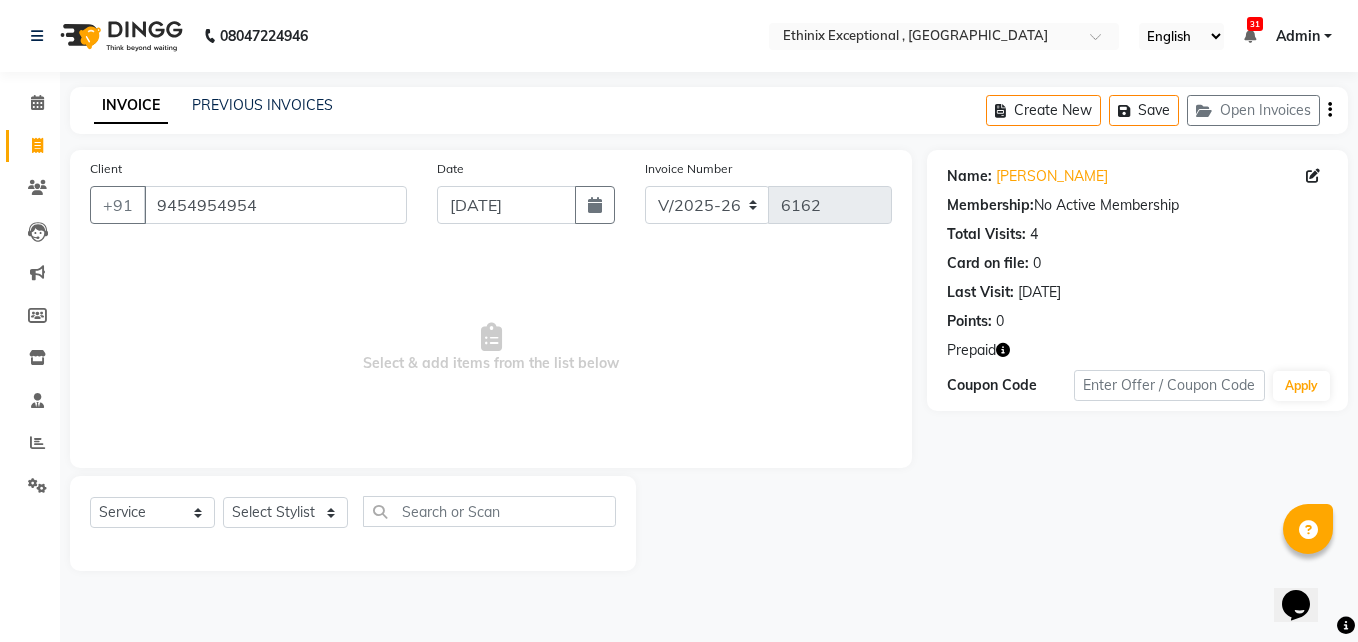click 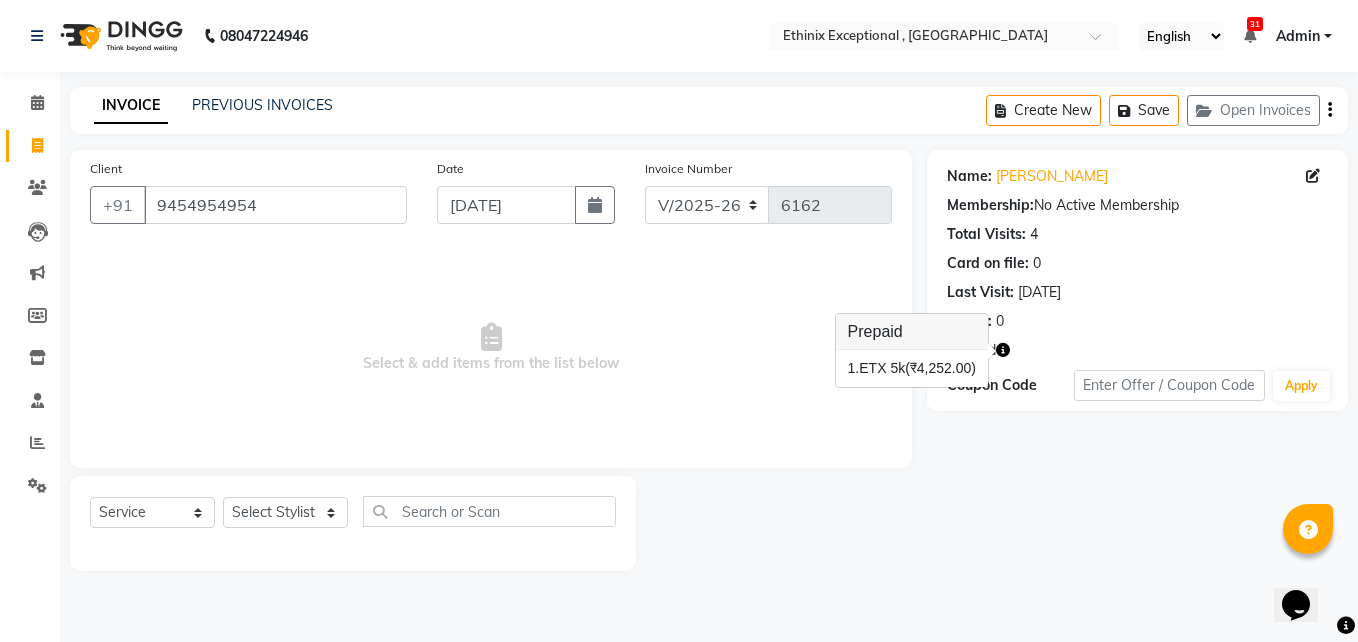 click 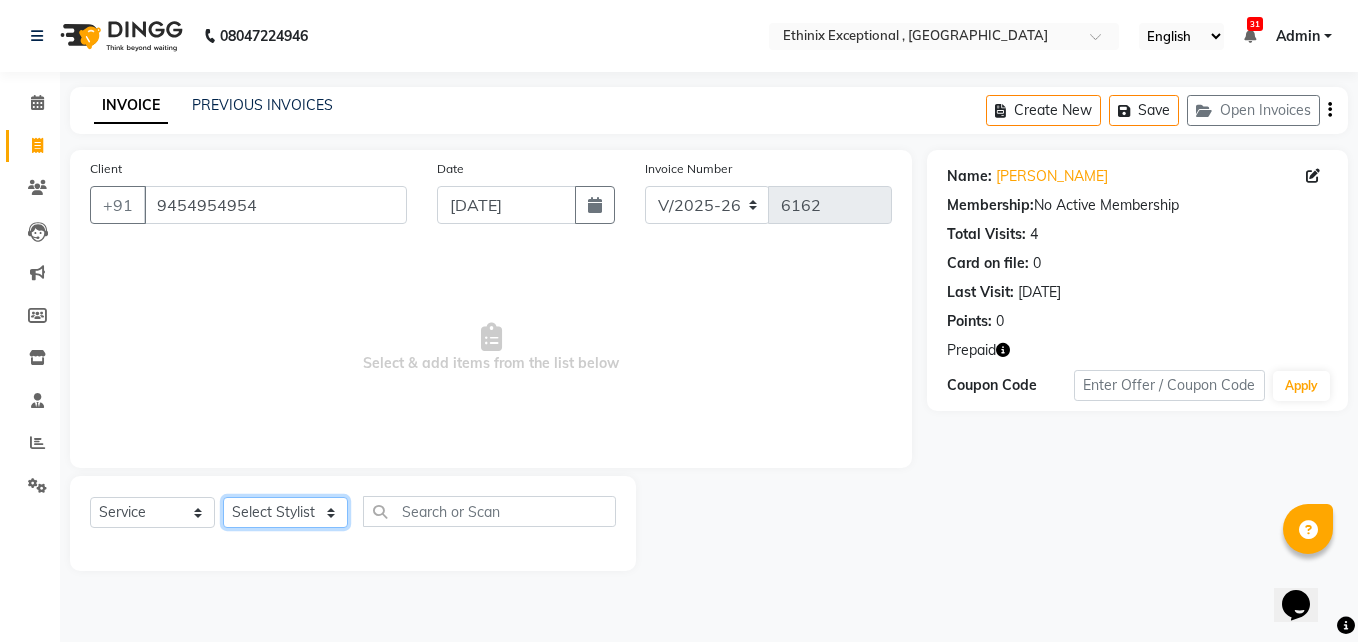 click on "Select Stylist Amoi Ashish [PERSON_NAME] [PERSON_NAME] [PERSON_NAME]  [PERSON_NAME] [PERSON_NAME] [PERSON_NAME] [PERSON_NAME] [PERSON_NAME] Rahul [PERSON_NAME] [PERSON_NAME] [PERSON_NAME] [PERSON_NAME] [PERSON_NAME]" 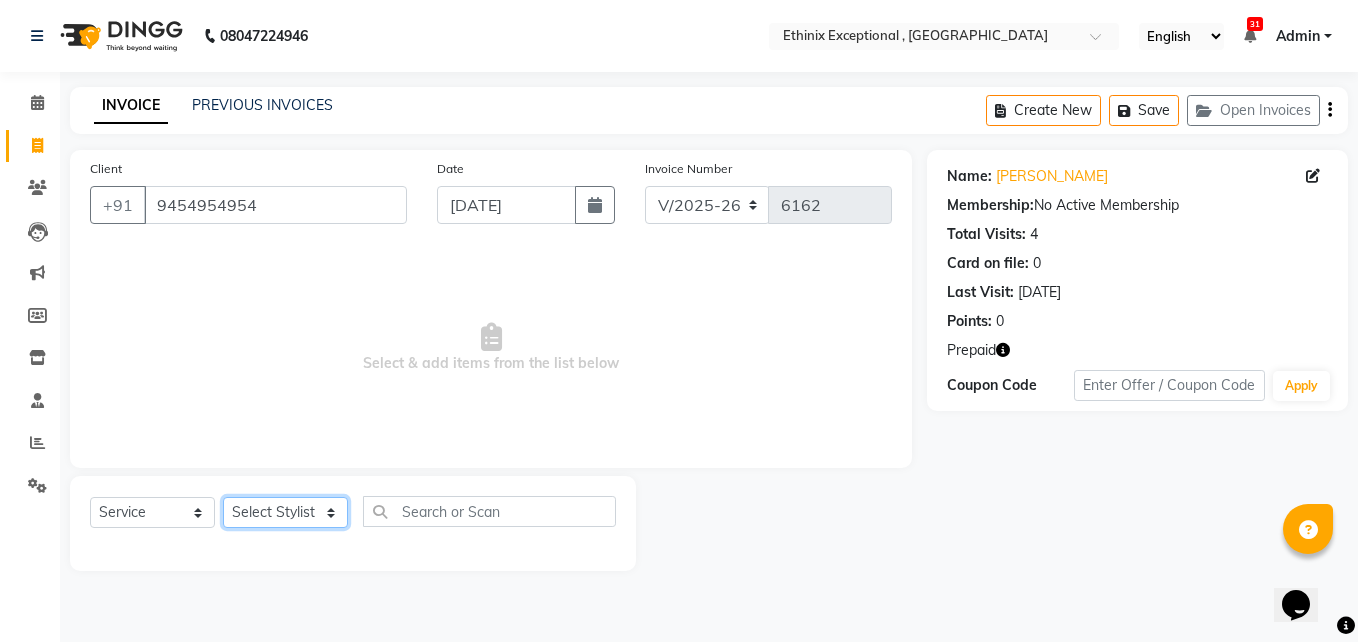 select on "58251" 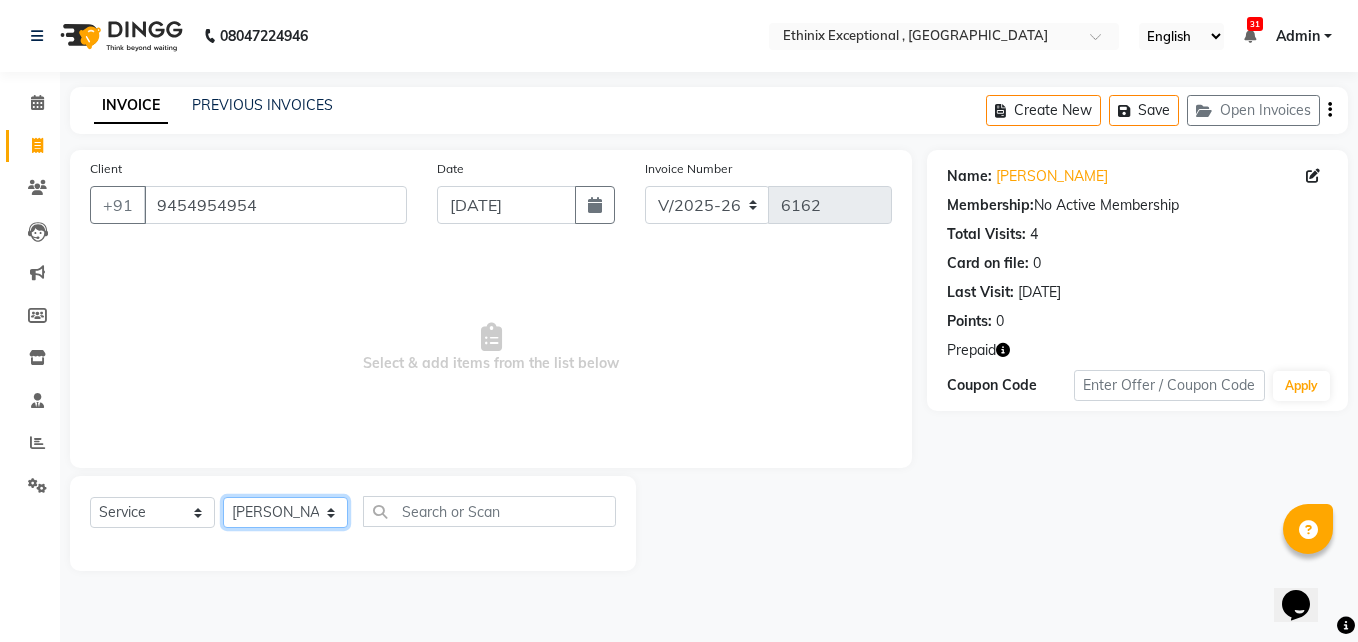 click on "Select Stylist Amoi Ashish [PERSON_NAME] [PERSON_NAME] [PERSON_NAME]  [PERSON_NAME] [PERSON_NAME] [PERSON_NAME] [PERSON_NAME] [PERSON_NAME] Rahul [PERSON_NAME] [PERSON_NAME] [PERSON_NAME] [PERSON_NAME] [PERSON_NAME]" 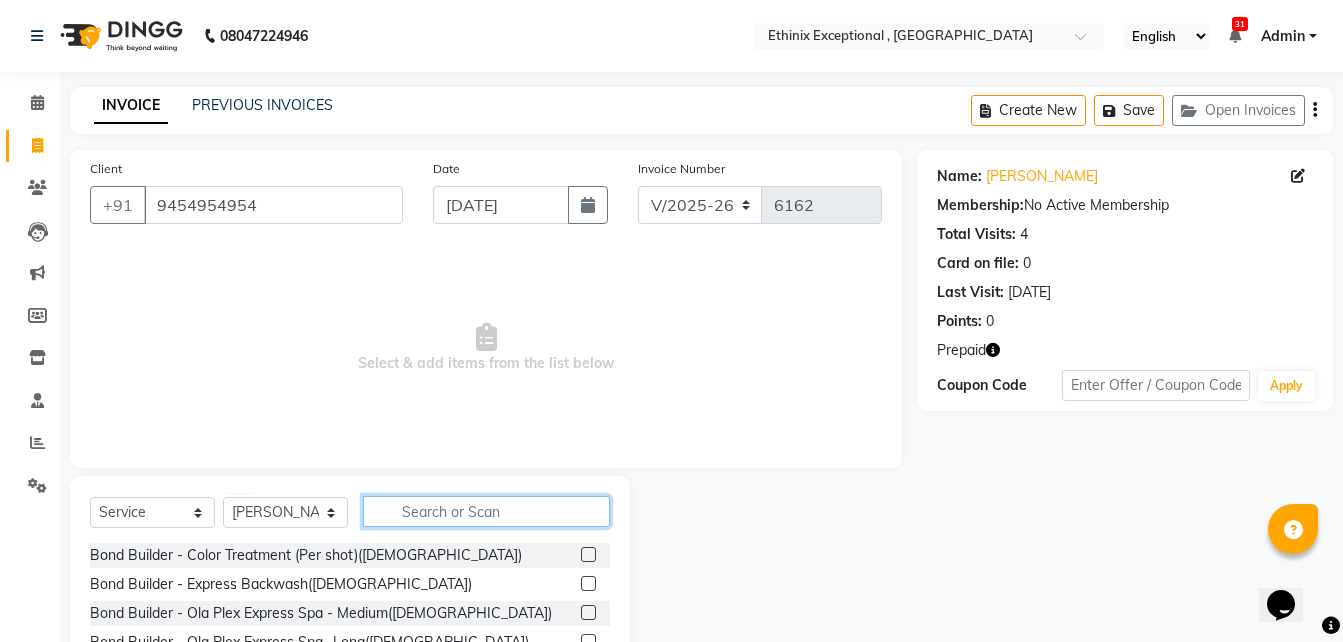 click 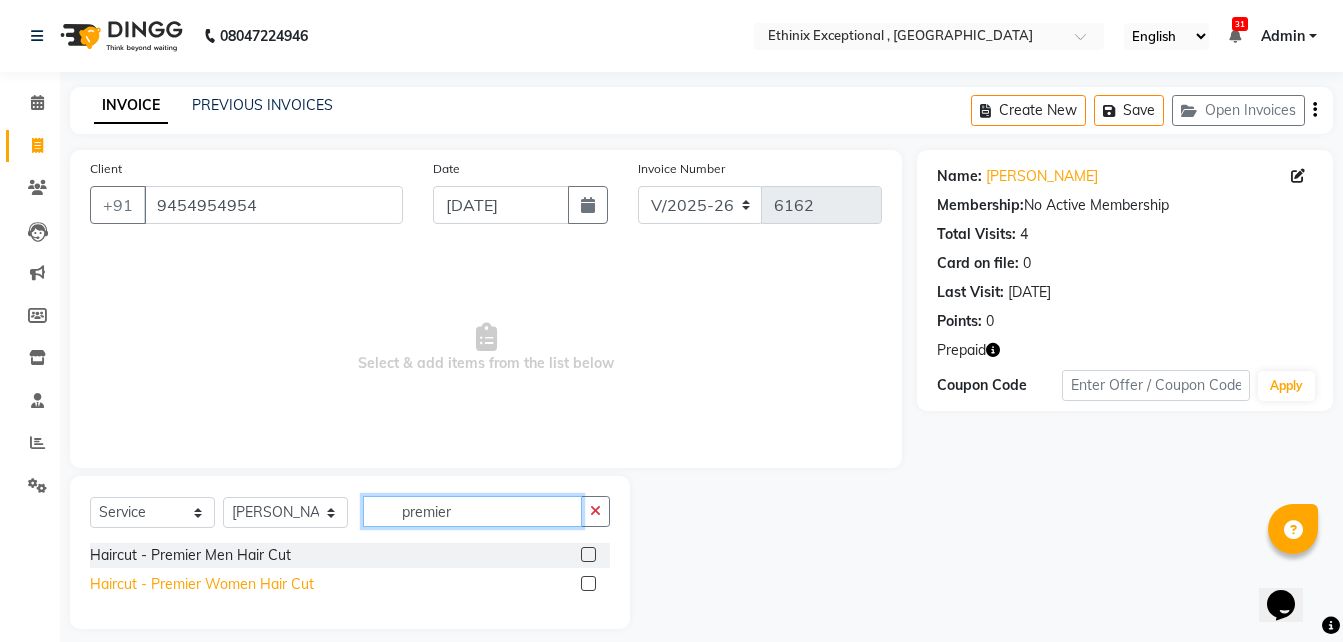 type on "premier" 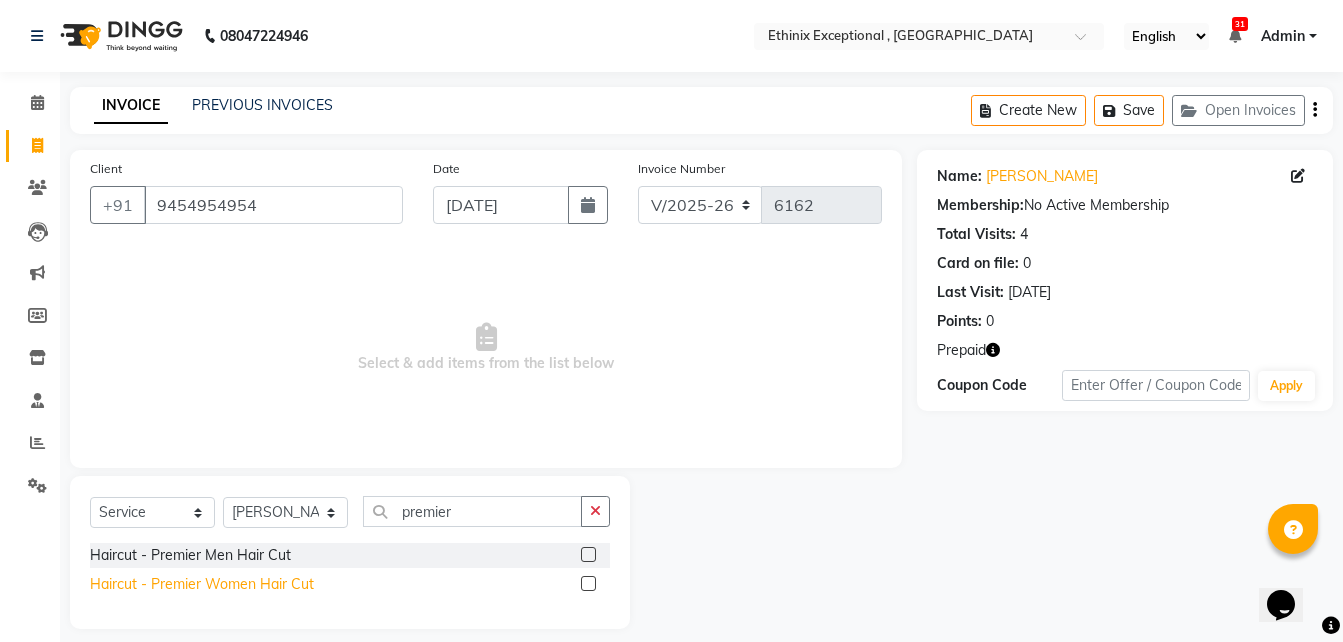 click on "Haircut - Premier Women Hair Cut" 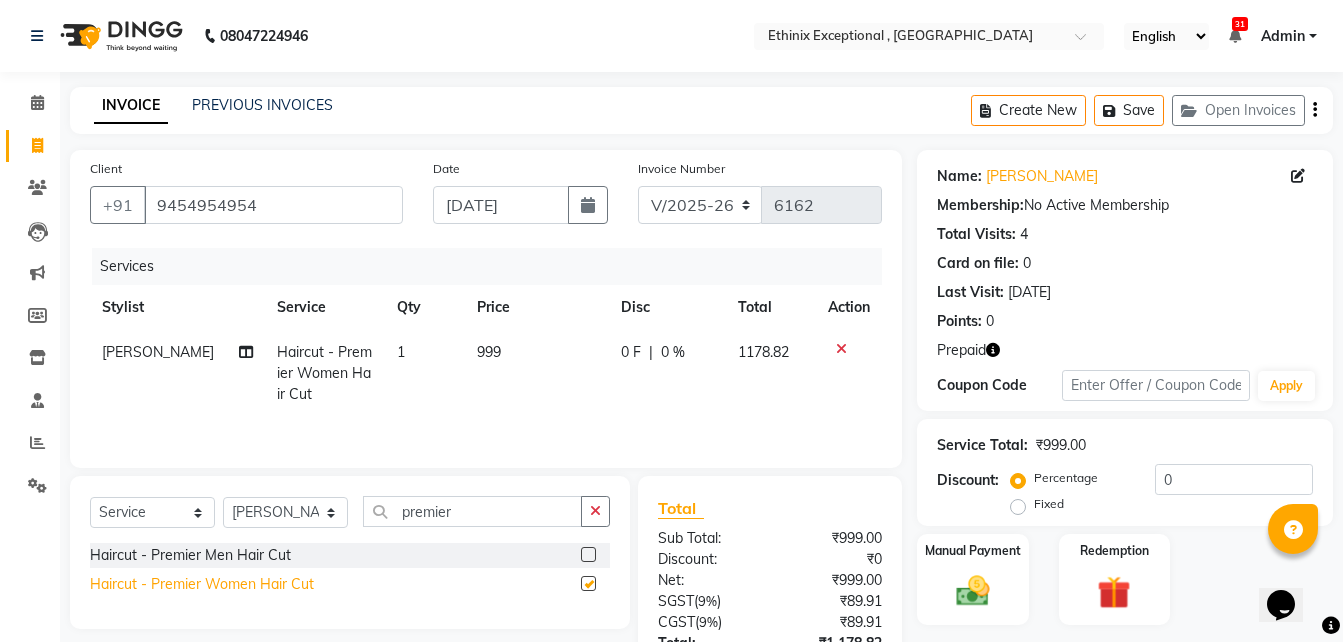 checkbox on "false" 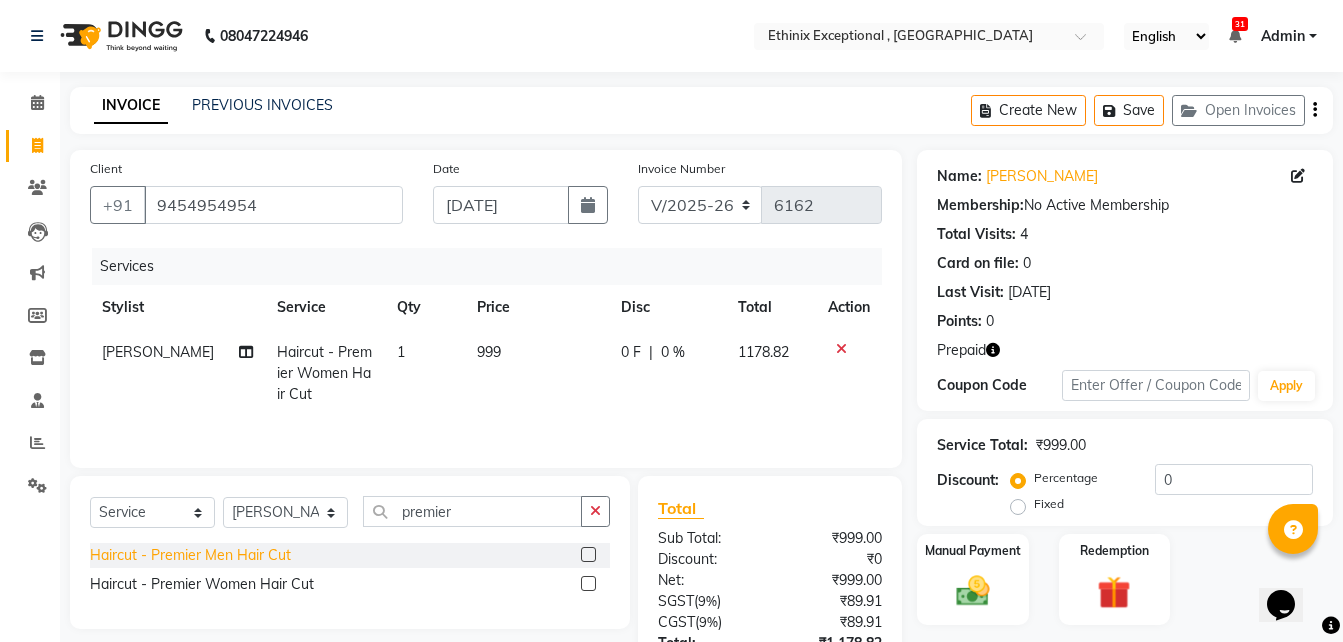 click on "Haircut - Premier Men Hair Cut" 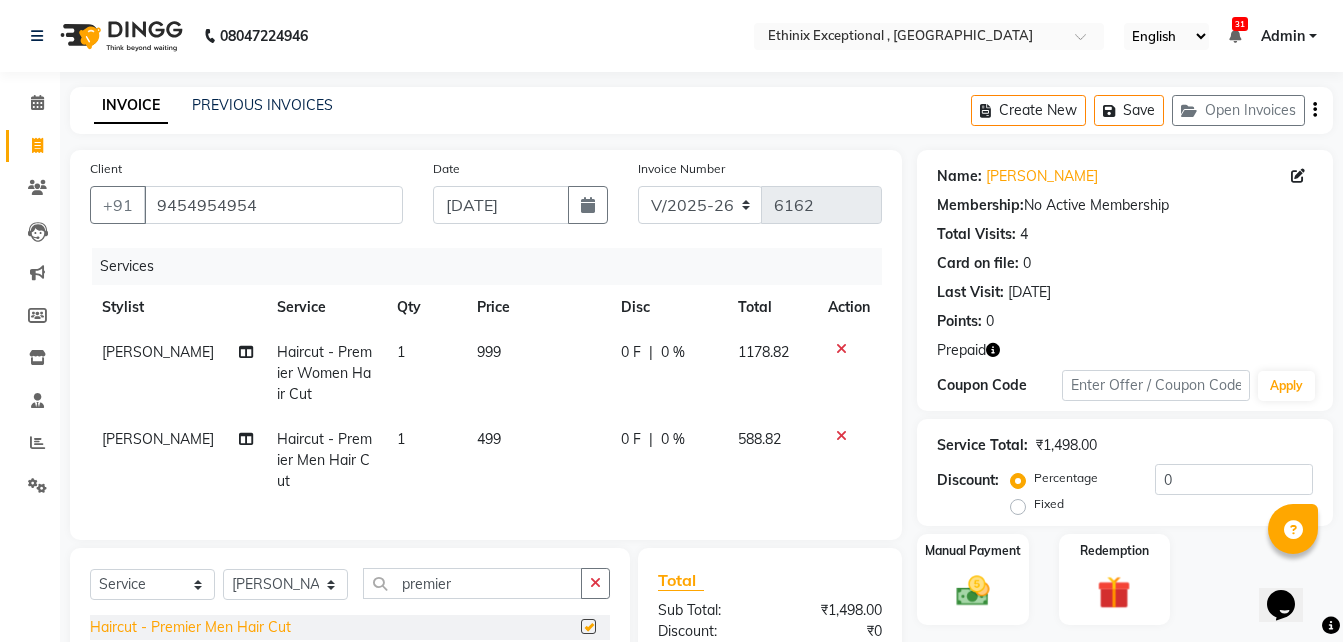 checkbox on "false" 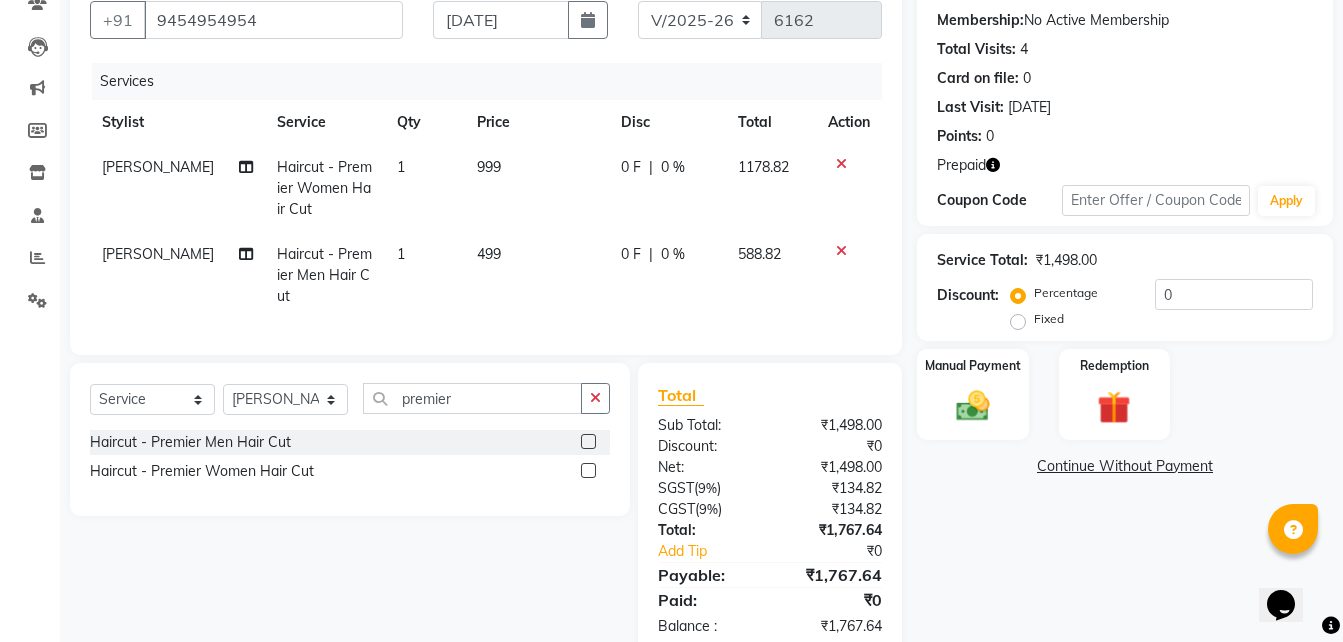 scroll, scrollTop: 186, scrollLeft: 0, axis: vertical 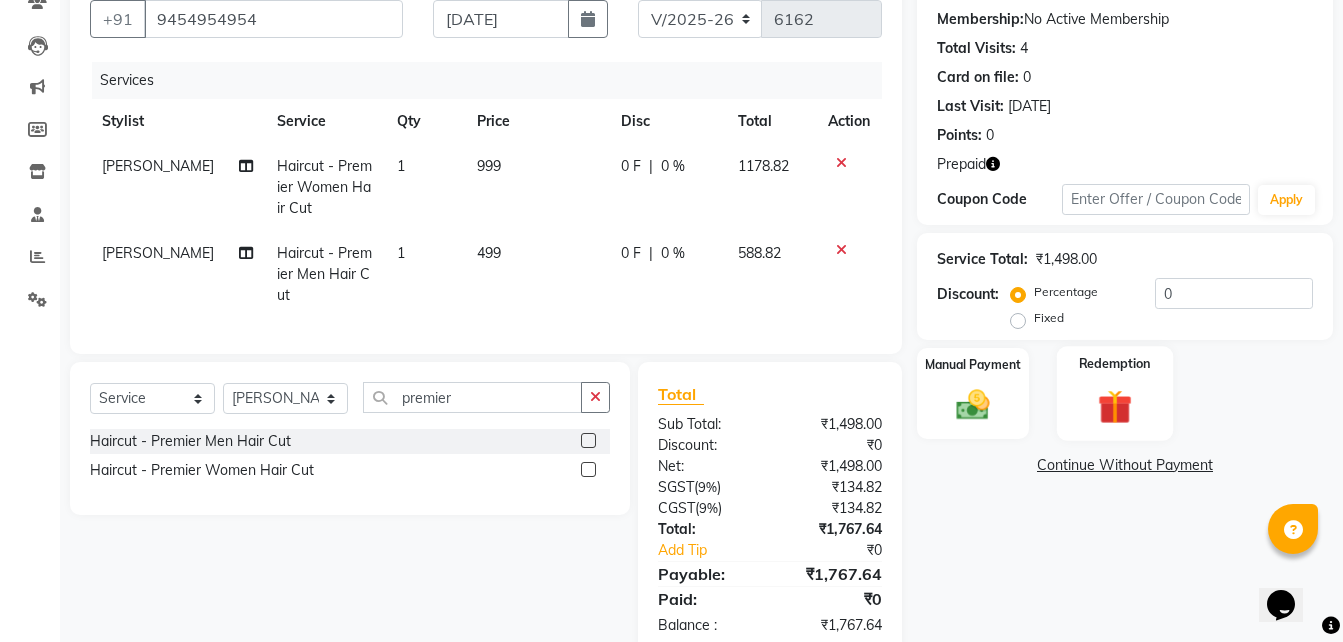 click 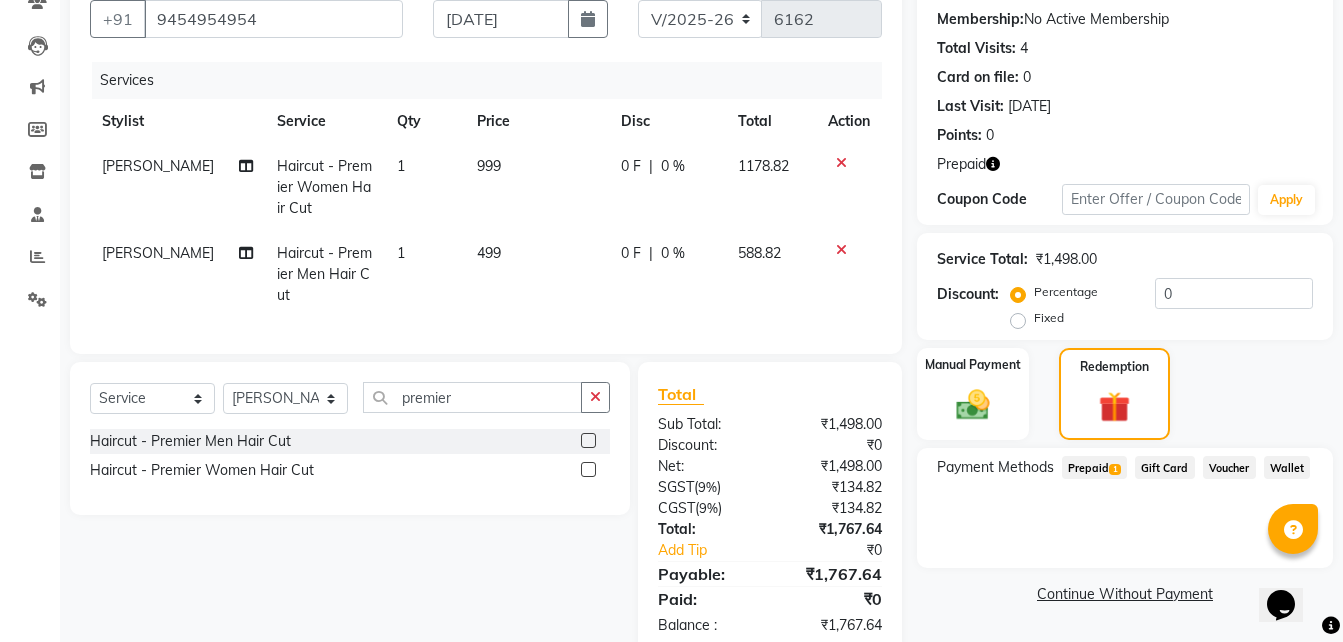 click on "1" 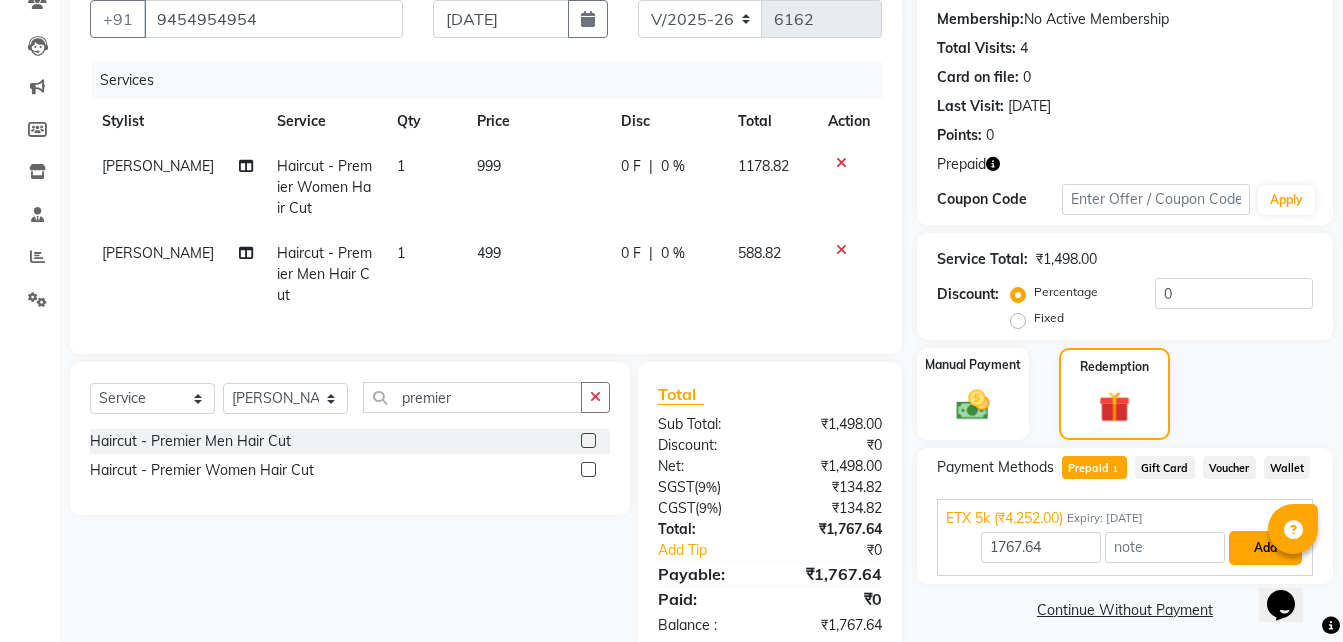 click on "Add" at bounding box center (1265, 548) 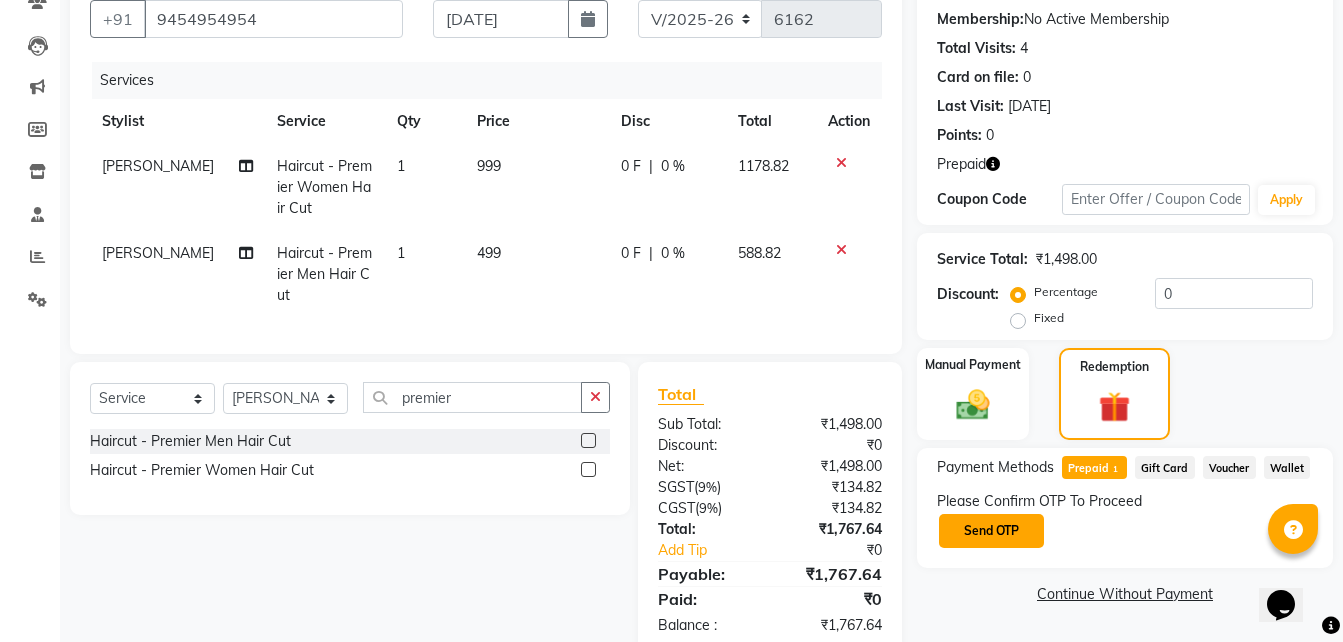 click on "Send OTP" 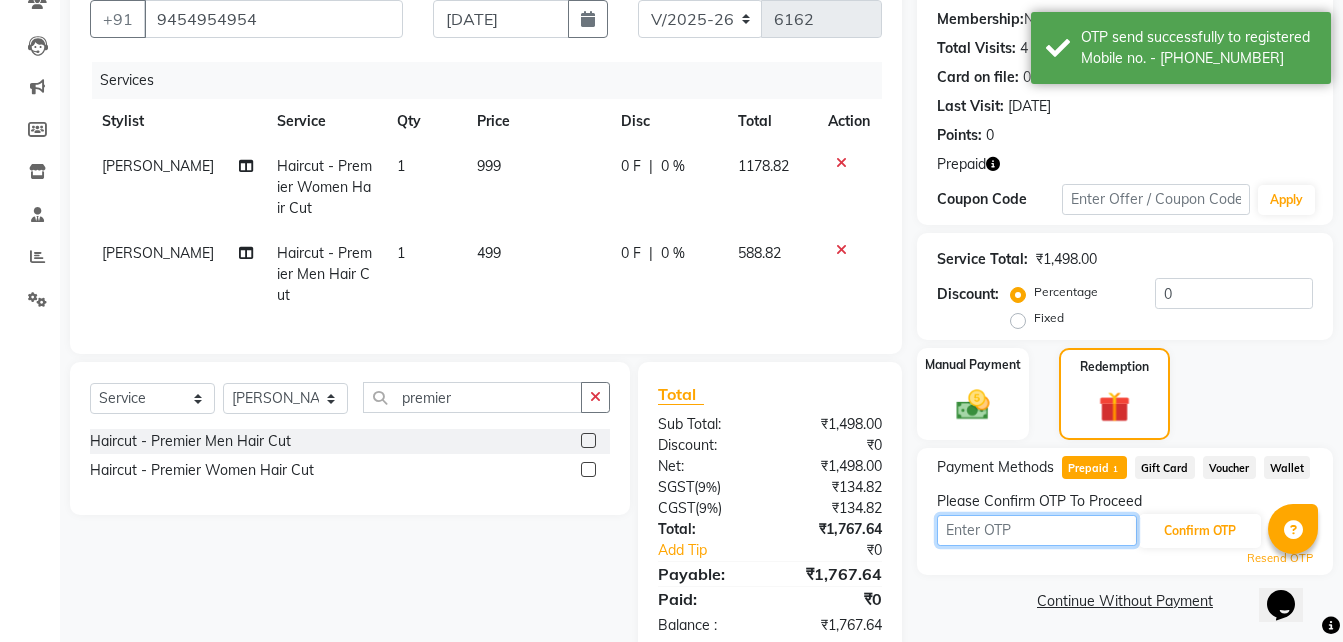 click at bounding box center [1037, 530] 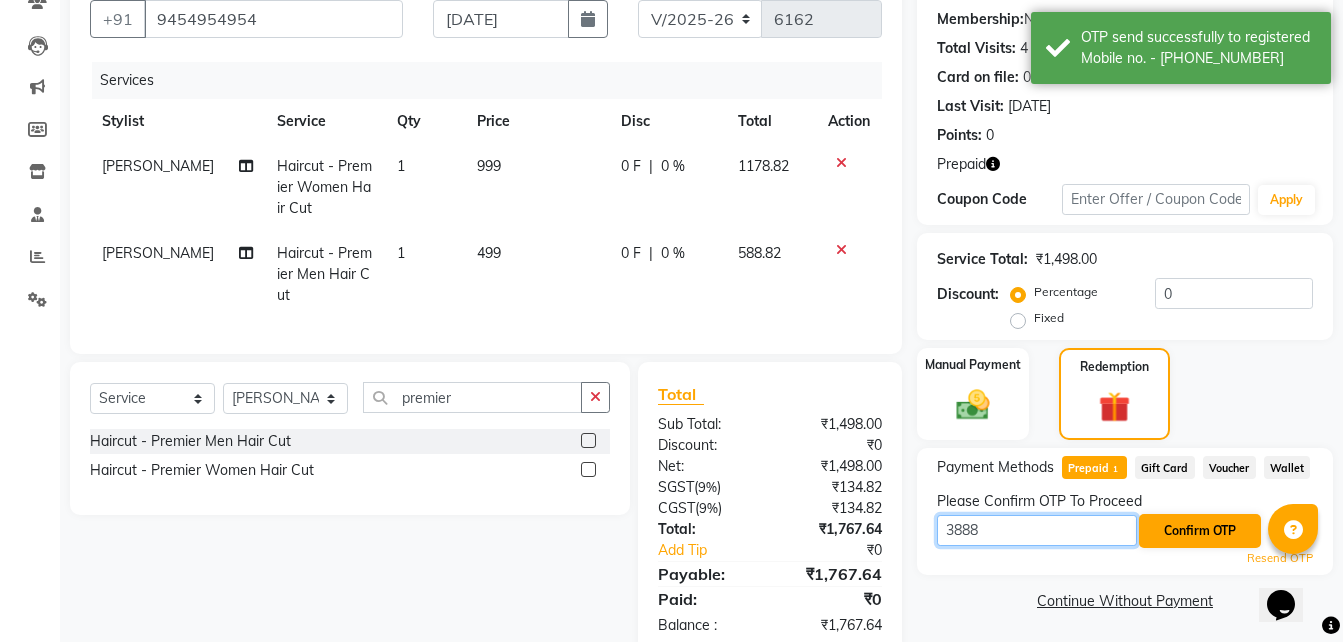 type on "3888" 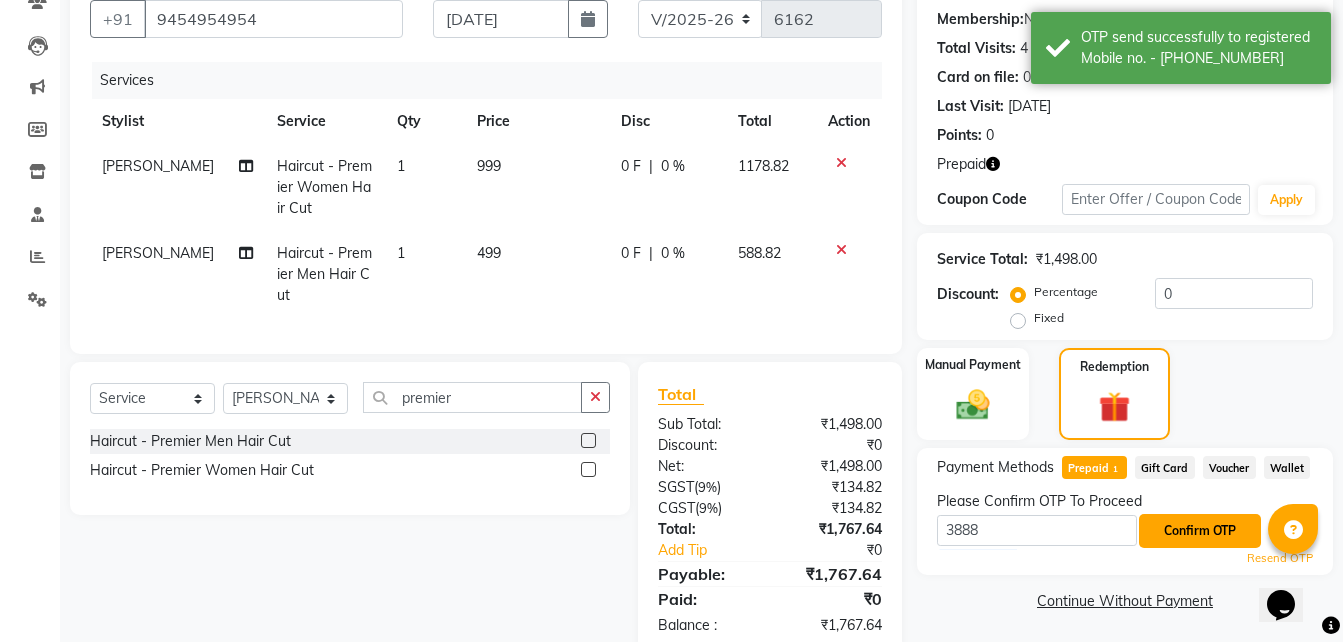 click on "Confirm OTP" 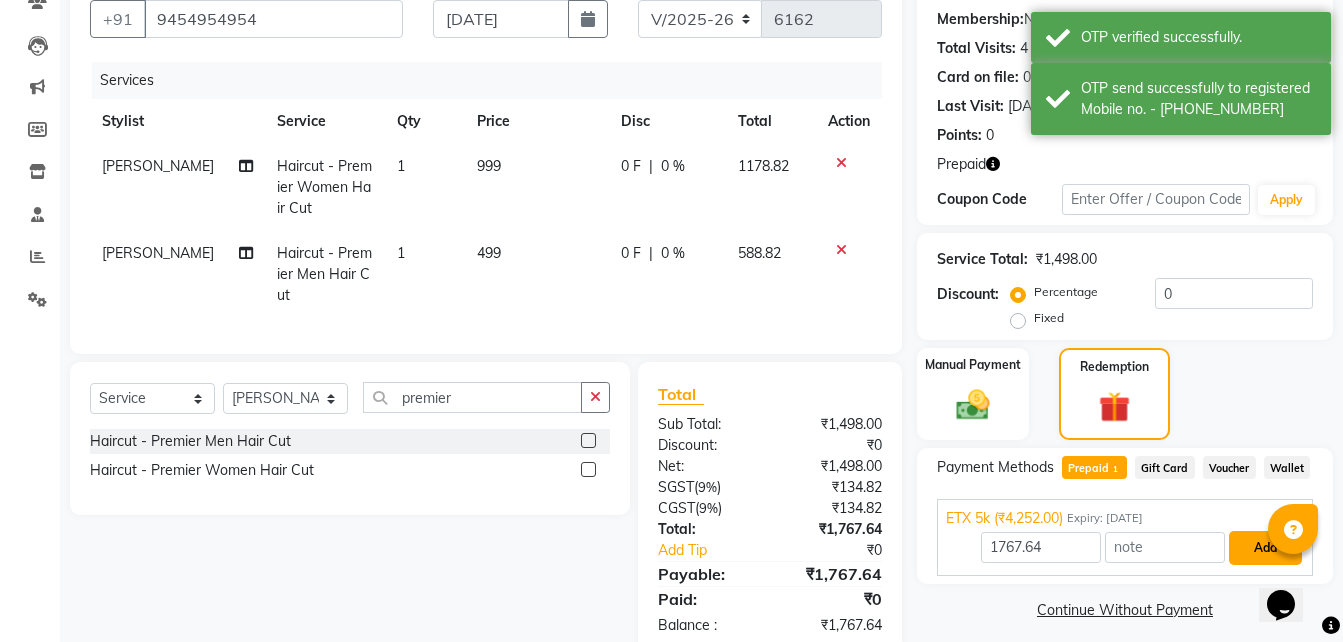 click on "Add" at bounding box center (1265, 548) 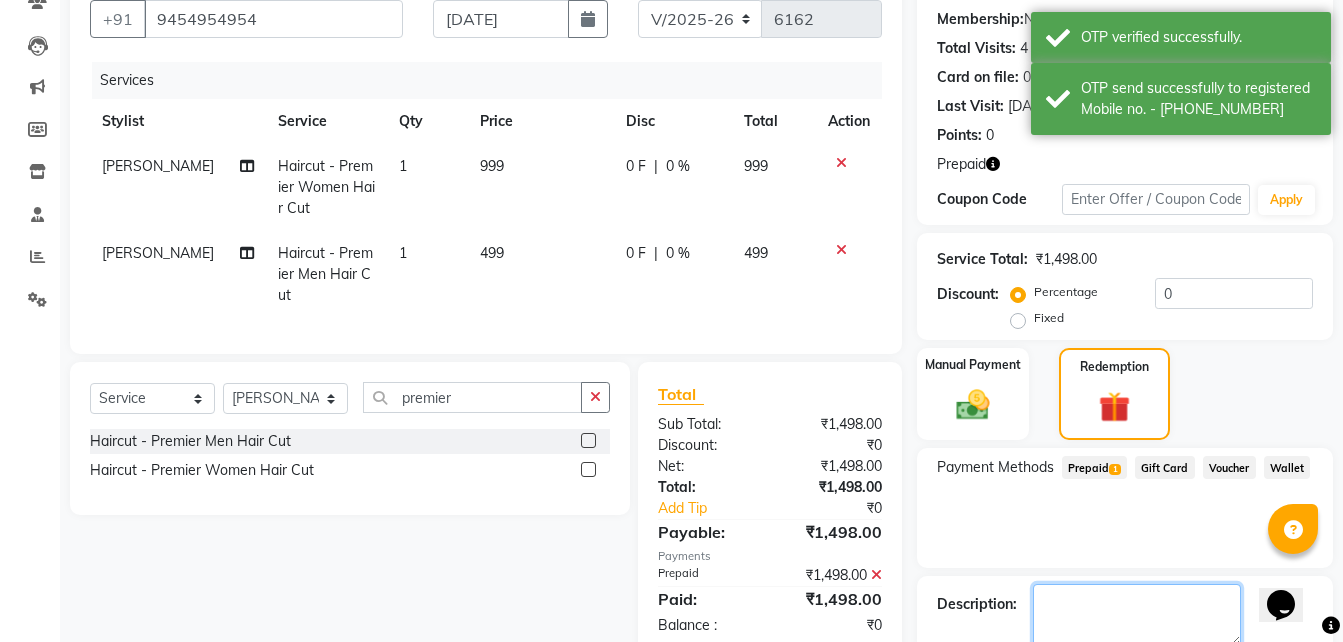 click 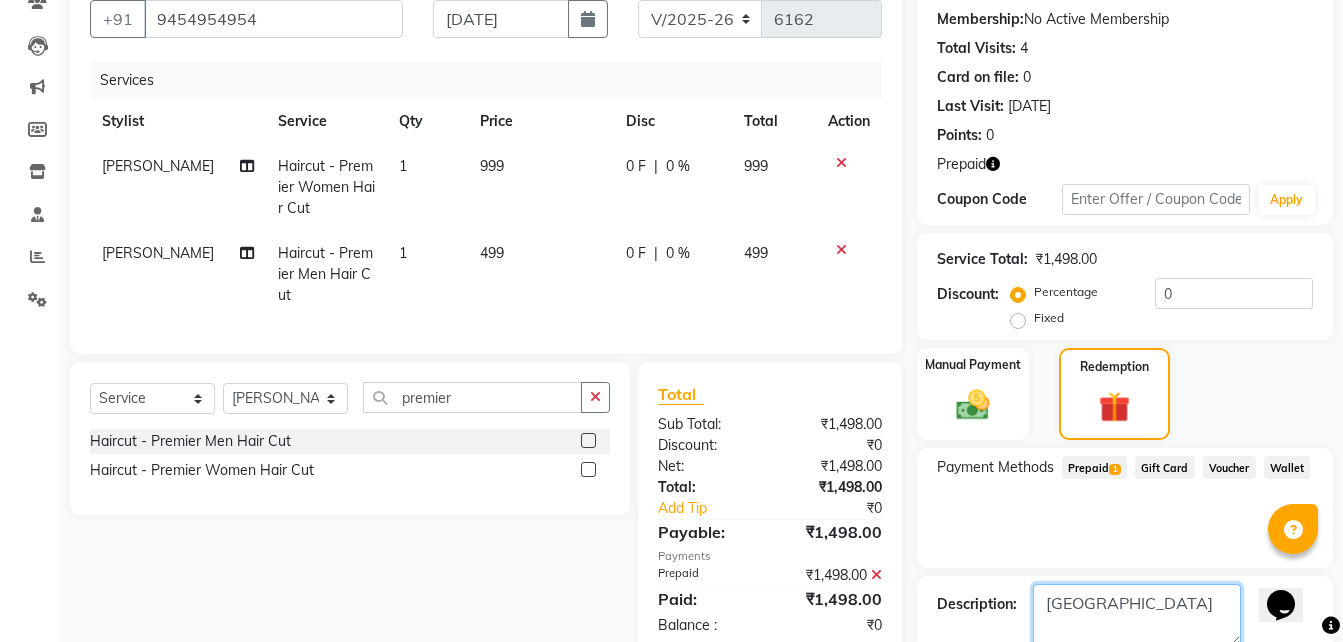 scroll, scrollTop: 296, scrollLeft: 0, axis: vertical 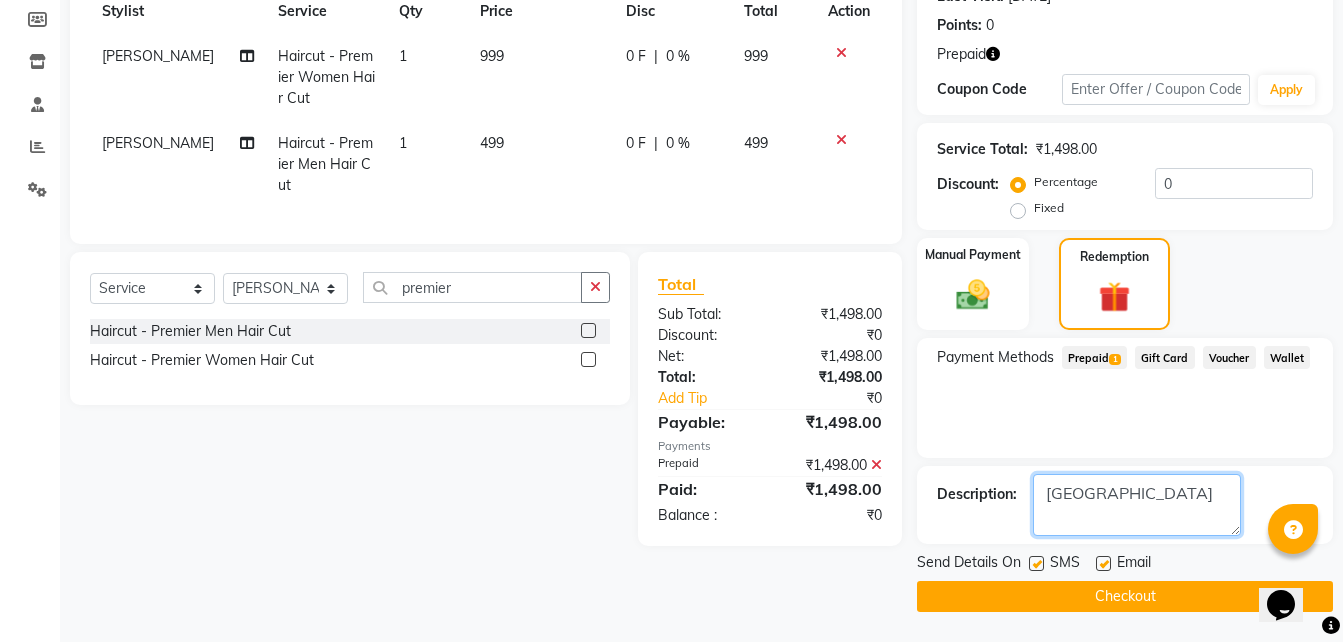 type on "[GEOGRAPHIC_DATA]" 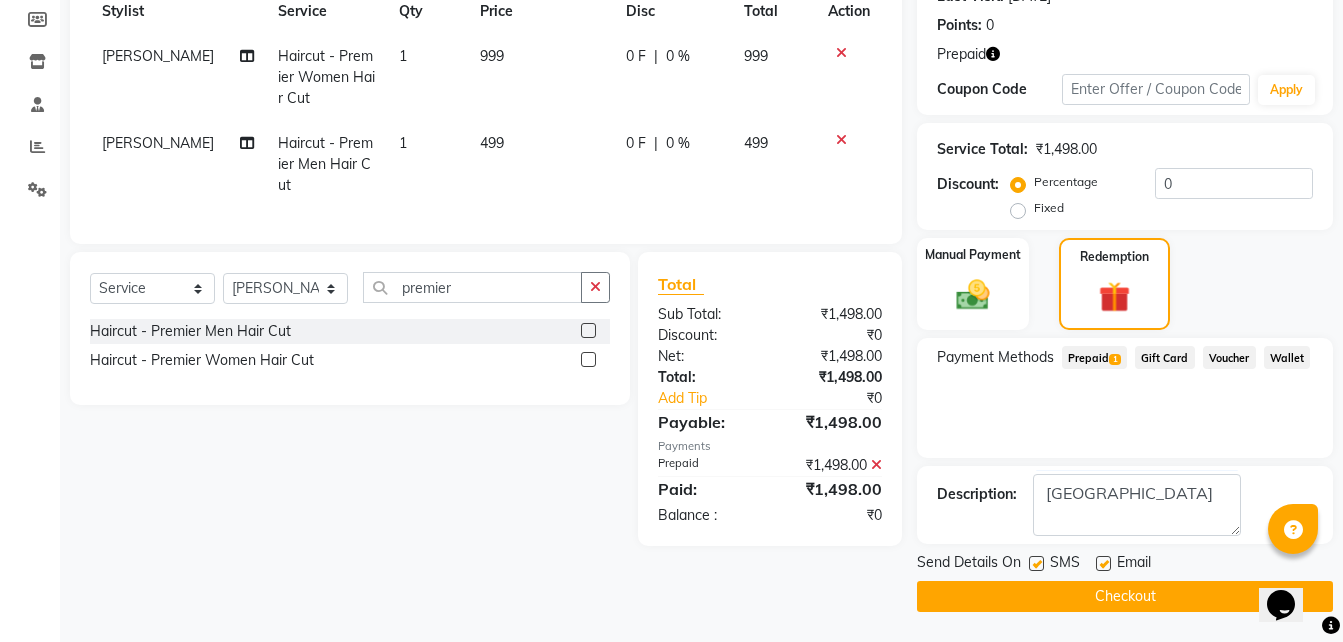 click on "Checkout" 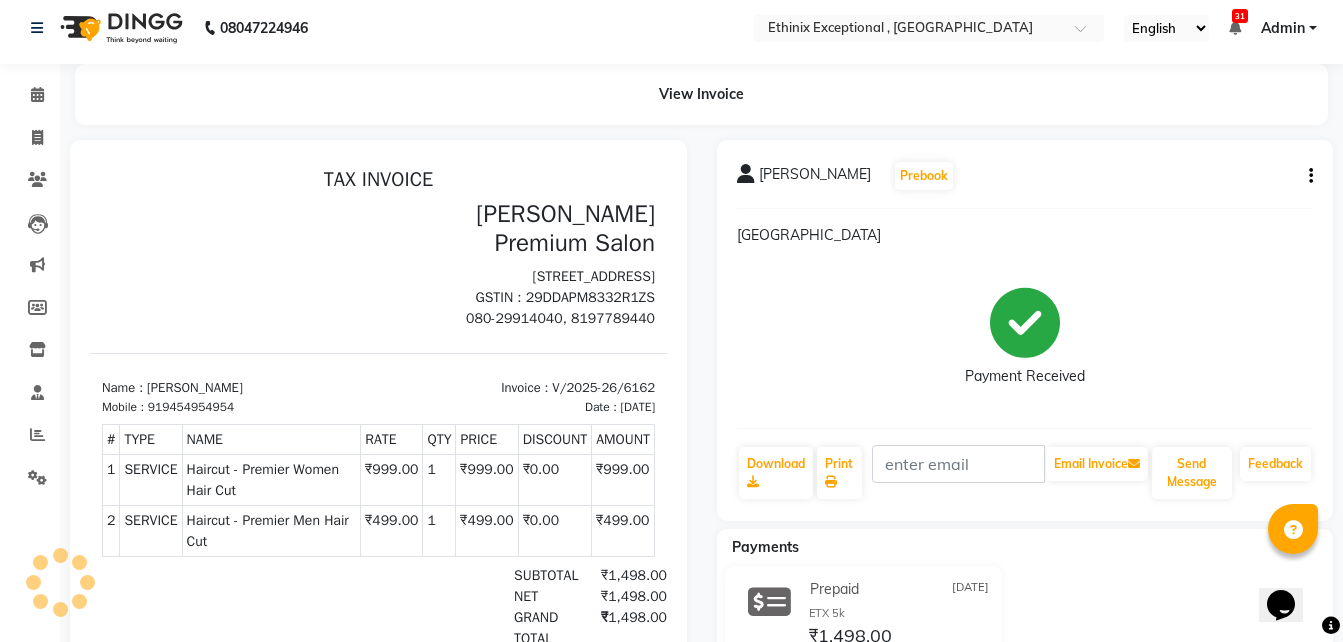 scroll, scrollTop: 7, scrollLeft: 0, axis: vertical 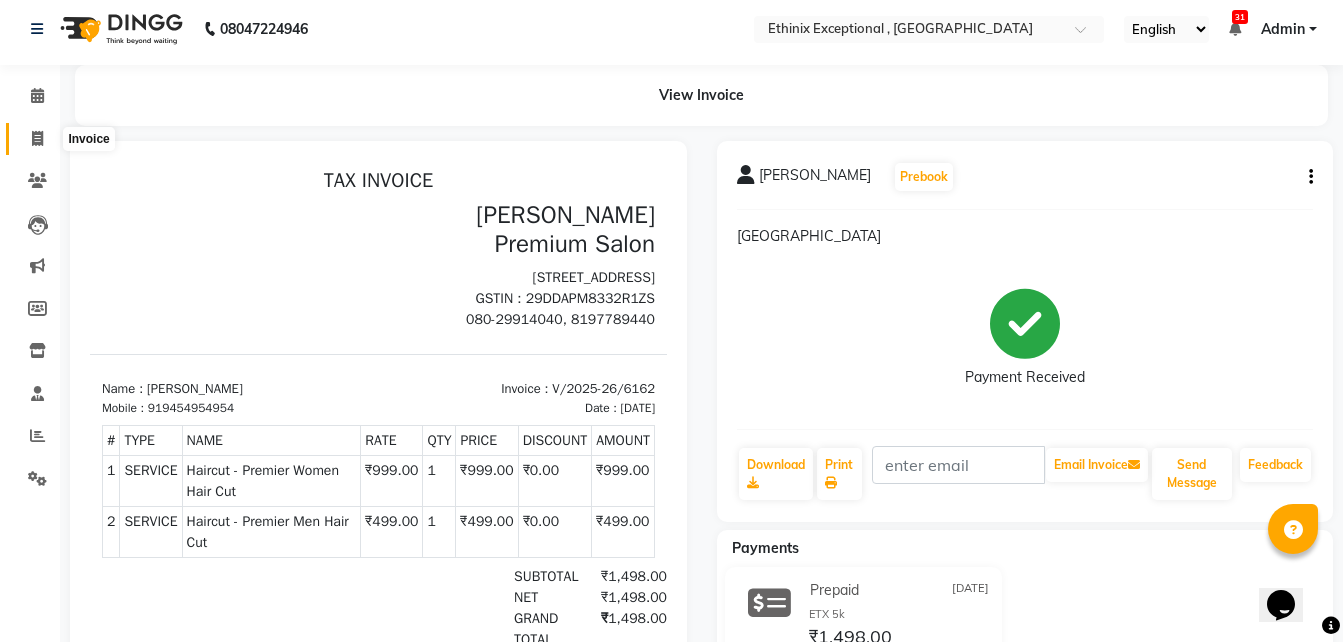 click 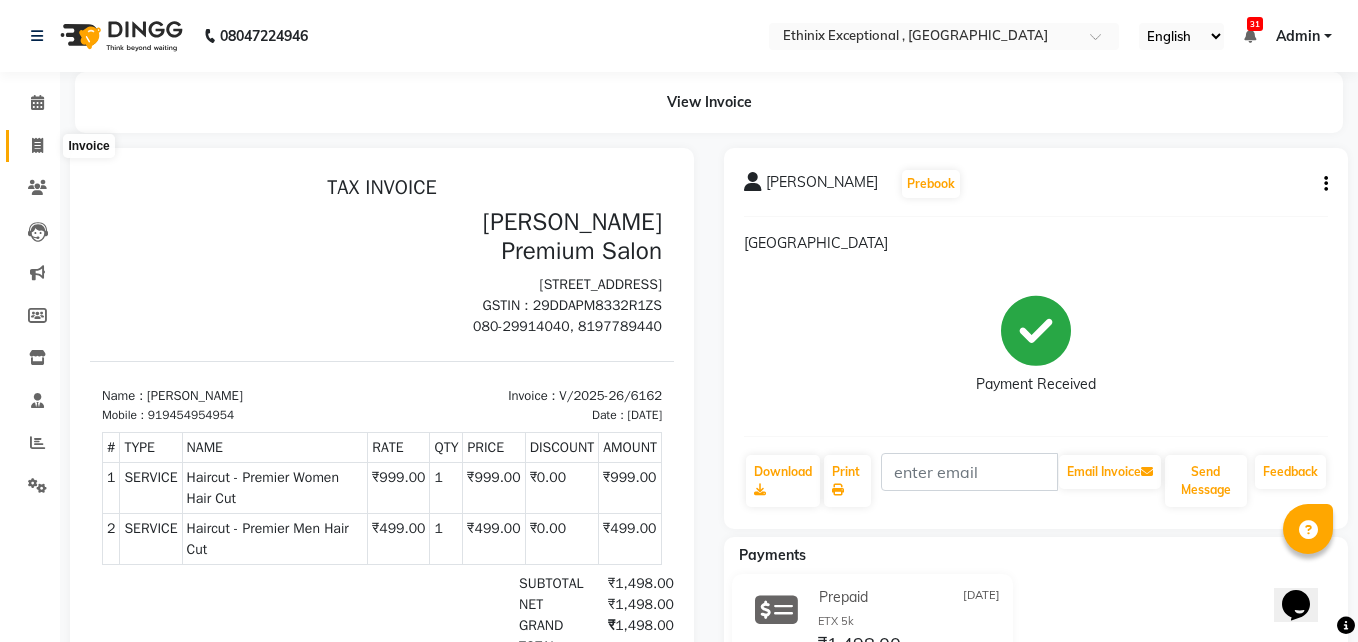select on "3625" 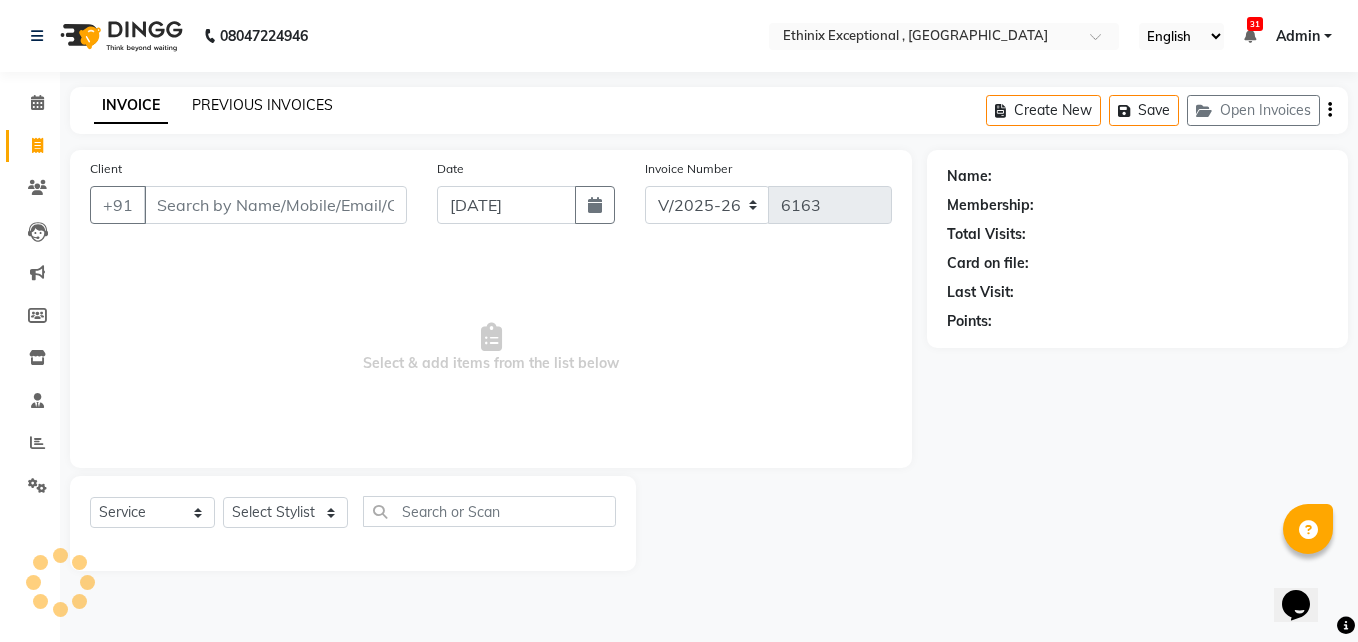 click on "PREVIOUS INVOICES" 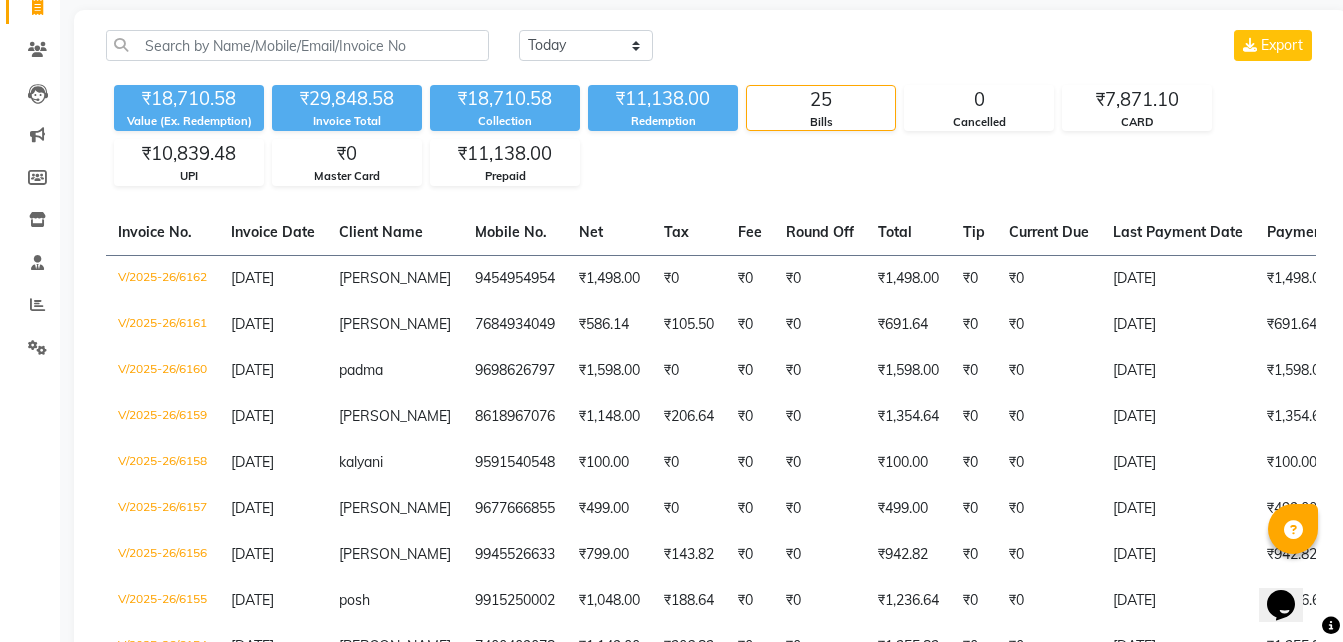 scroll, scrollTop: 0, scrollLeft: 0, axis: both 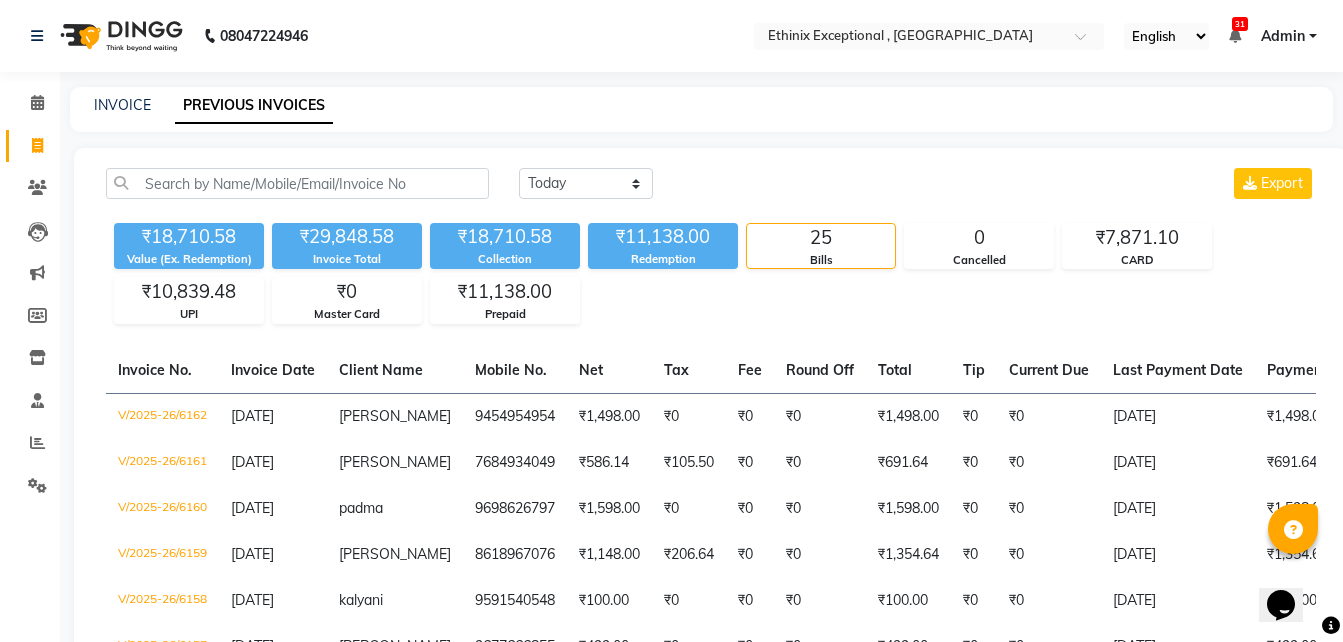 click on "Invoice" 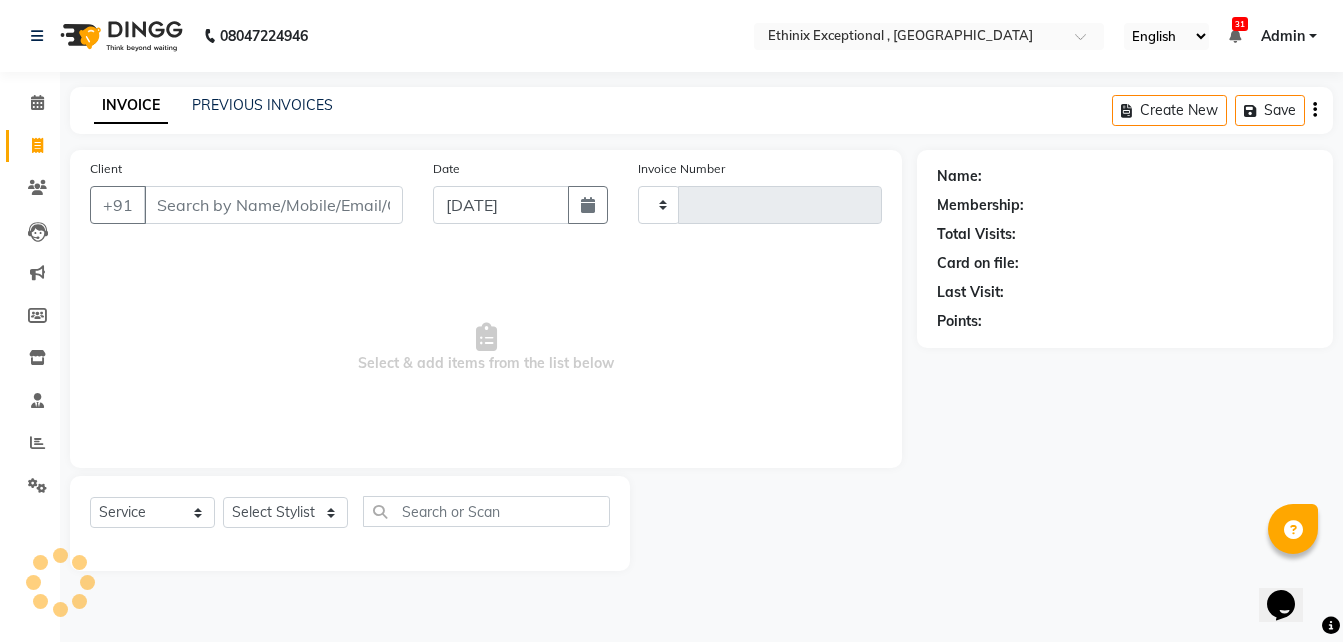 type on "6163" 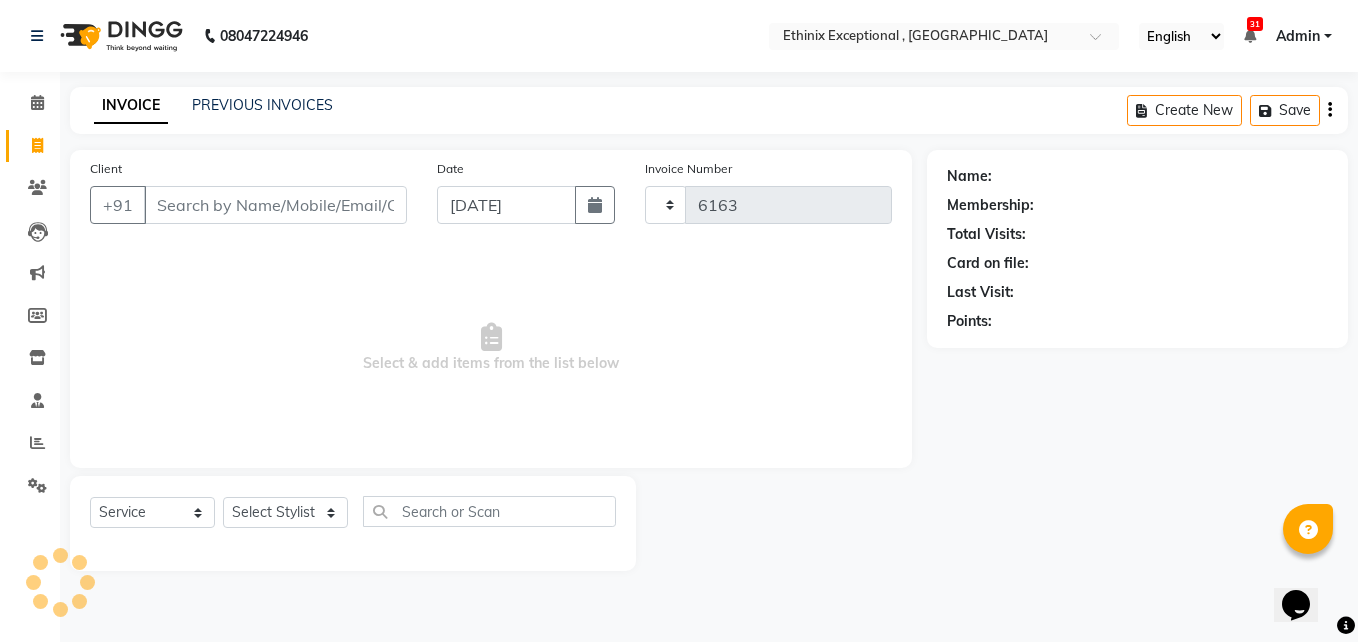 select on "3625" 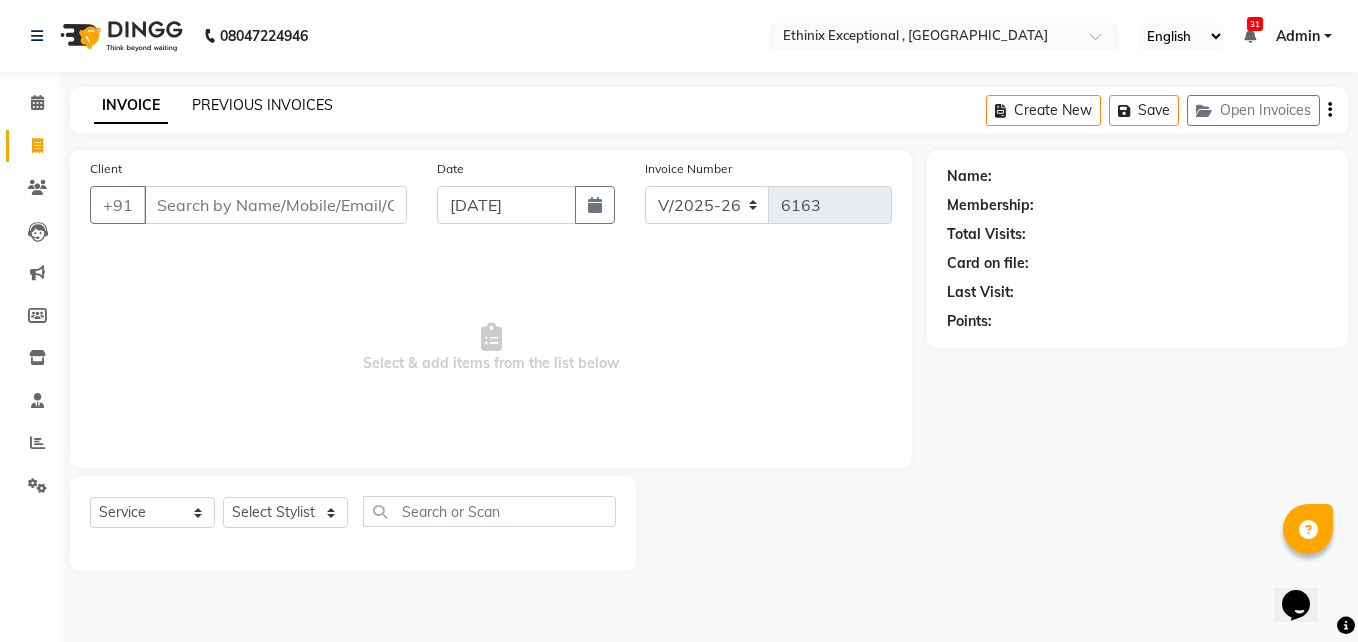 click on "PREVIOUS INVOICES" 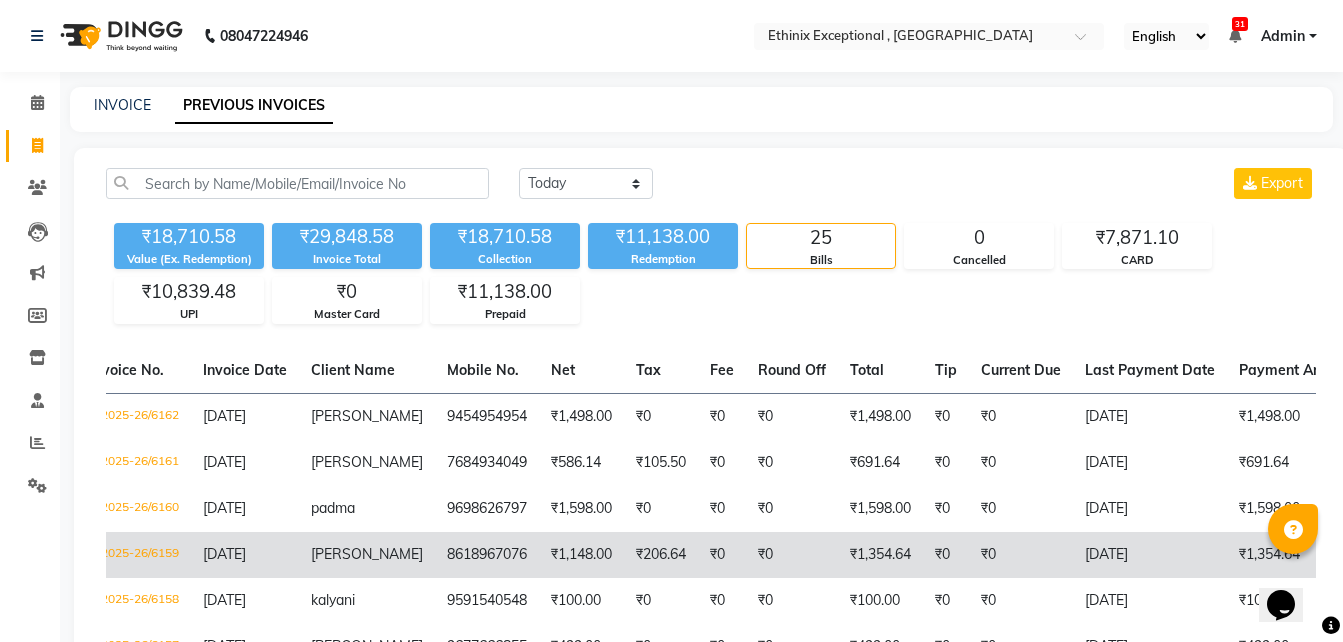 scroll, scrollTop: 0, scrollLeft: 47, axis: horizontal 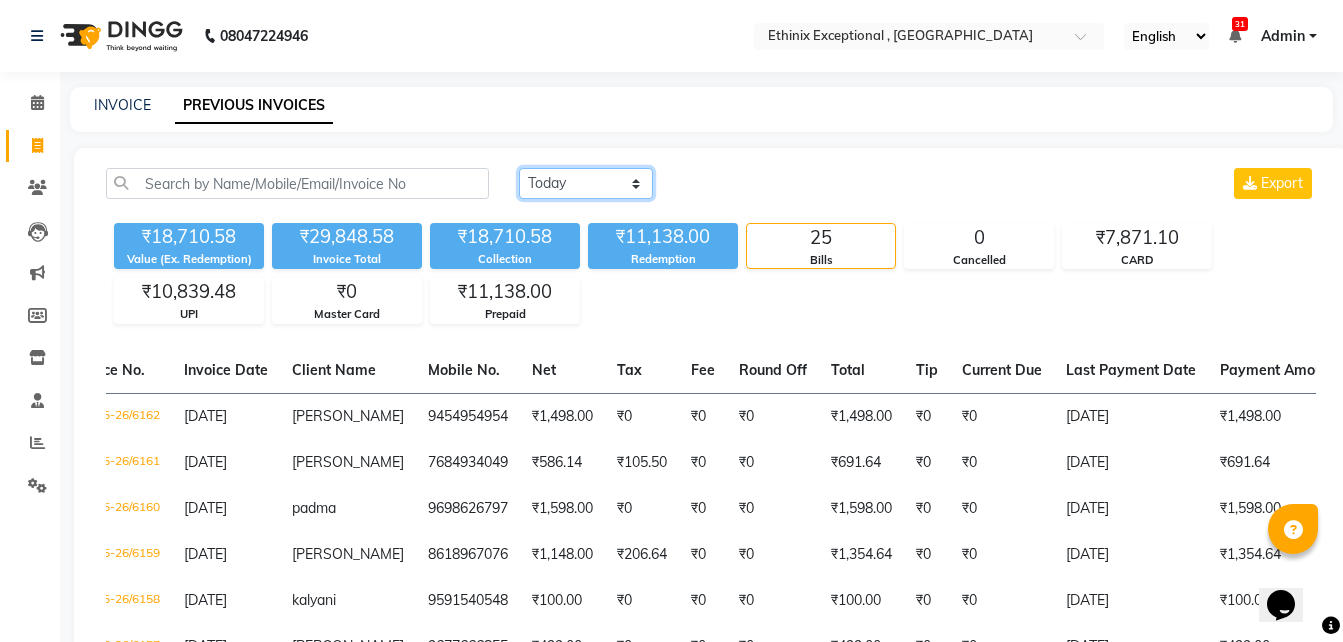 click on "[DATE] [DATE] Custom Range" 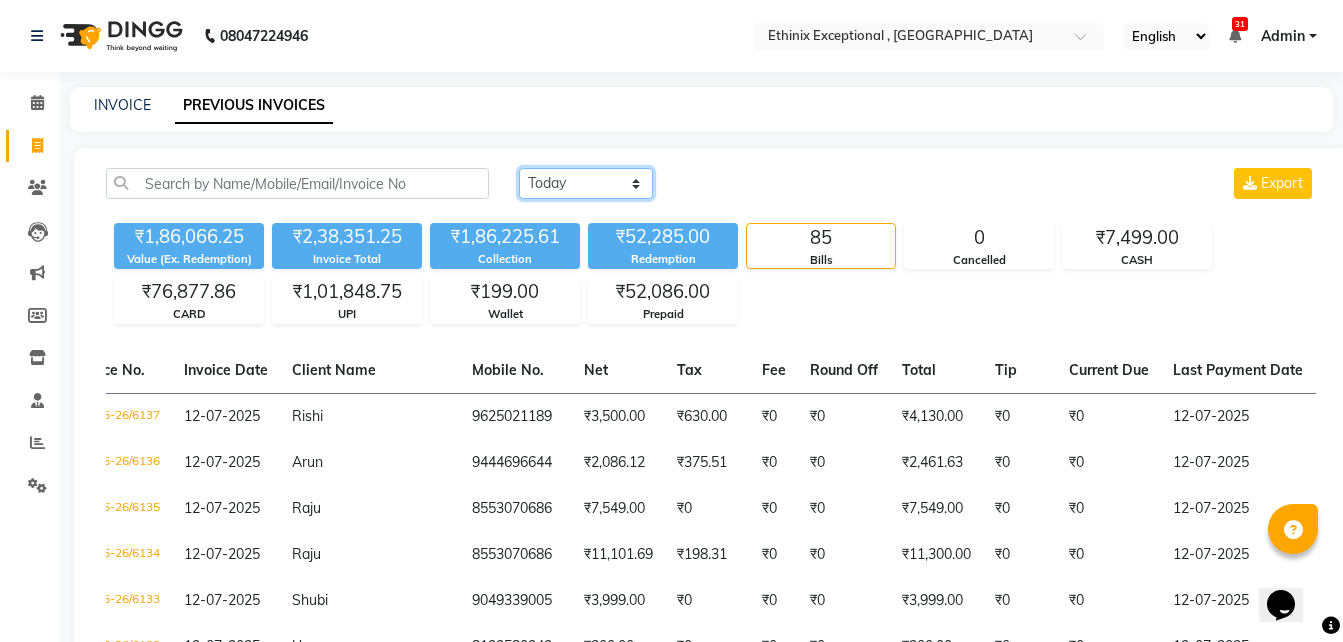 click on "[DATE] [DATE] Custom Range" 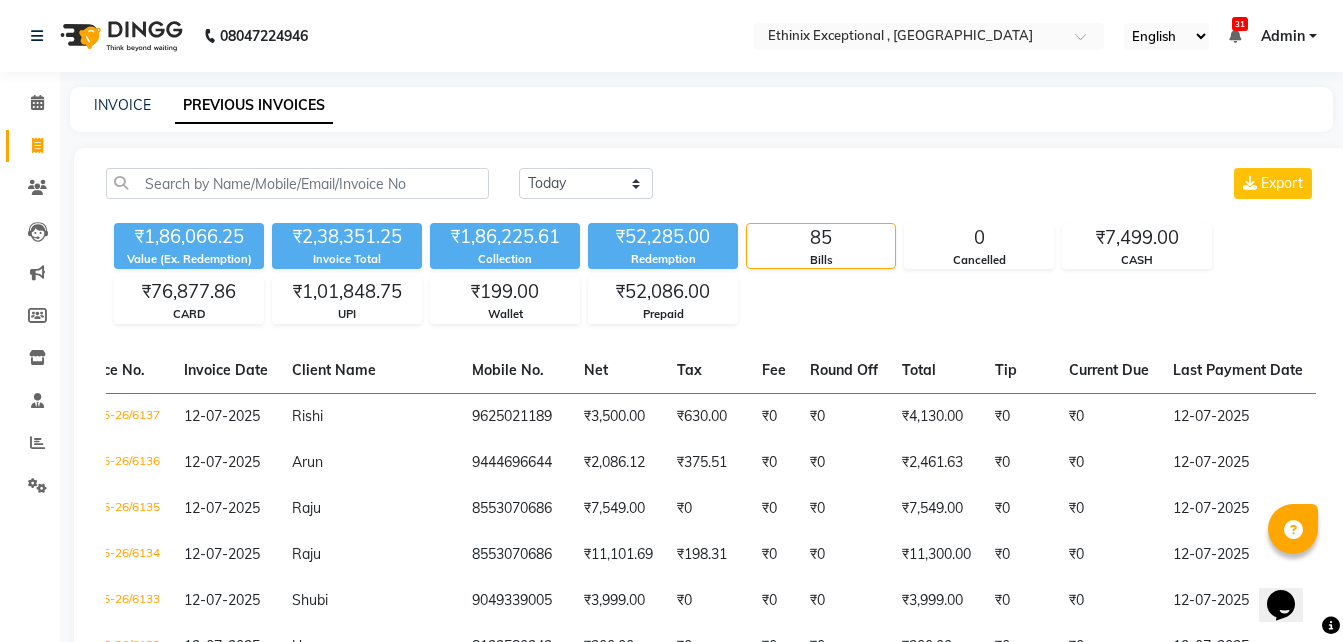 click on "[DATE] [DATE] Custom Range Export" 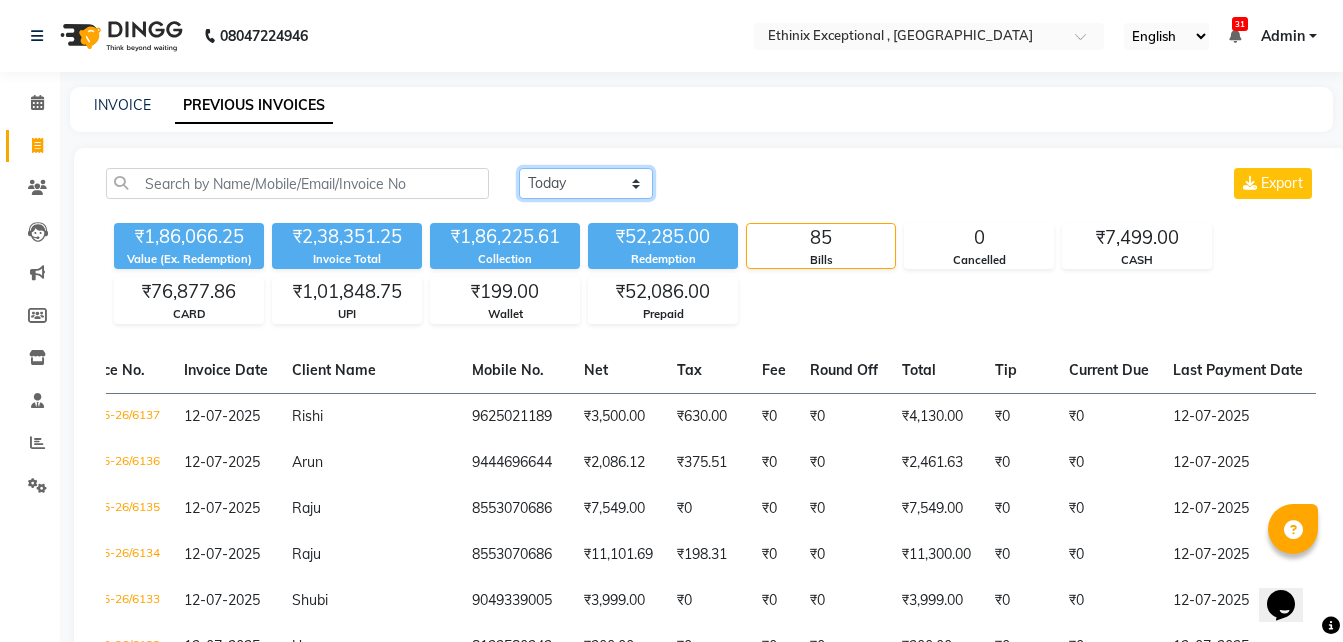 drag, startPoint x: 583, startPoint y: 184, endPoint x: 607, endPoint y: 274, distance: 93.14505 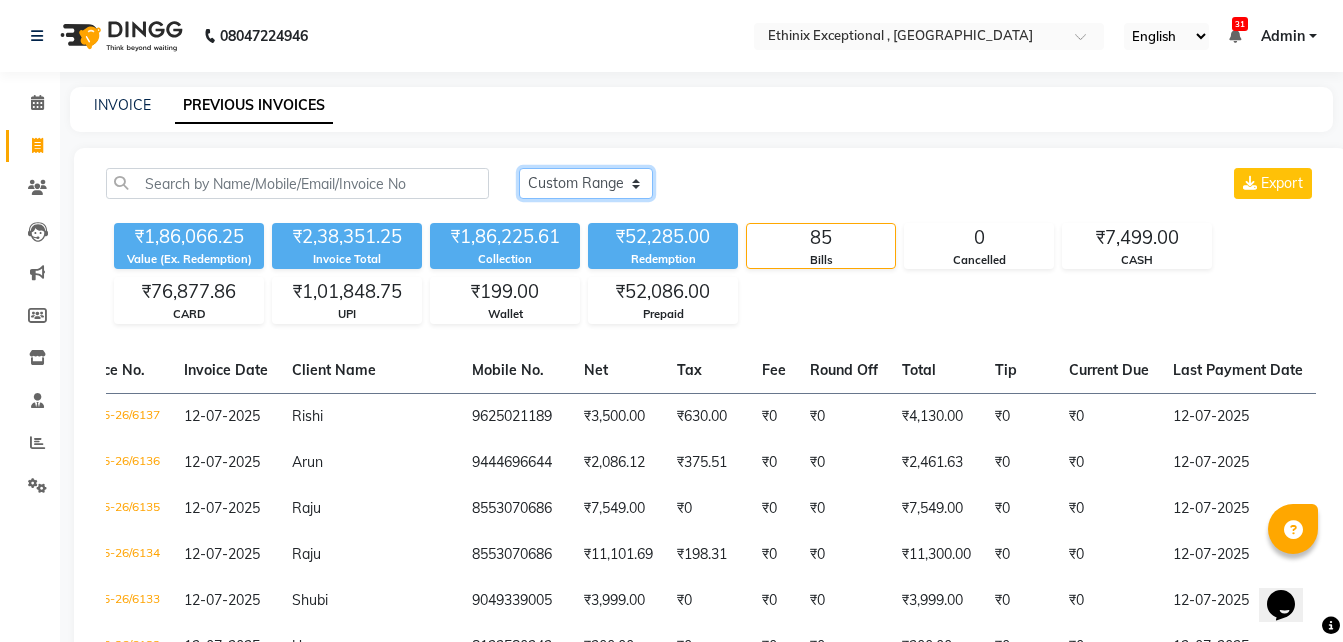 click on "[DATE] [DATE] Custom Range" 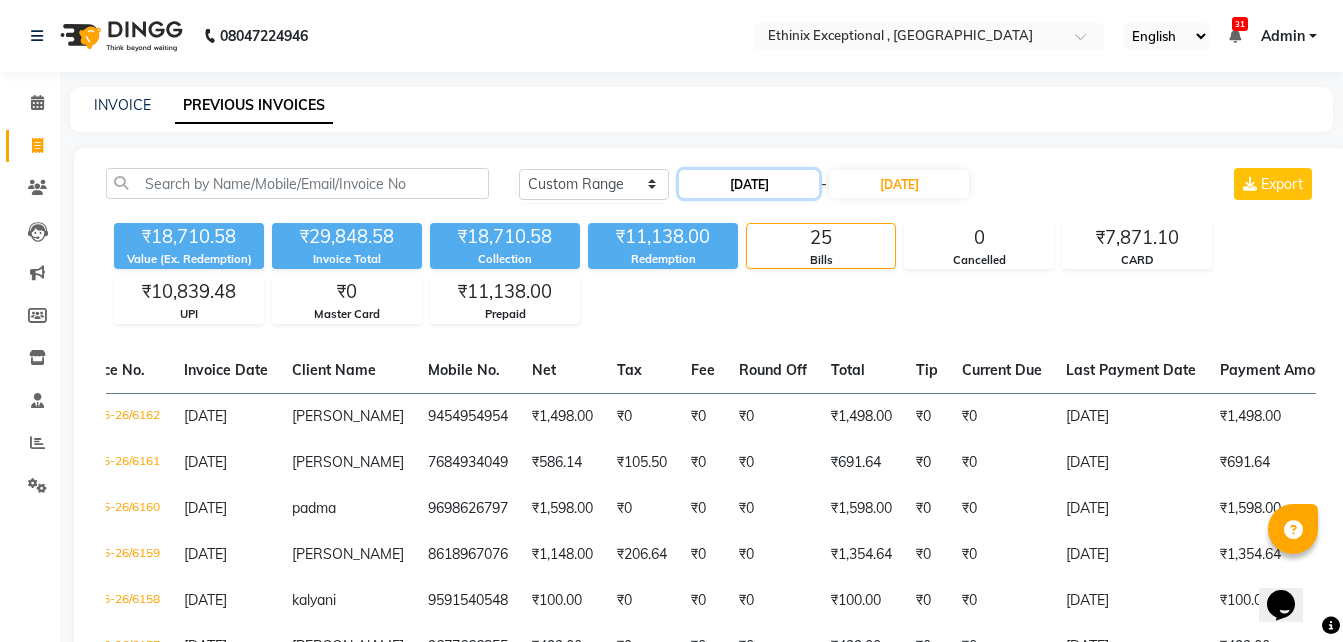 click on "[DATE]" 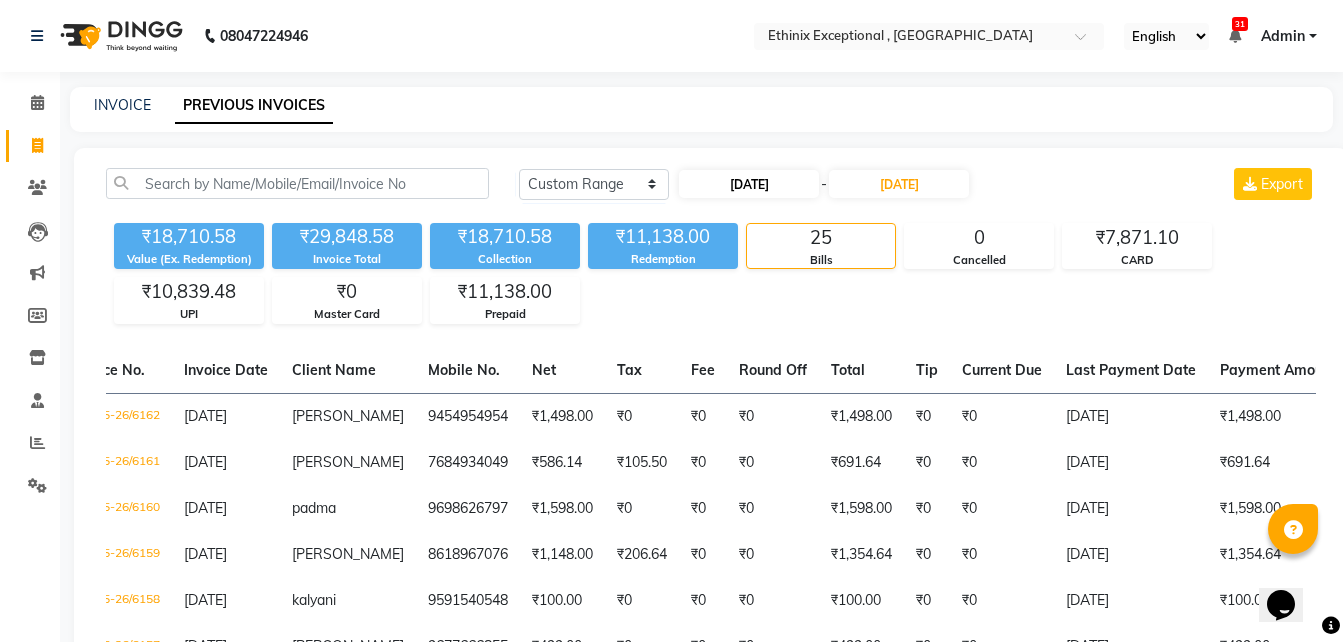 select on "7" 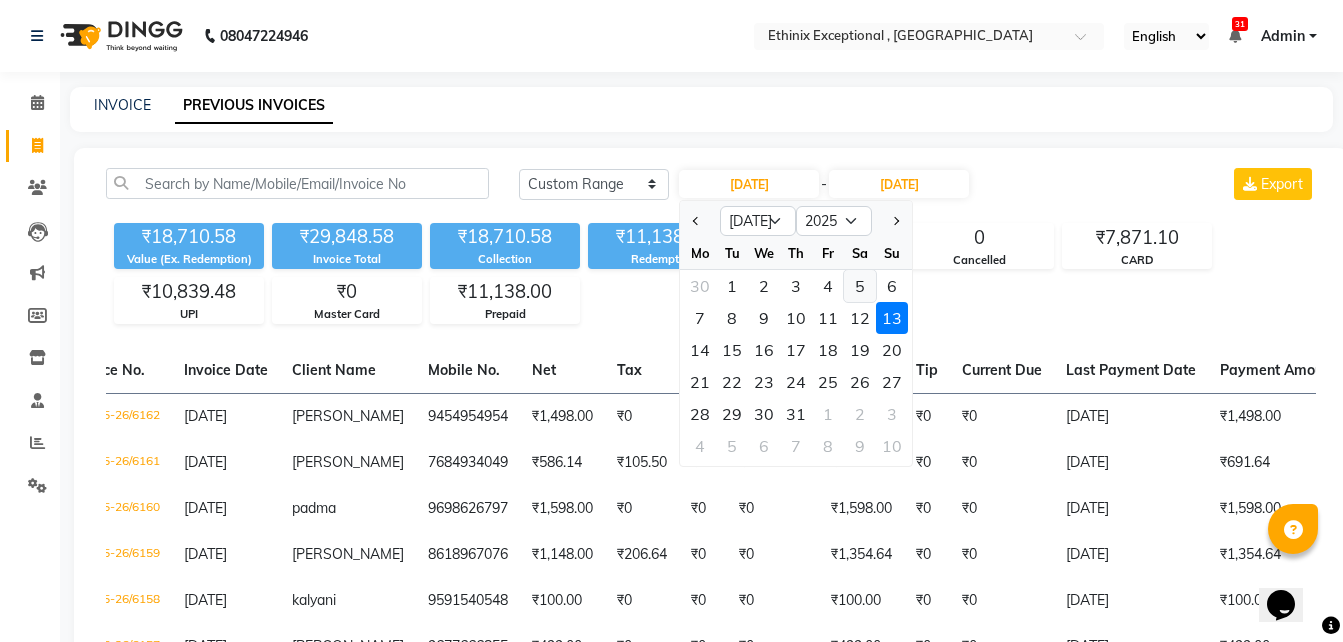click on "5" 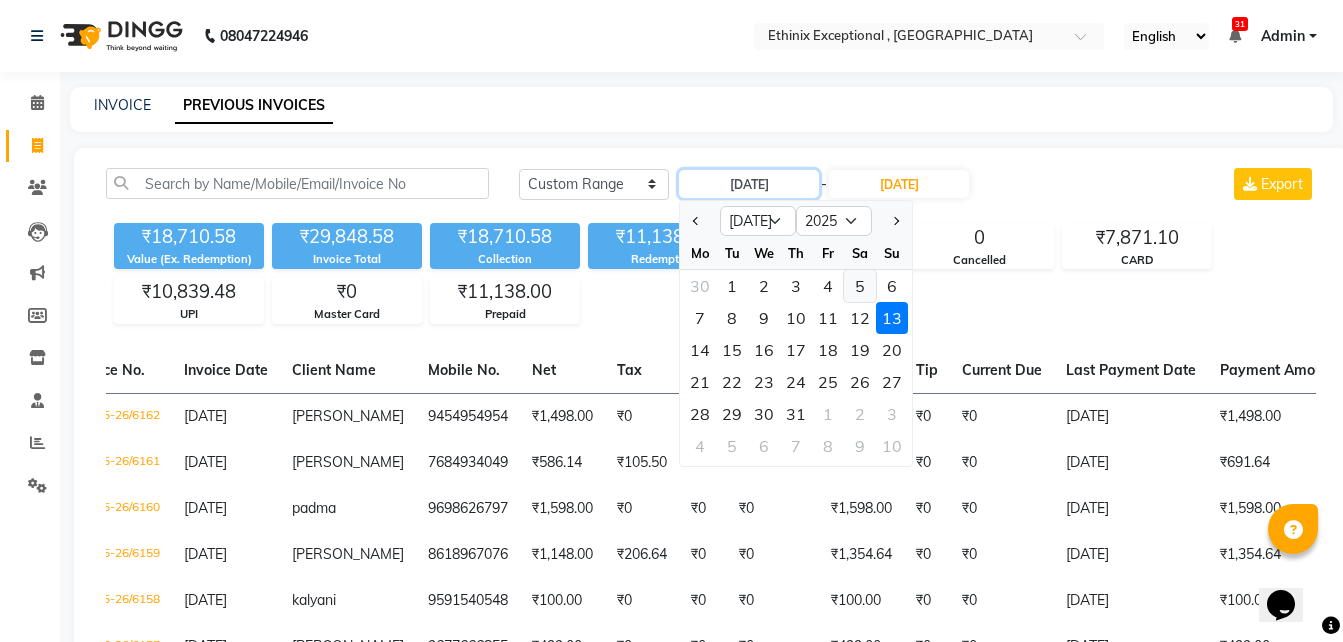 type on "05-07-2025" 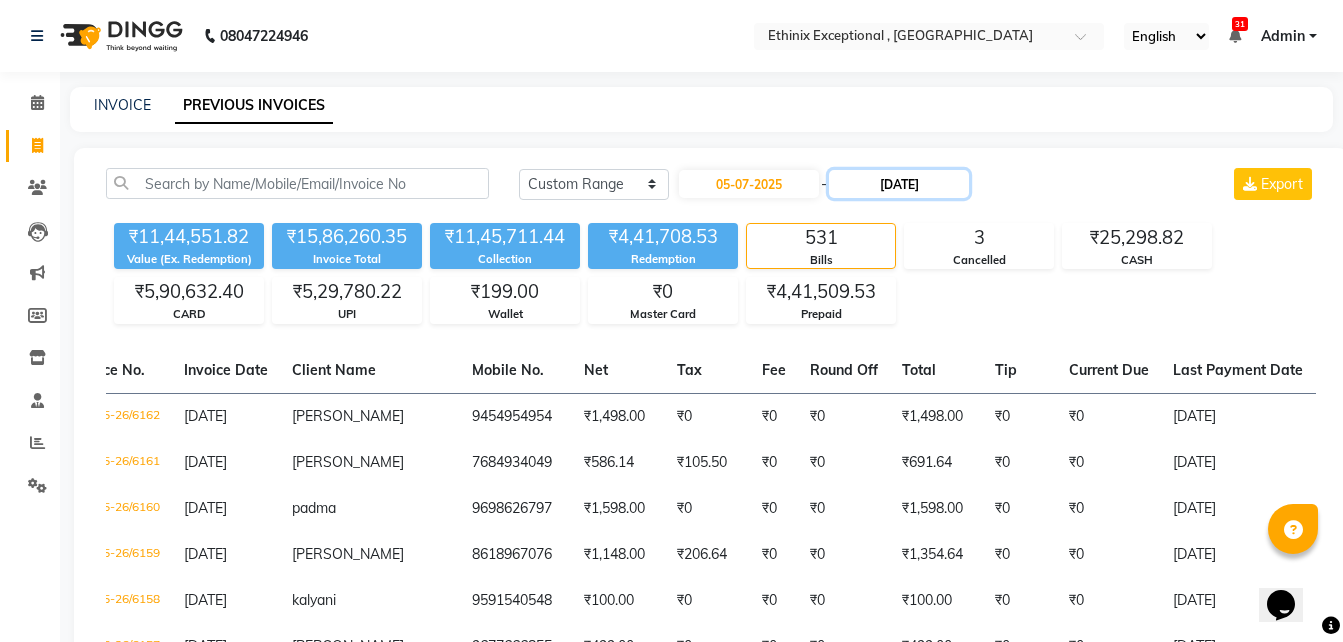 click on "[DATE]" 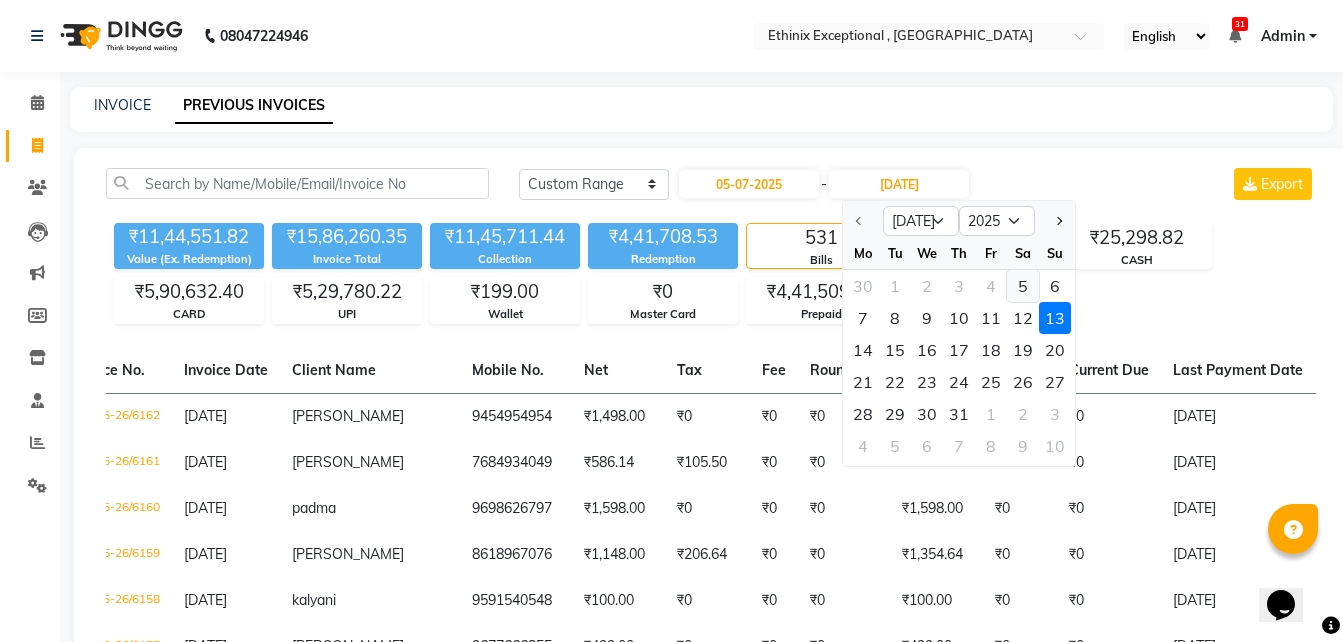 click on "5" 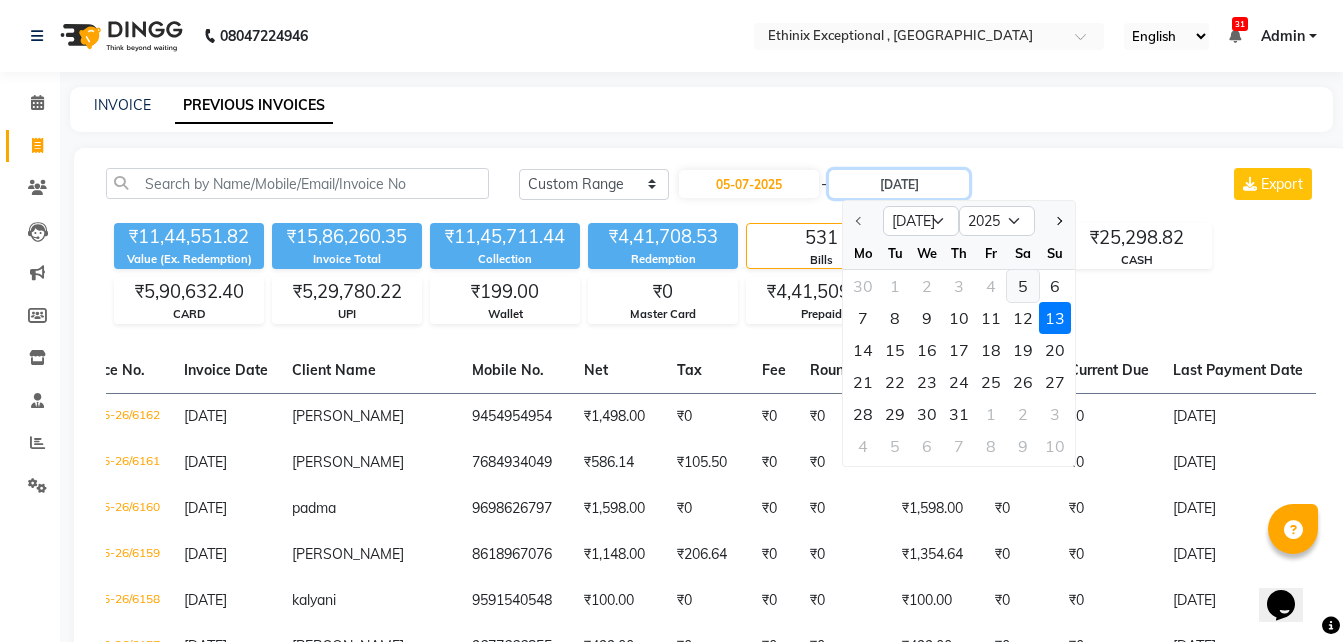 type on "05-07-2025" 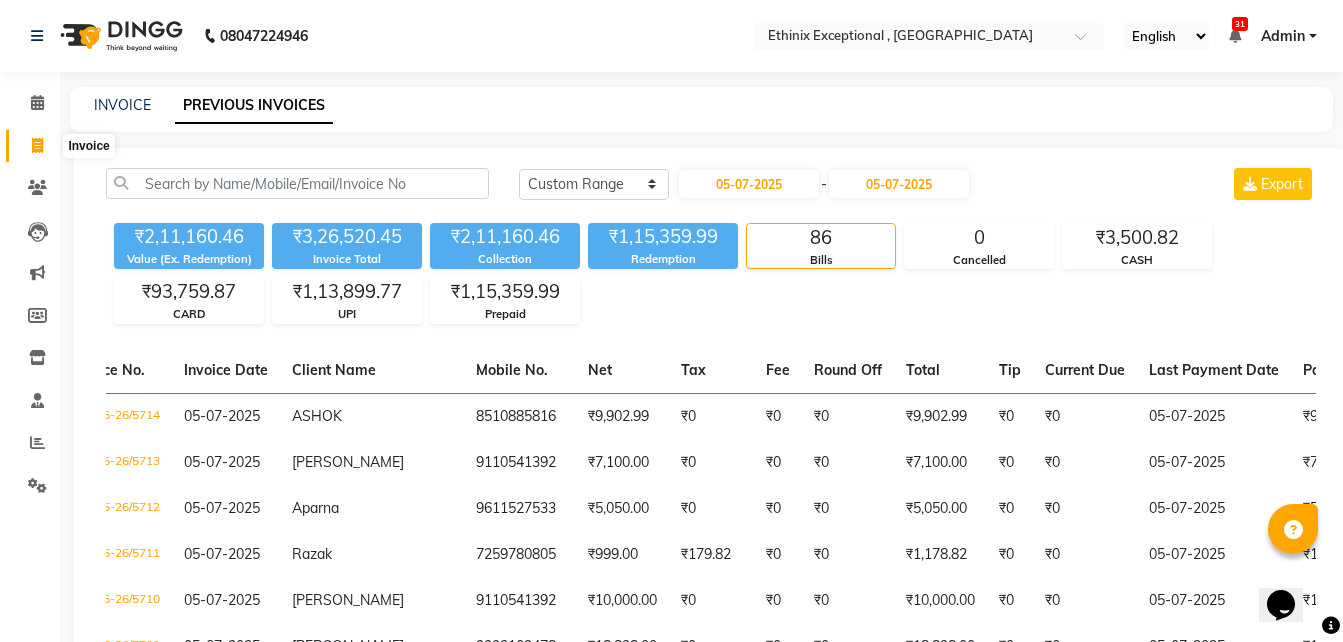click 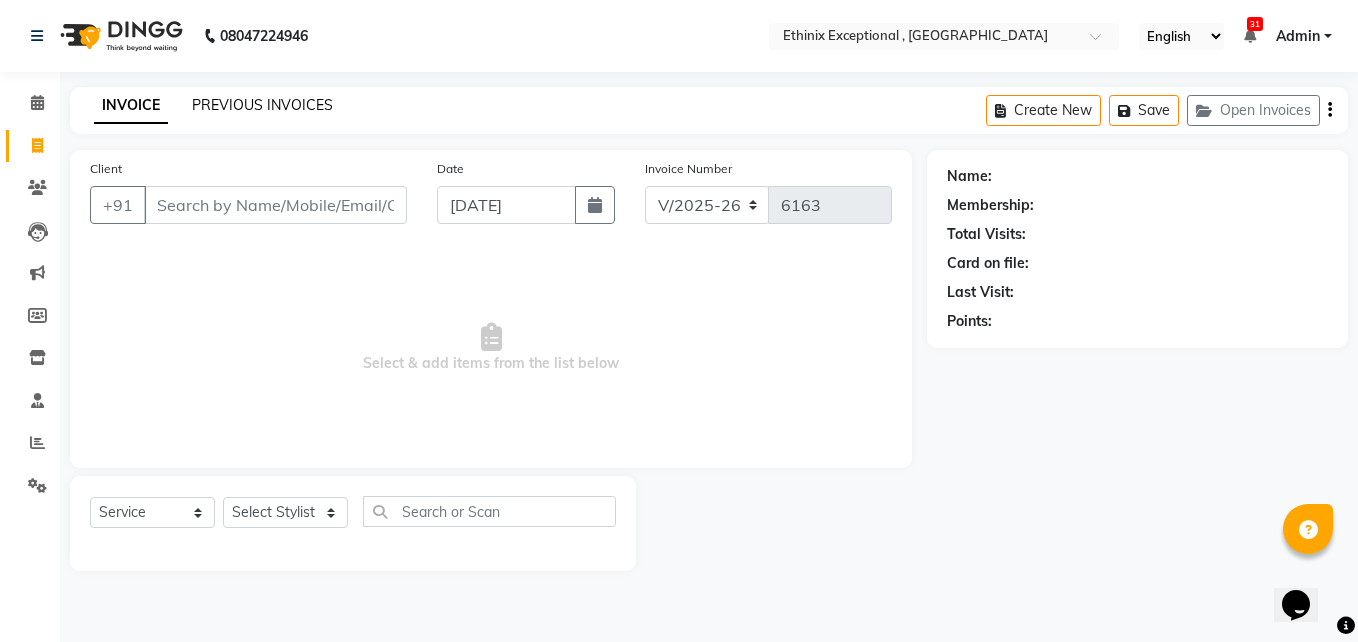 click on "PREVIOUS INVOICES" 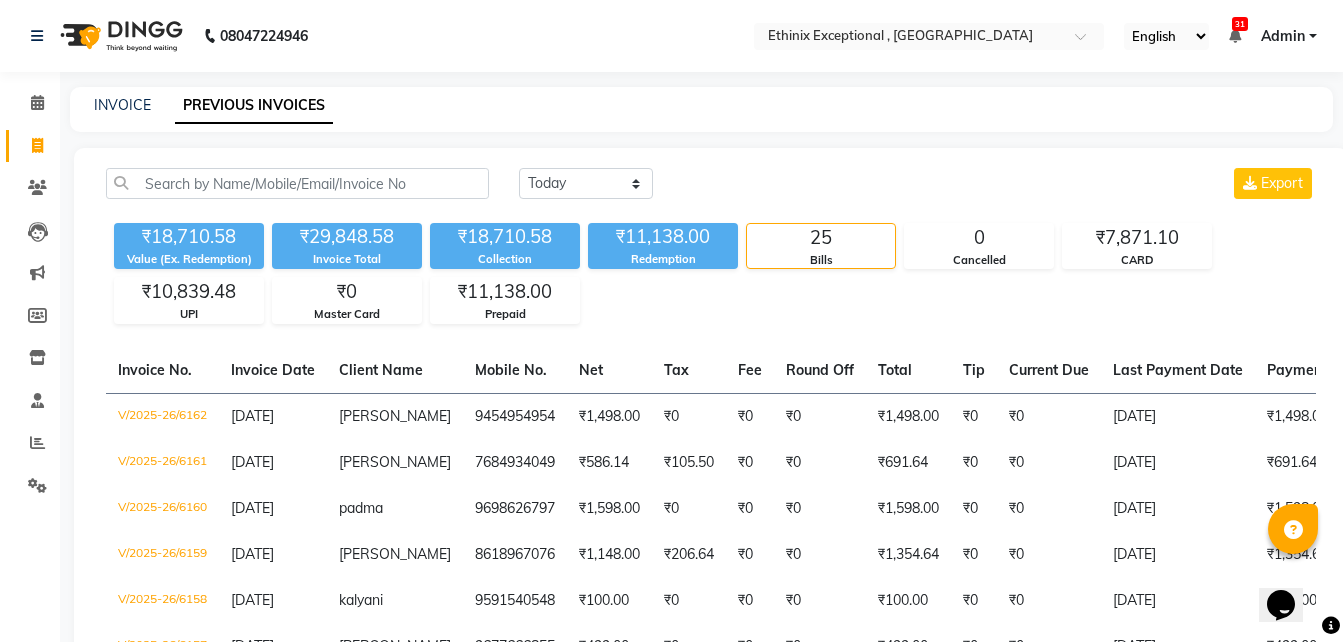 click on "PREVIOUS INVOICES" 